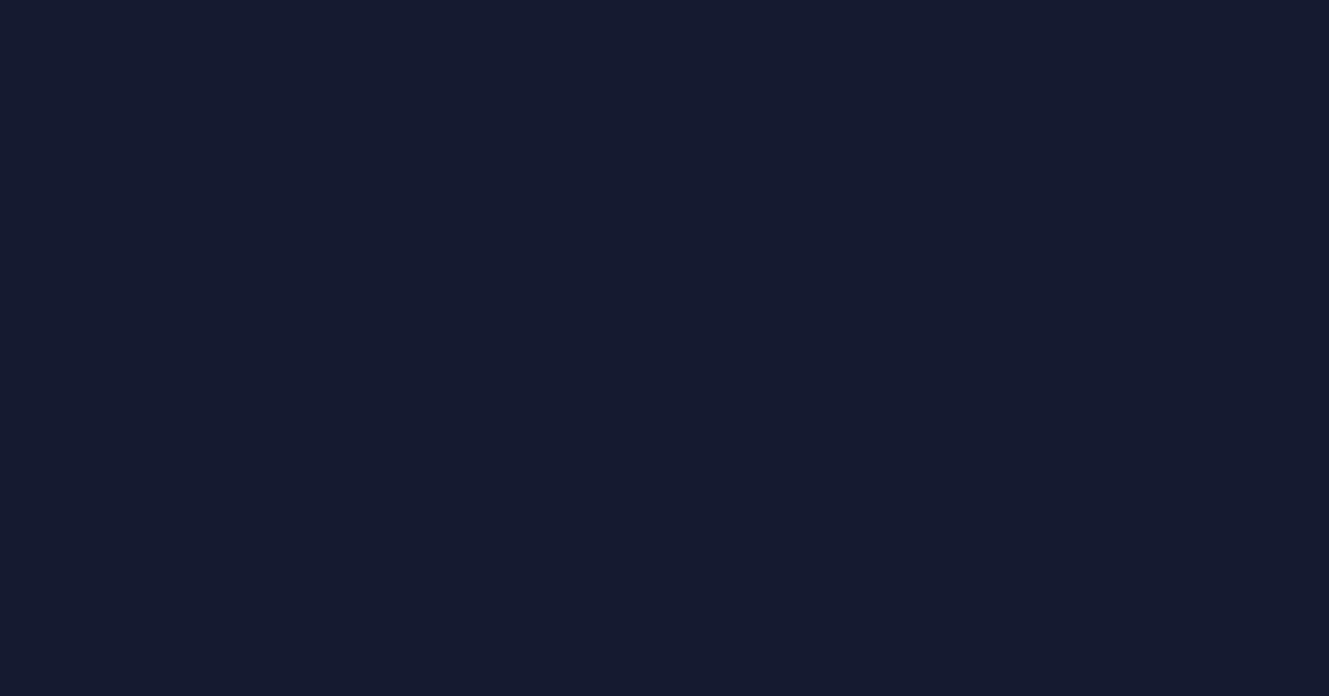 scroll, scrollTop: 0, scrollLeft: 0, axis: both 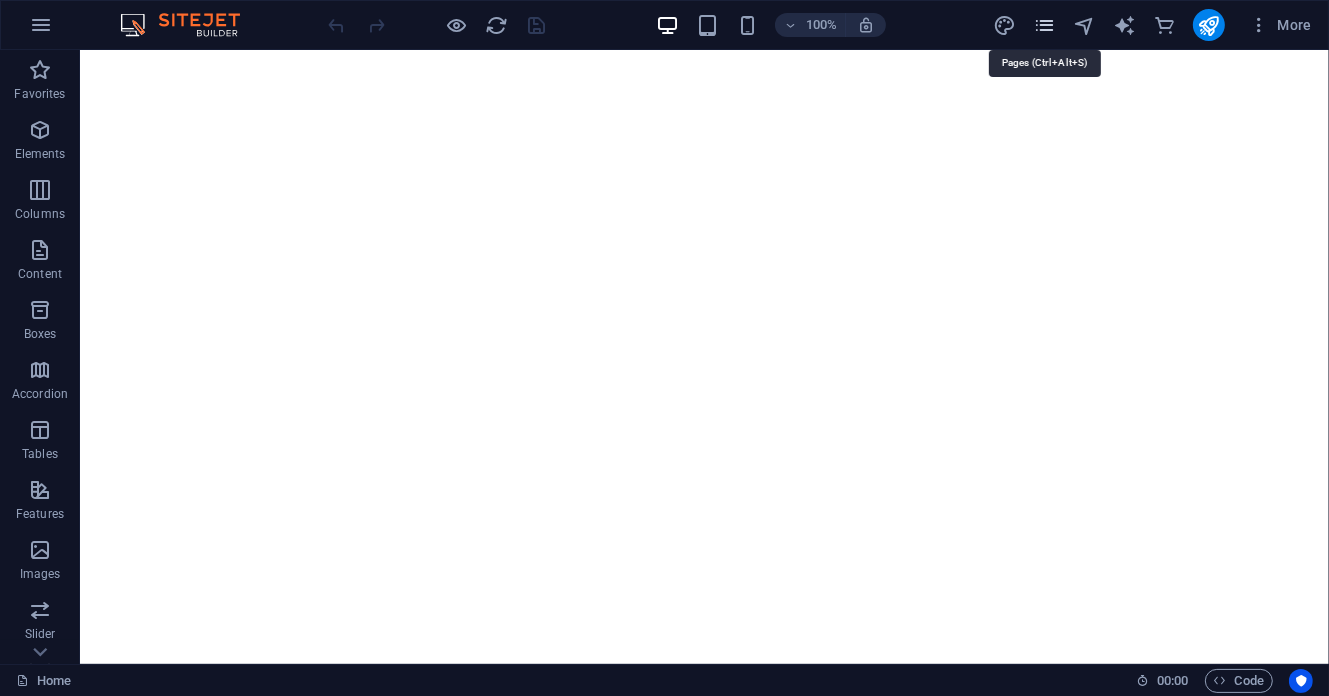 click at bounding box center (1044, 25) 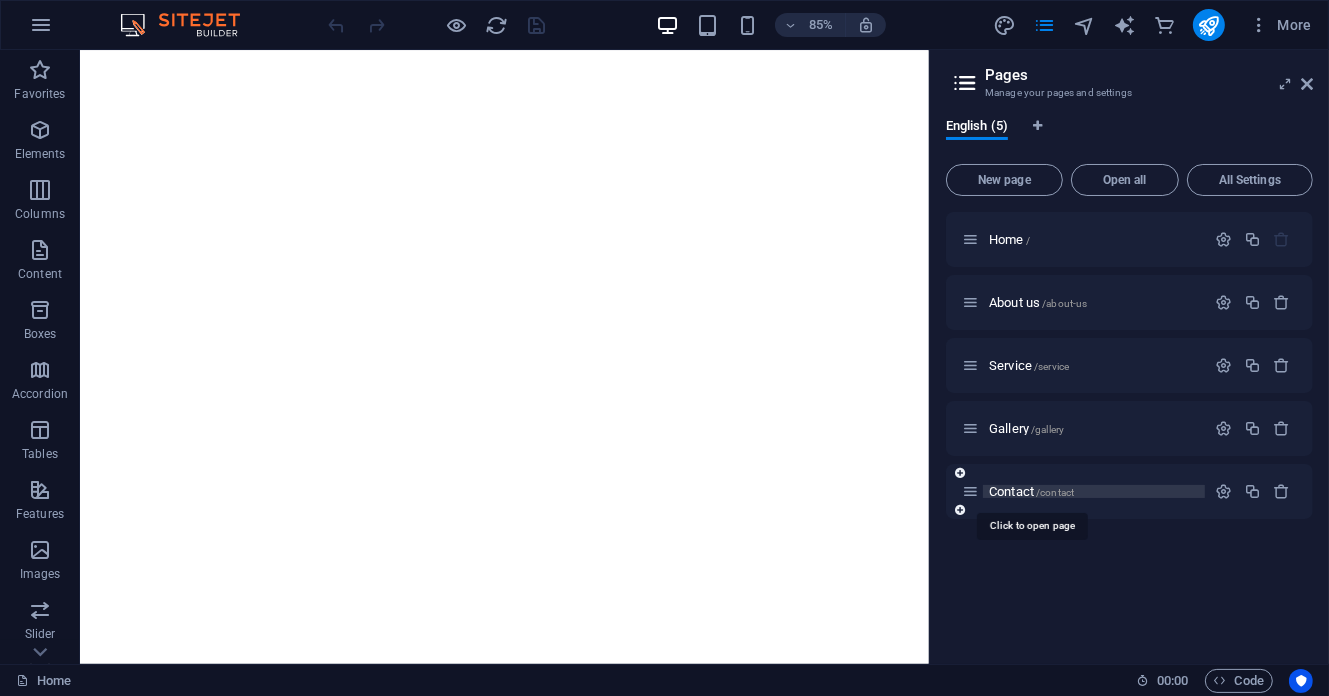 click on "Contact /contact" at bounding box center (1031, 491) 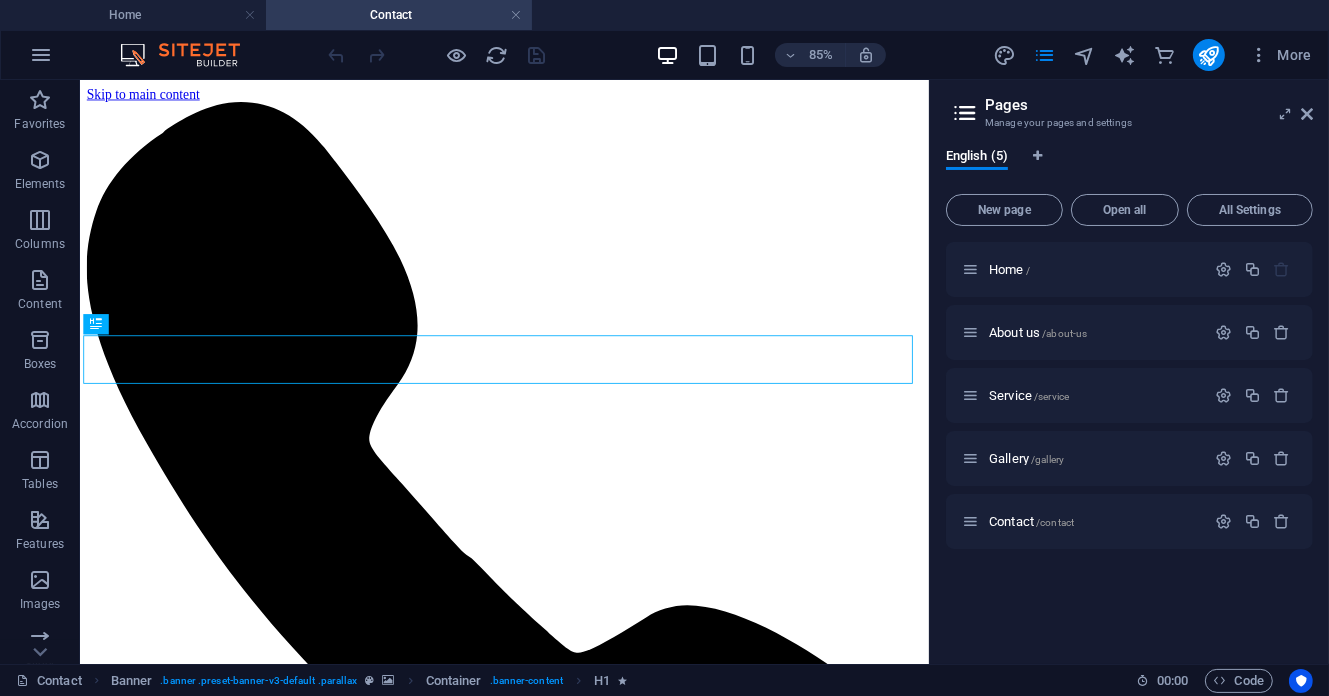 scroll, scrollTop: 0, scrollLeft: 0, axis: both 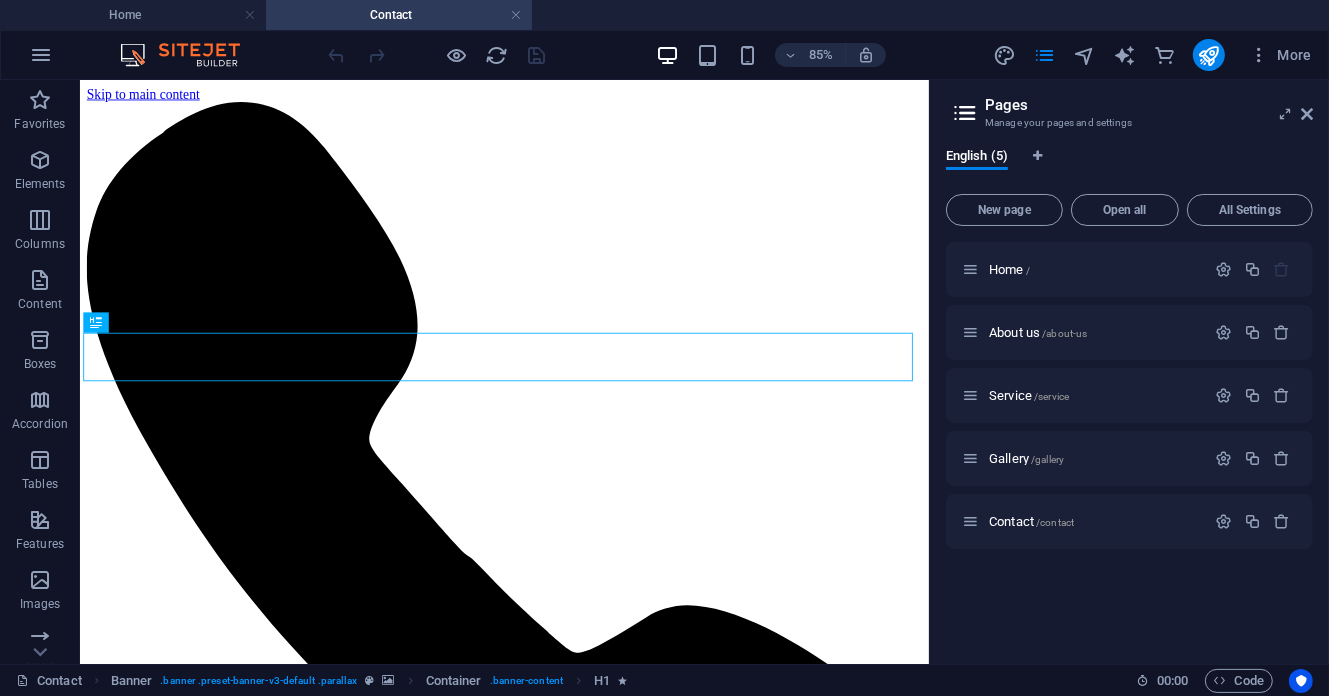 click on "Pages Manage your pages and settings English (5) New page Open all All Settings Home / About us /about-us Service /service Gallery /gallery Contact /contact" at bounding box center (1129, 372) 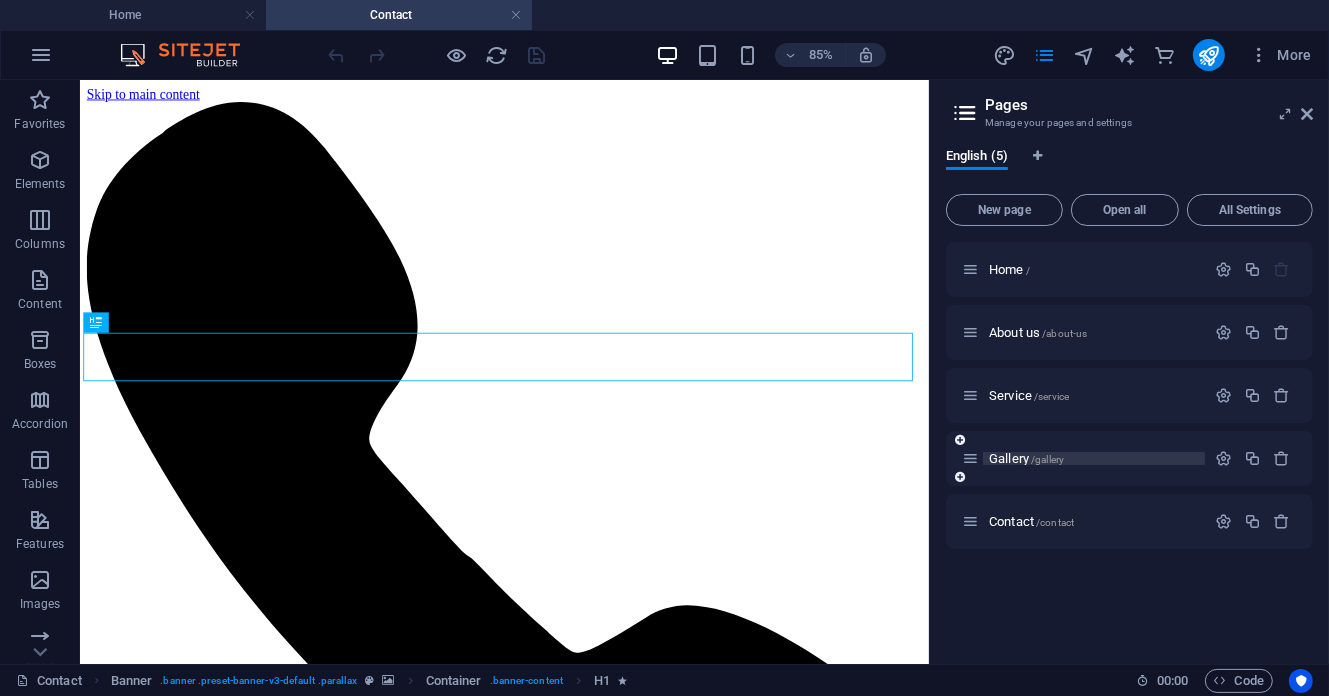 click on "Gallery /gallery" at bounding box center [1026, 458] 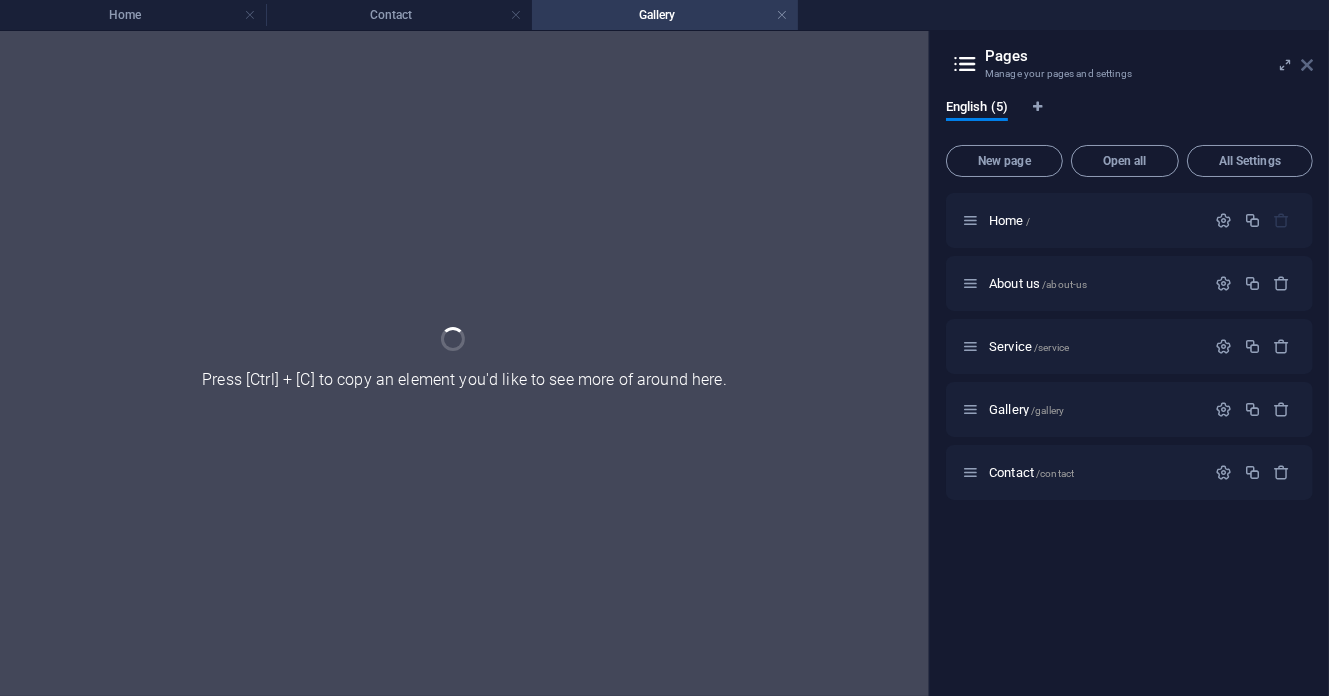 click at bounding box center (1307, 65) 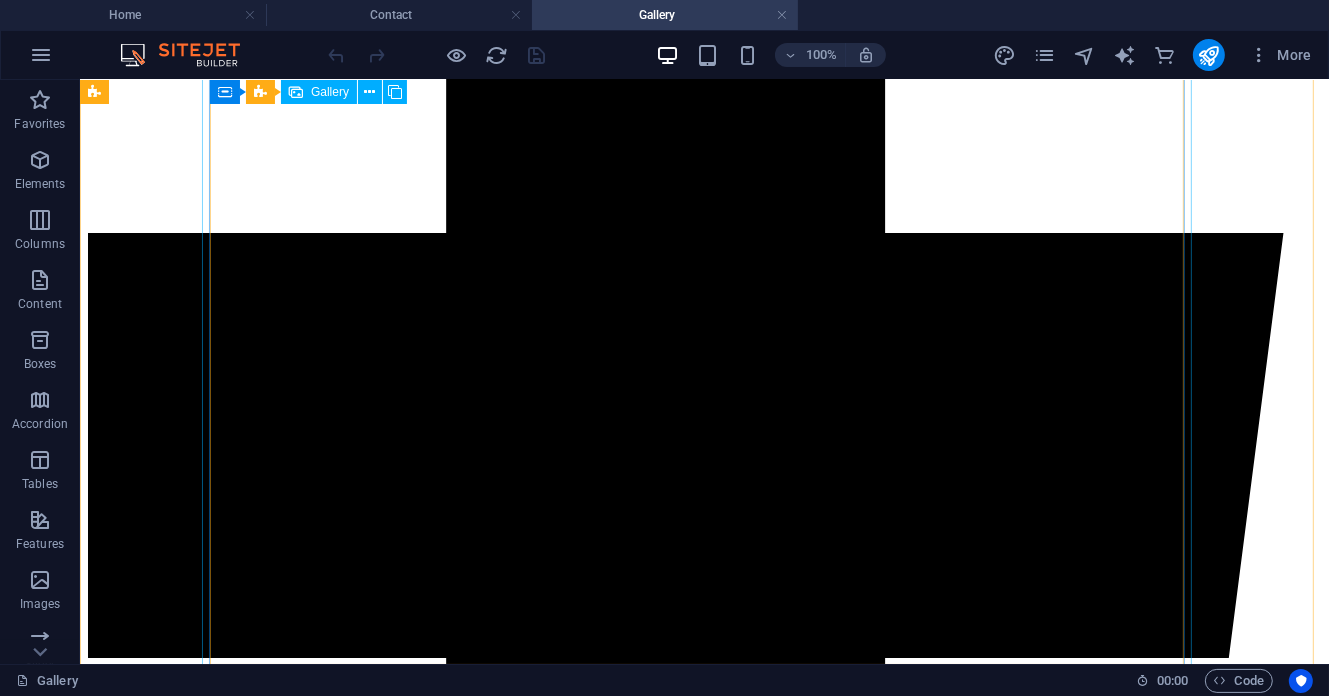 scroll, scrollTop: 5066, scrollLeft: 0, axis: vertical 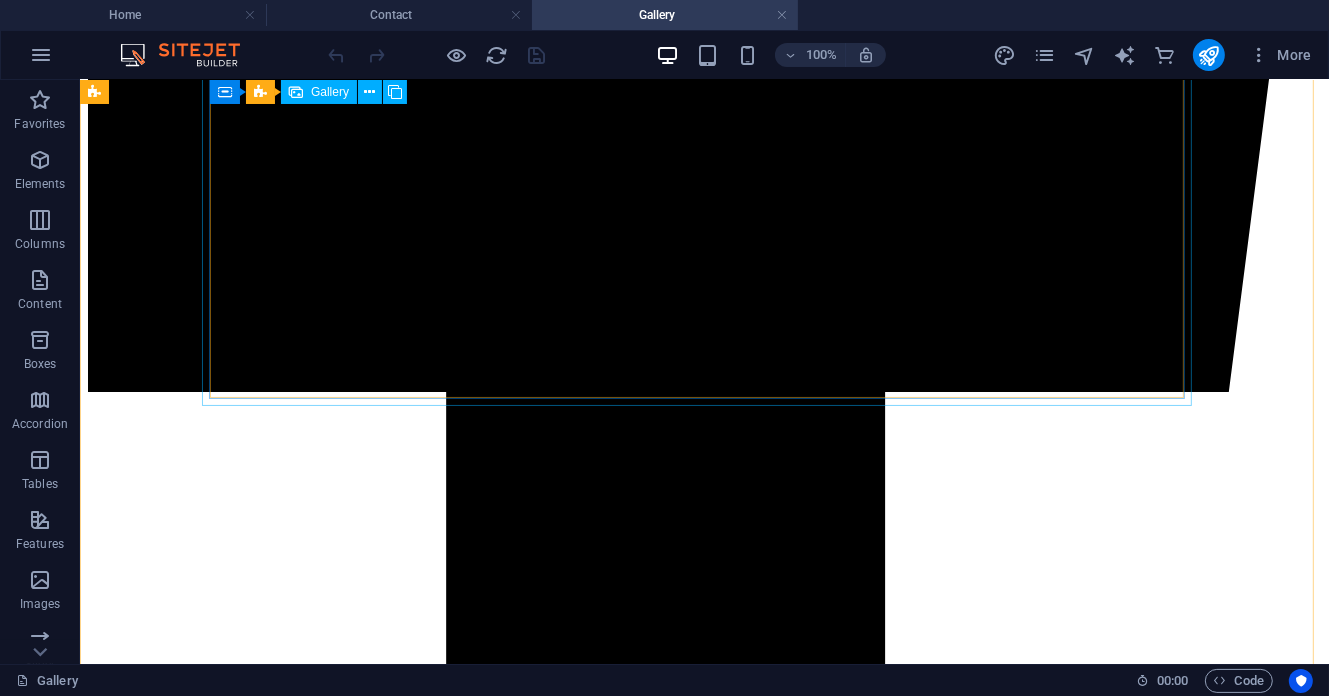click at bounding box center (527, 66216) 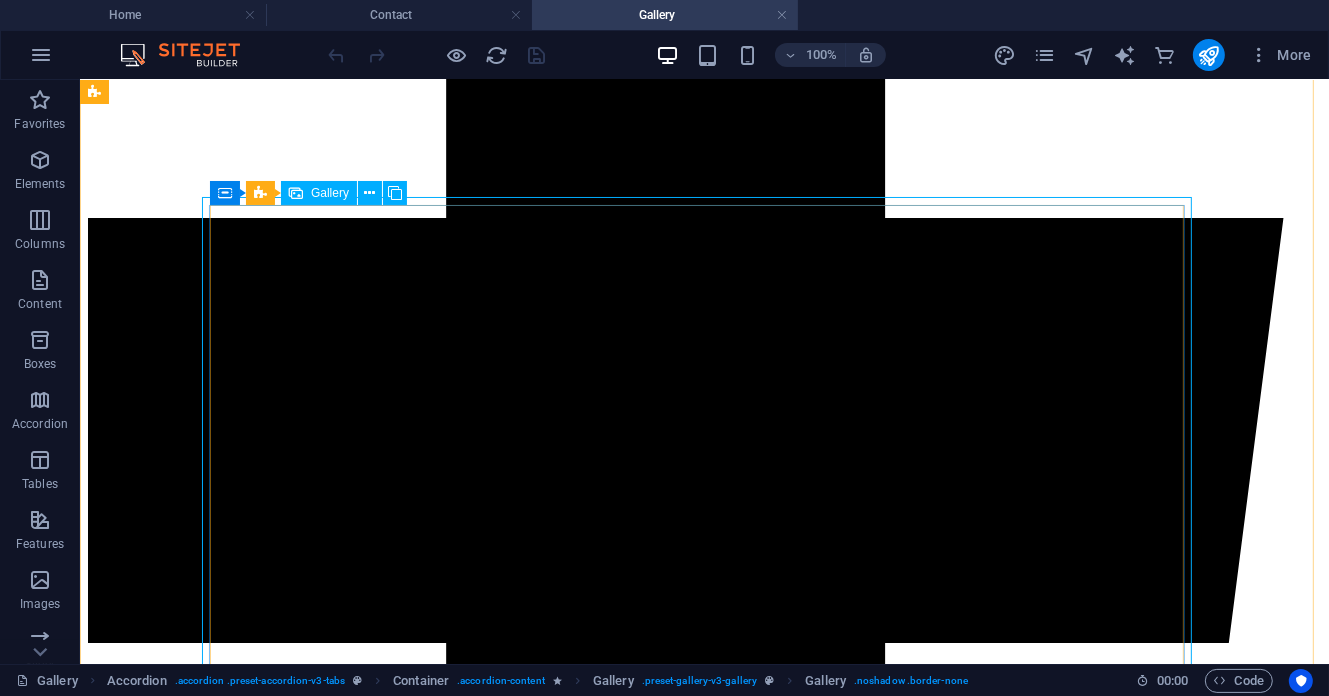 scroll, scrollTop: 5066, scrollLeft: 0, axis: vertical 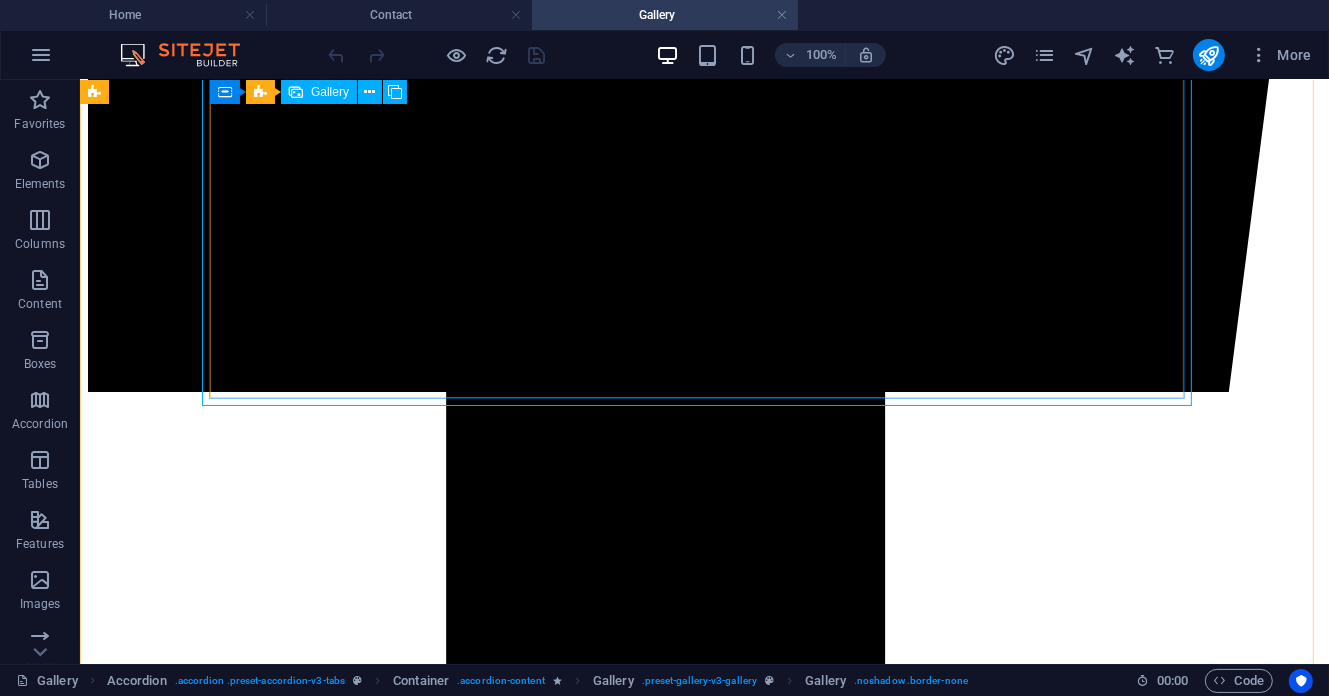 click at bounding box center (527, 66216) 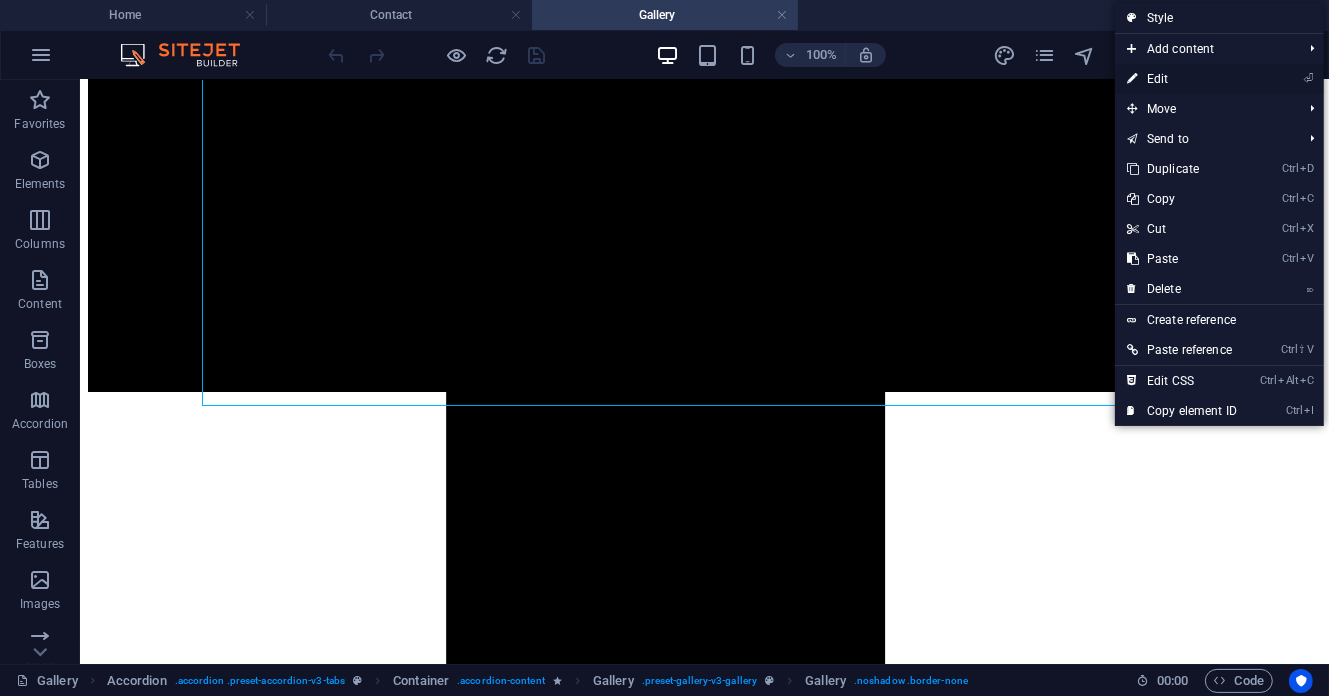 click on "⏎  Edit" at bounding box center (1182, 79) 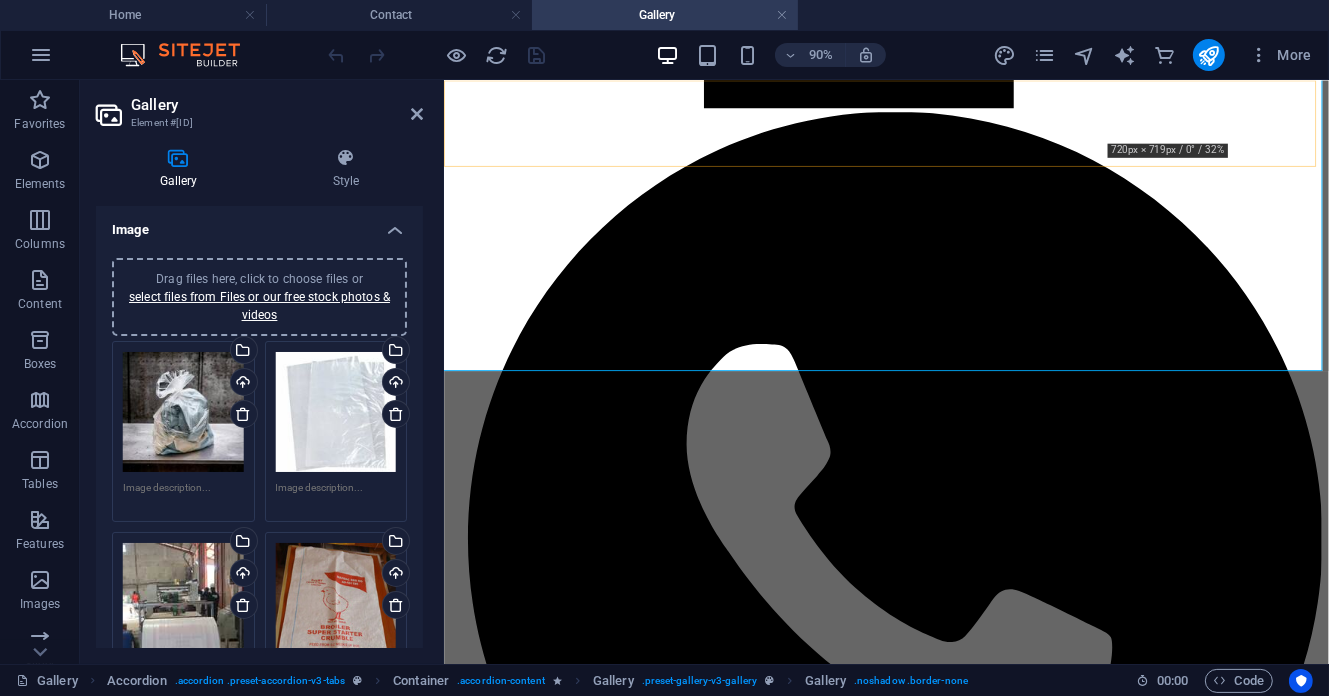 scroll, scrollTop: 5038, scrollLeft: 0, axis: vertical 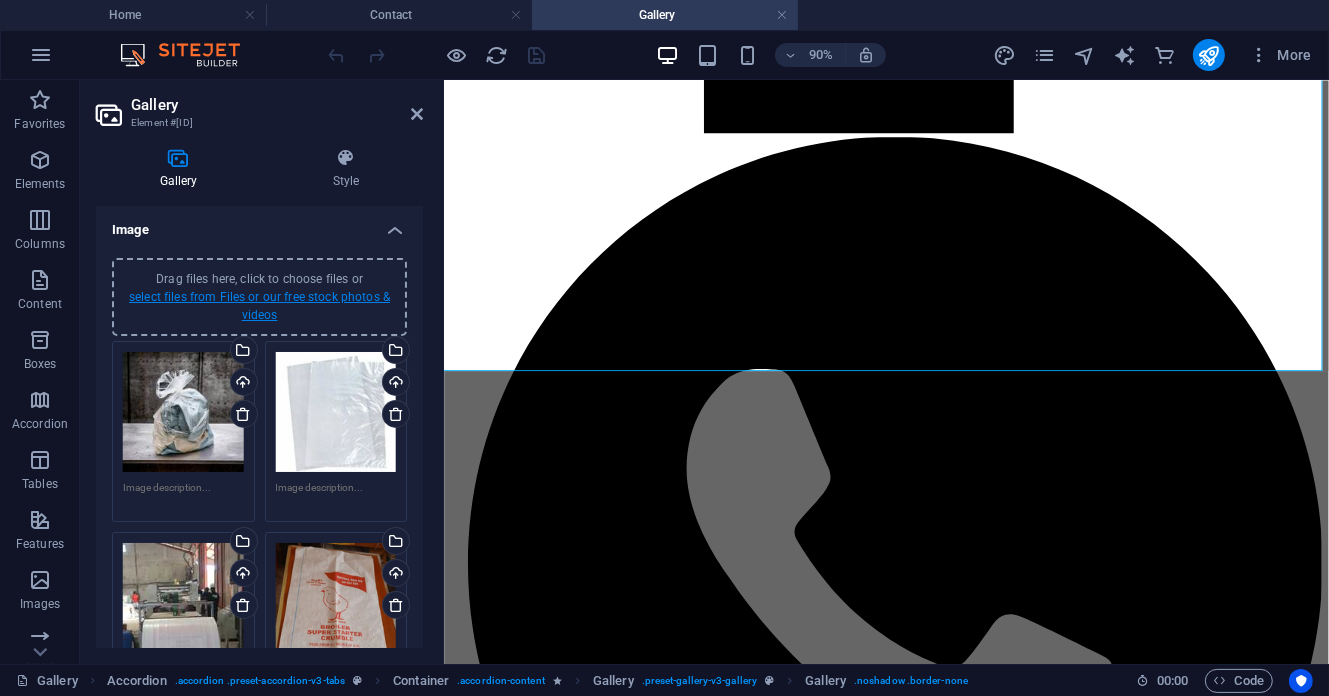 click on "select files from Files or our free stock photos & videos" at bounding box center (259, 306) 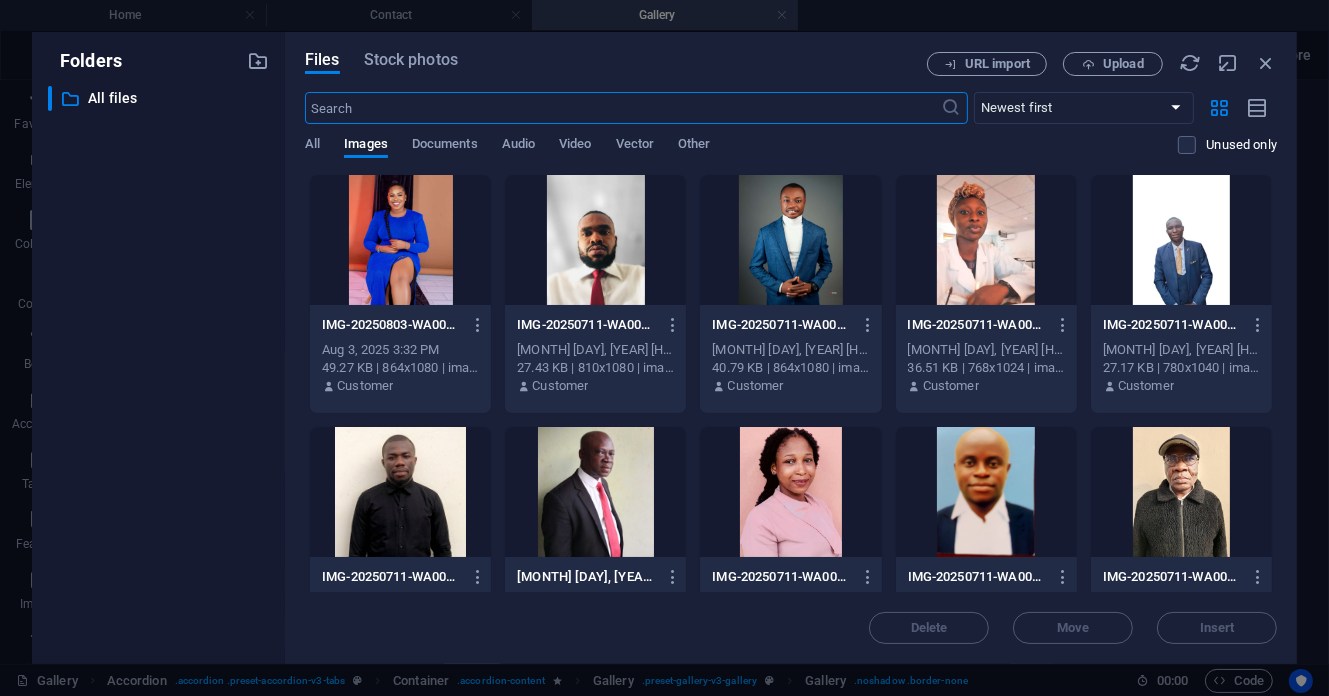 scroll, scrollTop: 5066, scrollLeft: 0, axis: vertical 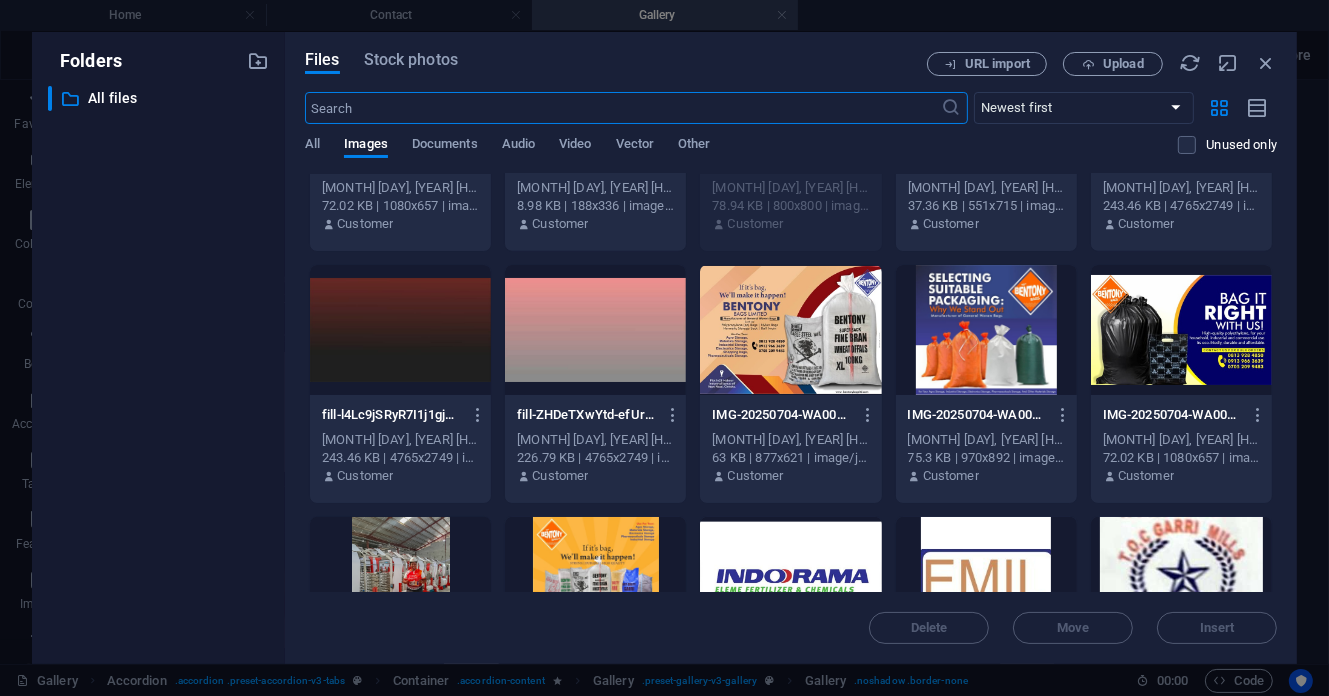 click at bounding box center (986, 330) 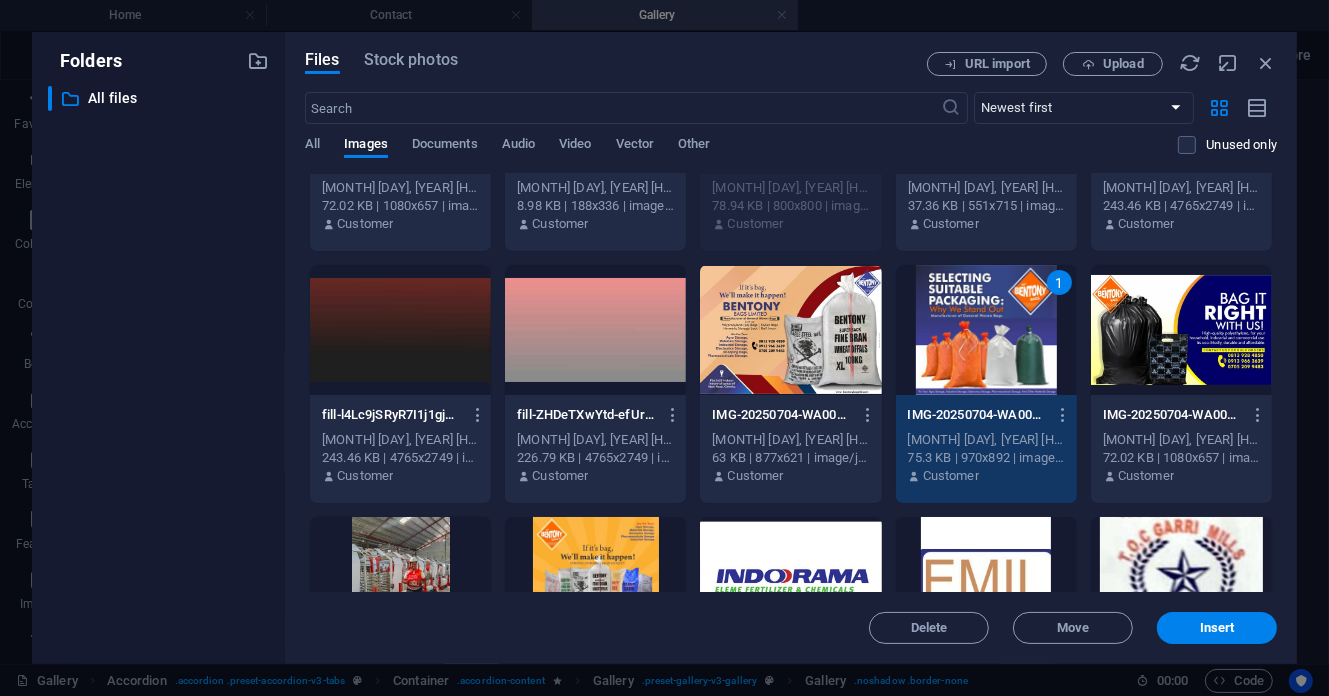 click at bounding box center [790, 330] 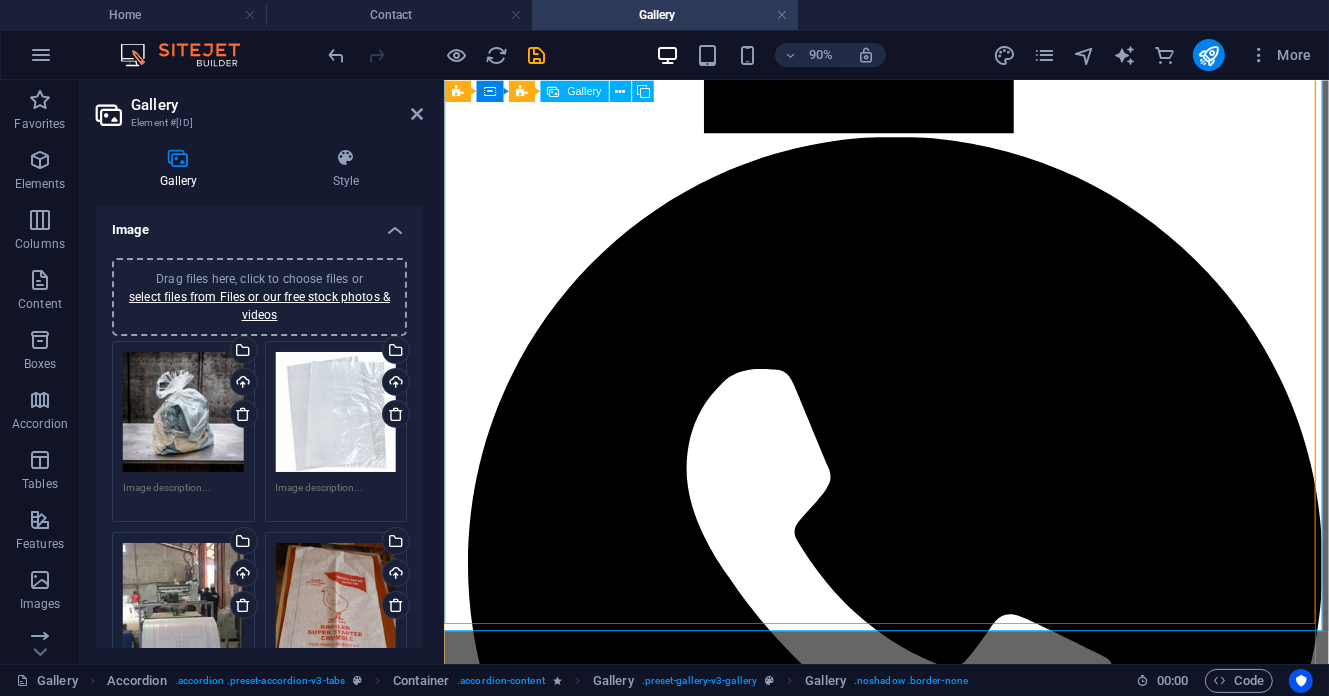 scroll, scrollTop: 4771, scrollLeft: 0, axis: vertical 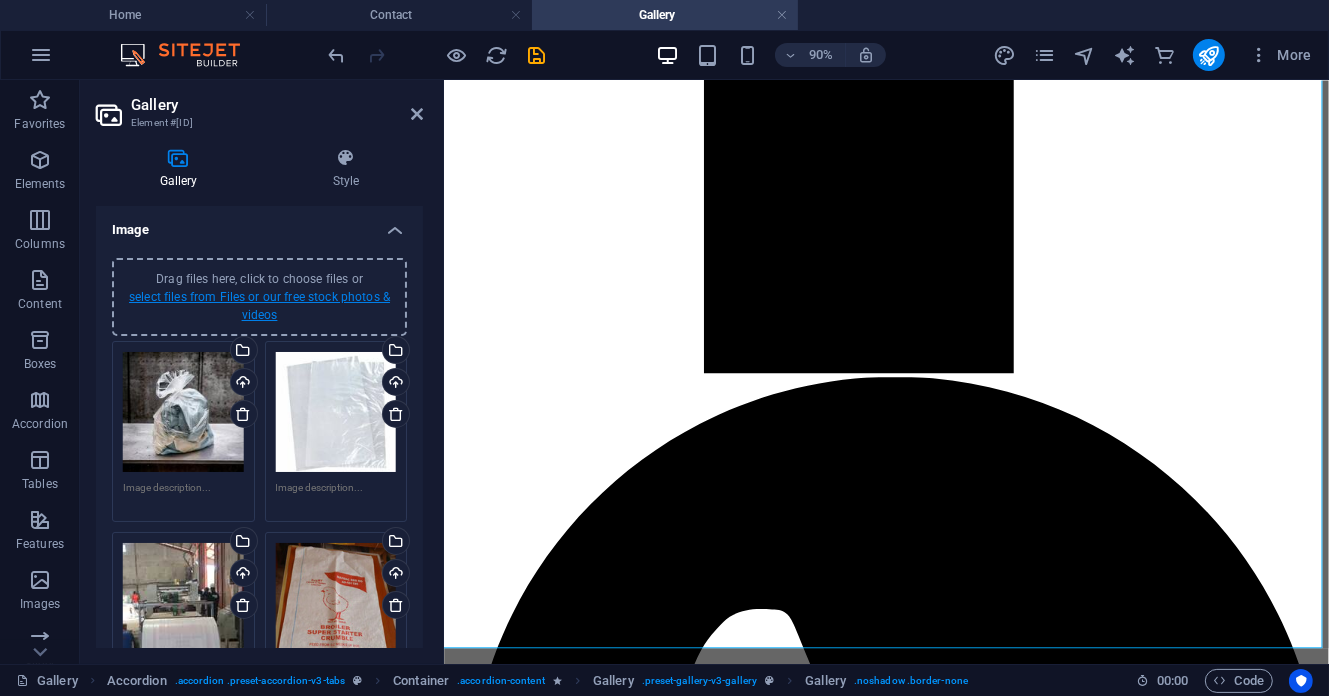 click on "select files from Files or our free stock photos & videos" at bounding box center (259, 306) 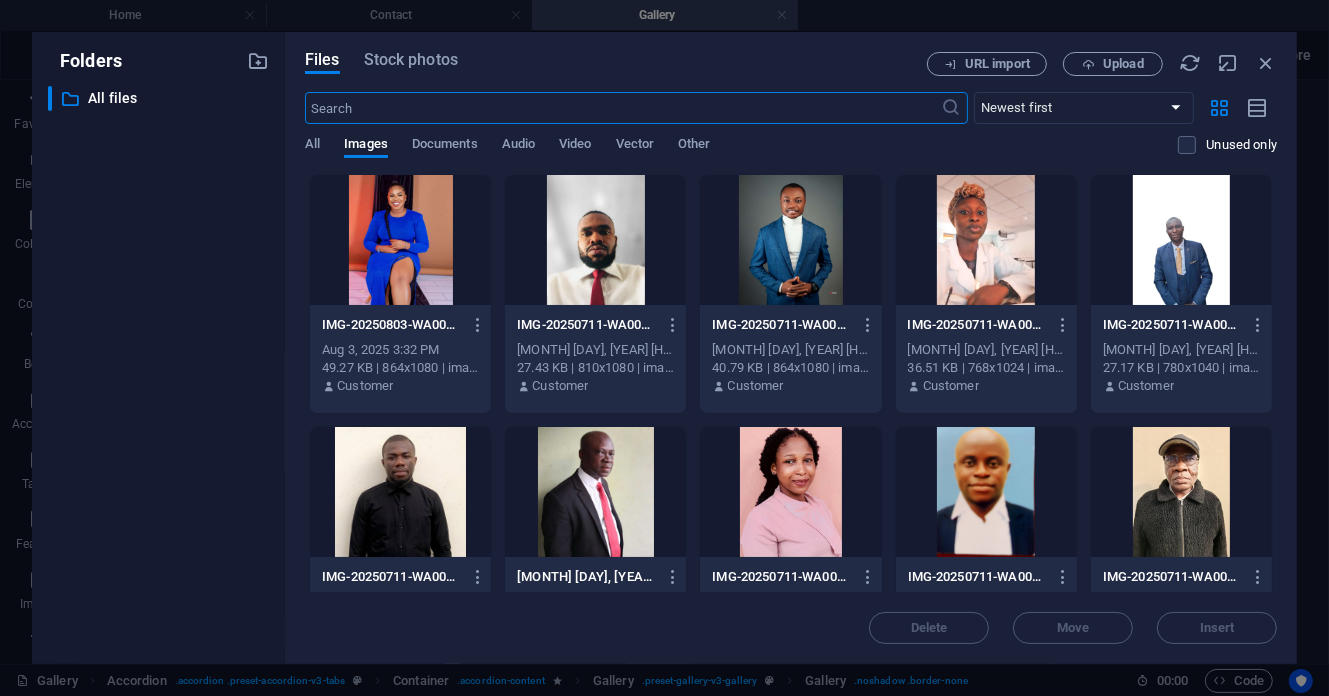 scroll, scrollTop: 4798, scrollLeft: 0, axis: vertical 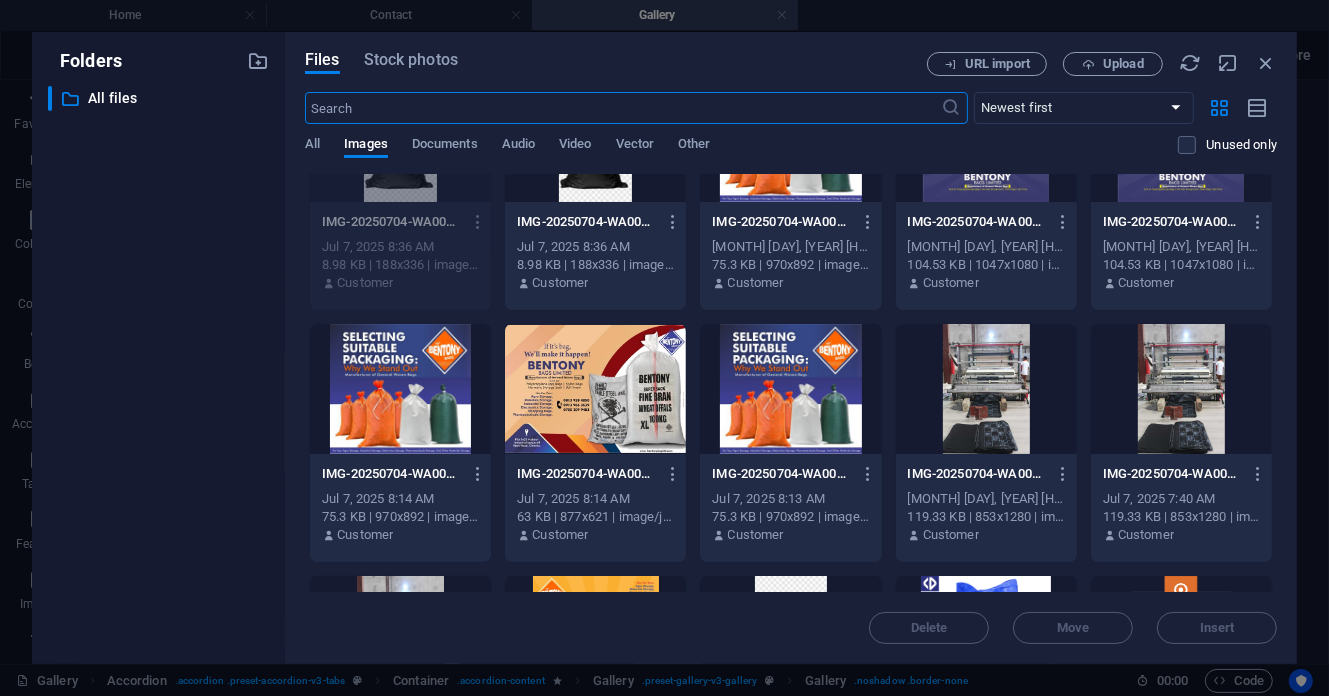 click at bounding box center [400, 389] 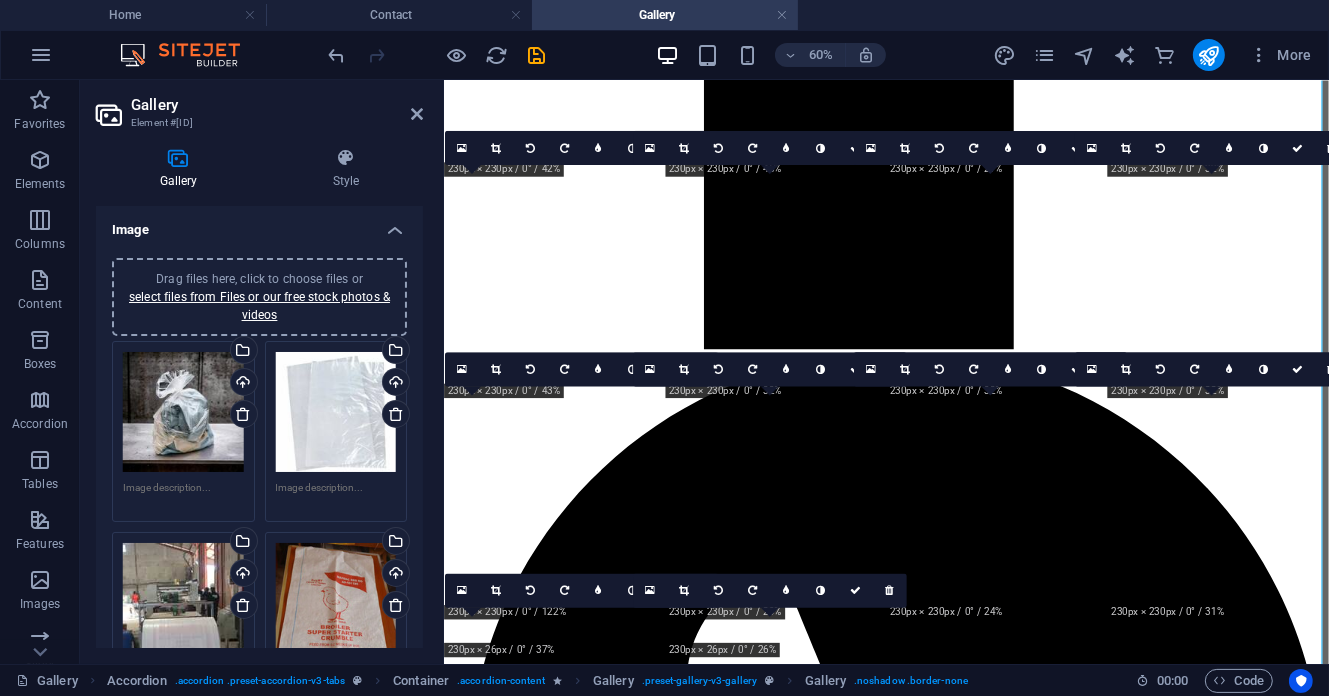 scroll, scrollTop: 4771, scrollLeft: 0, axis: vertical 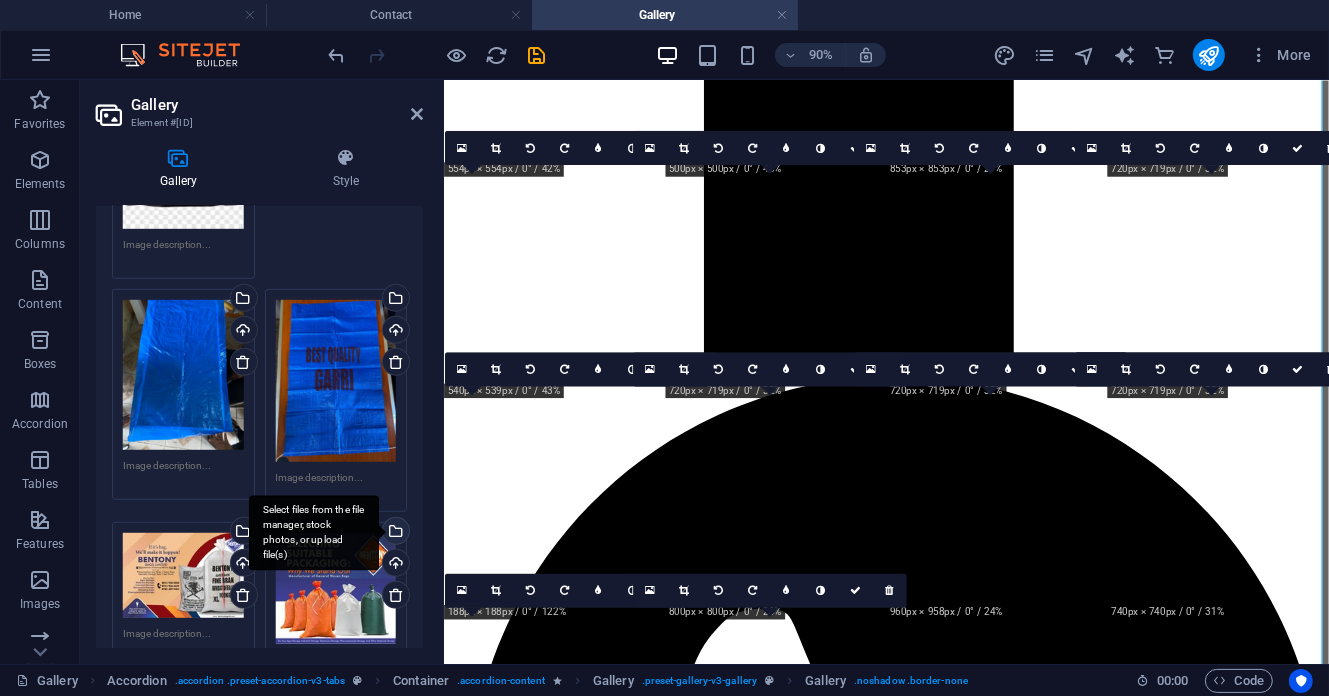click on "Select files from the file manager, stock photos, or upload file(s)" at bounding box center [394, 533] 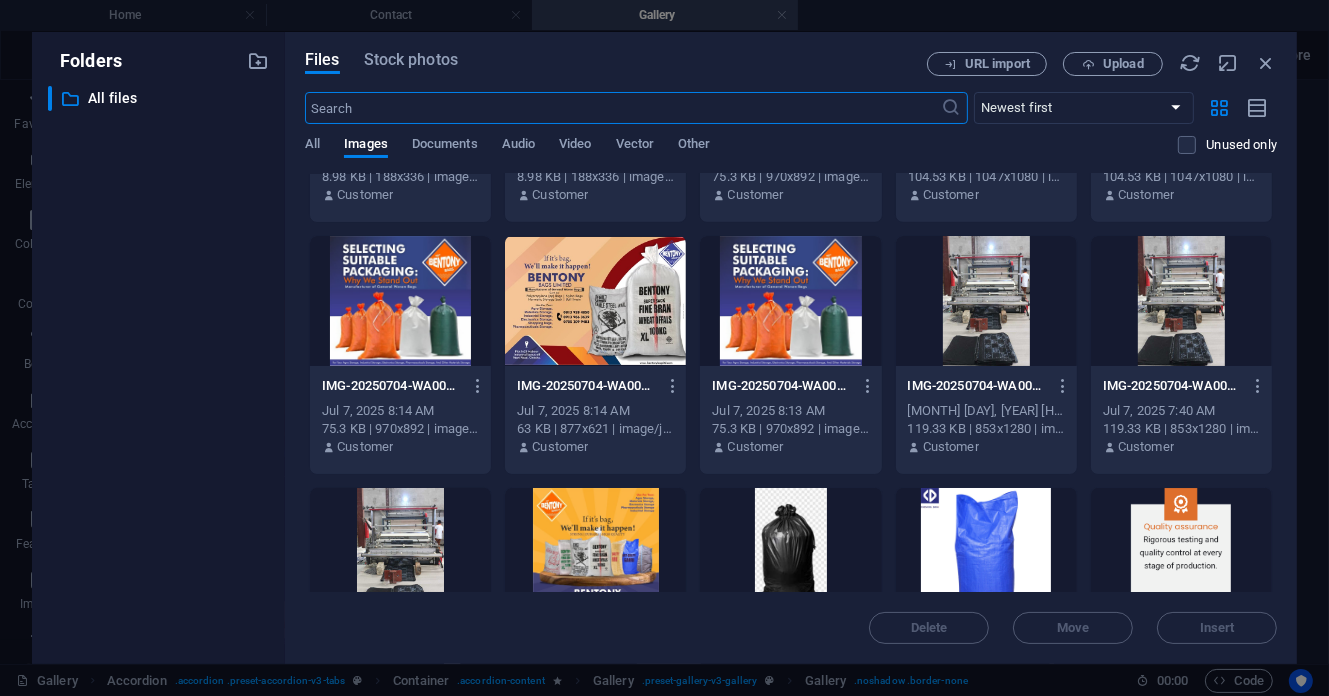 scroll, scrollTop: 8018, scrollLeft: 0, axis: vertical 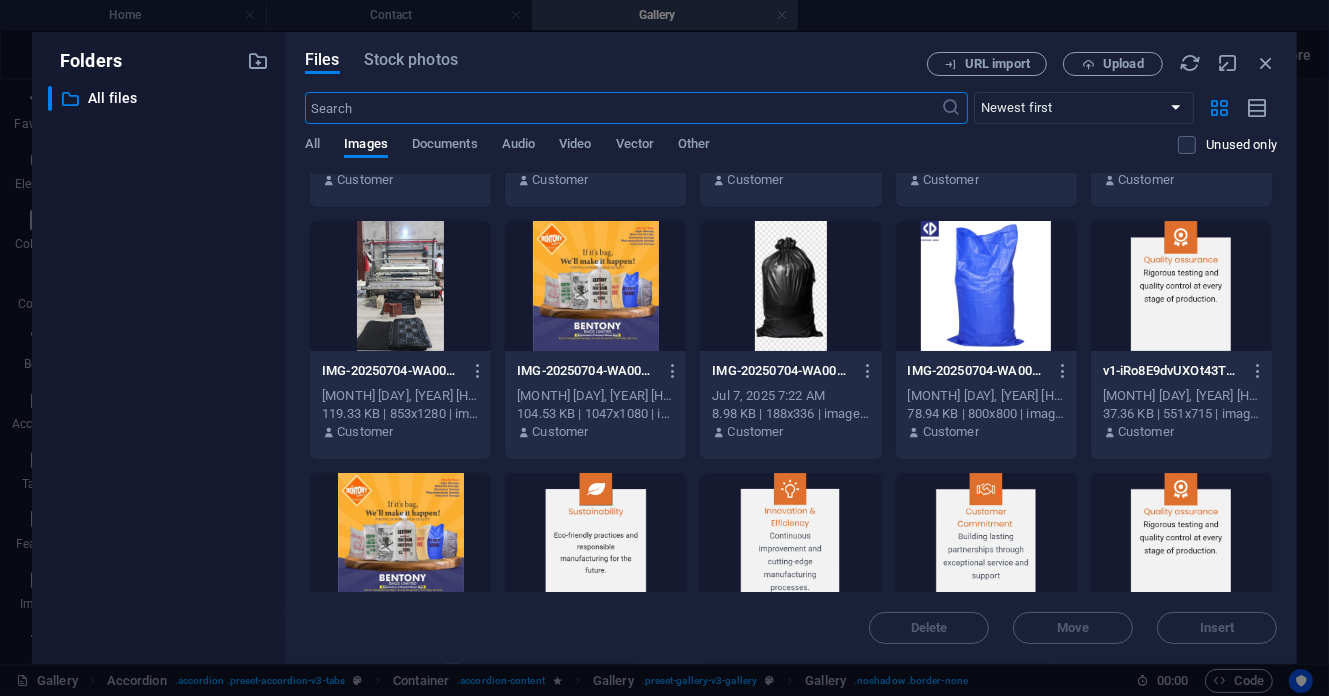 click at bounding box center (595, 286) 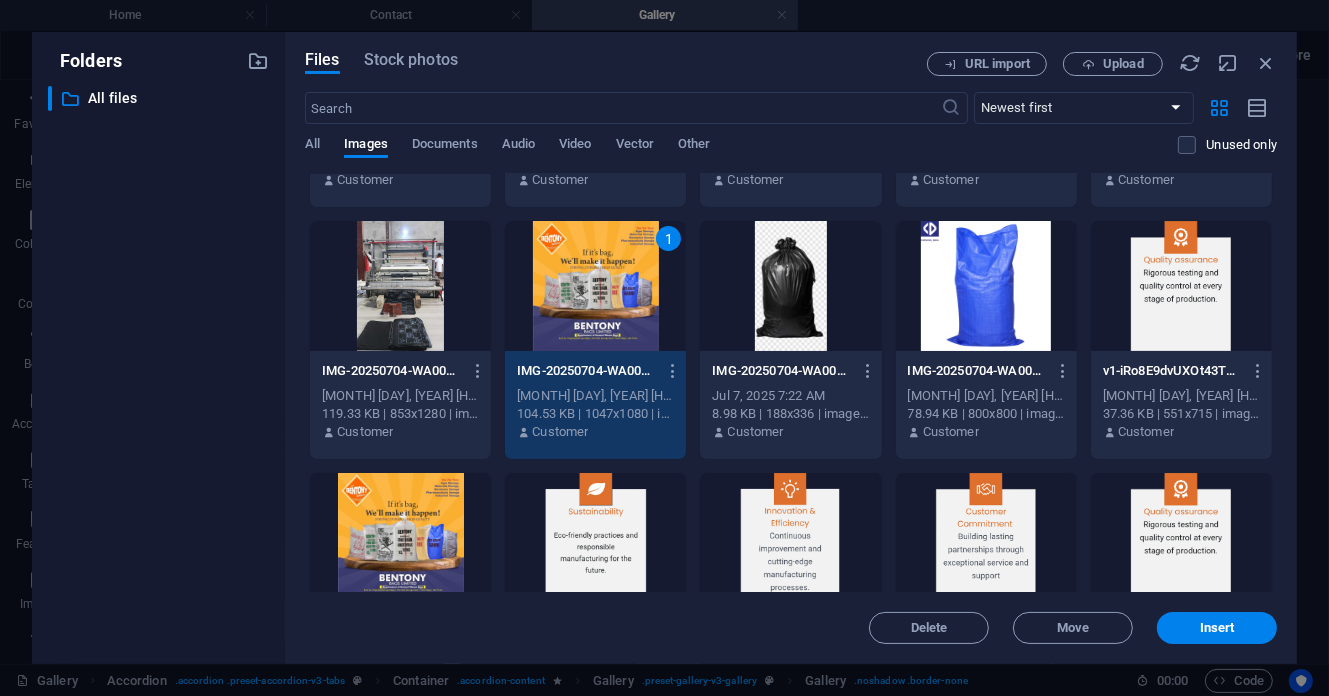 scroll, scrollTop: 1322, scrollLeft: 0, axis: vertical 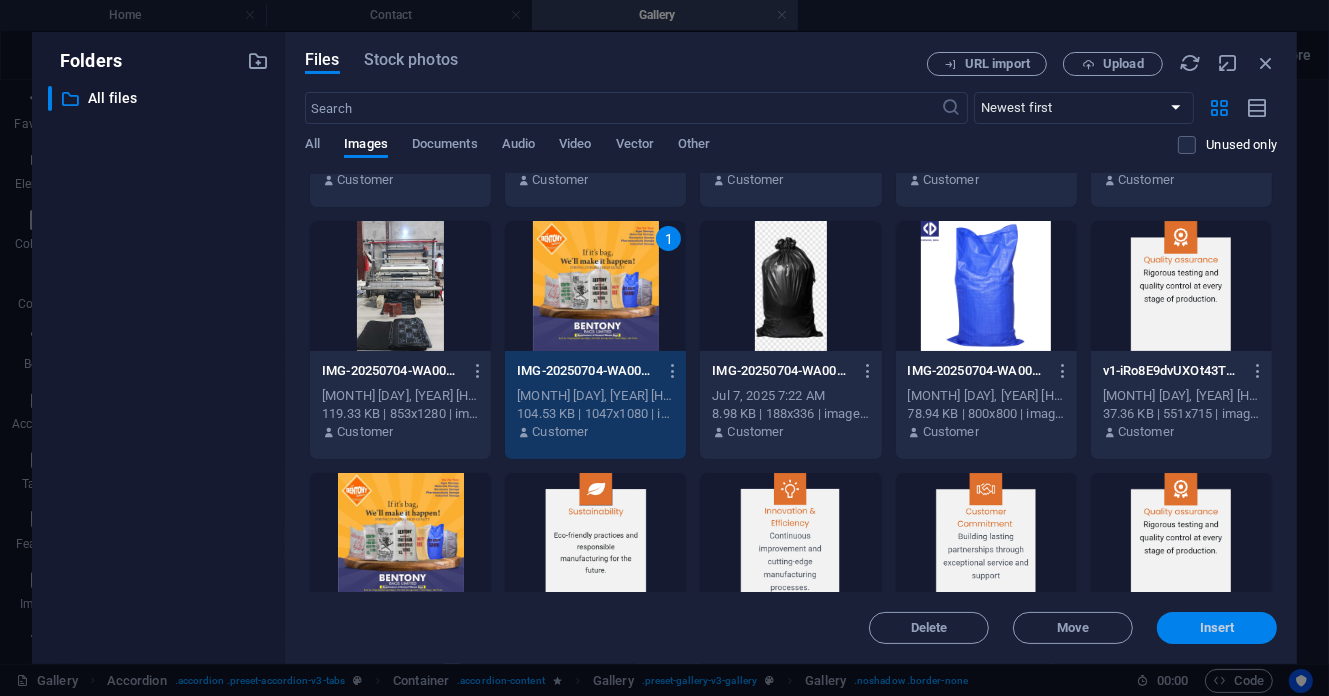 click on "Insert" at bounding box center [1217, 628] 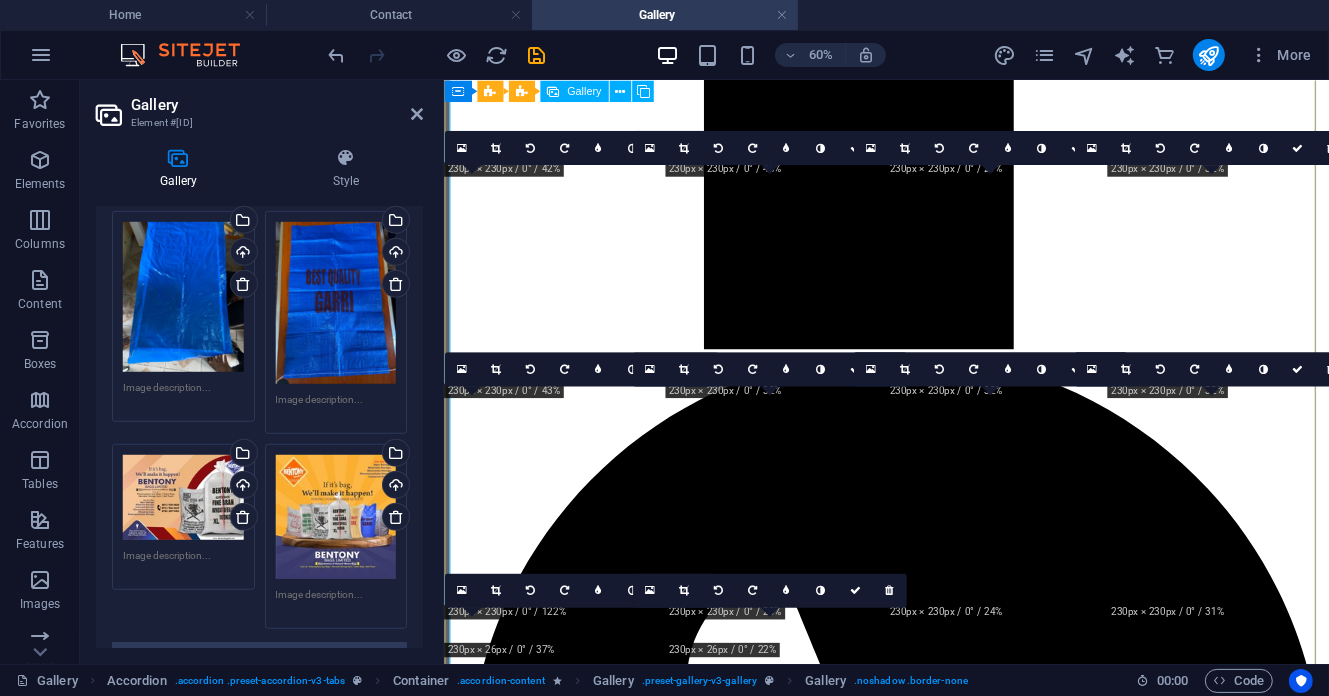 scroll, scrollTop: 4771, scrollLeft: 0, axis: vertical 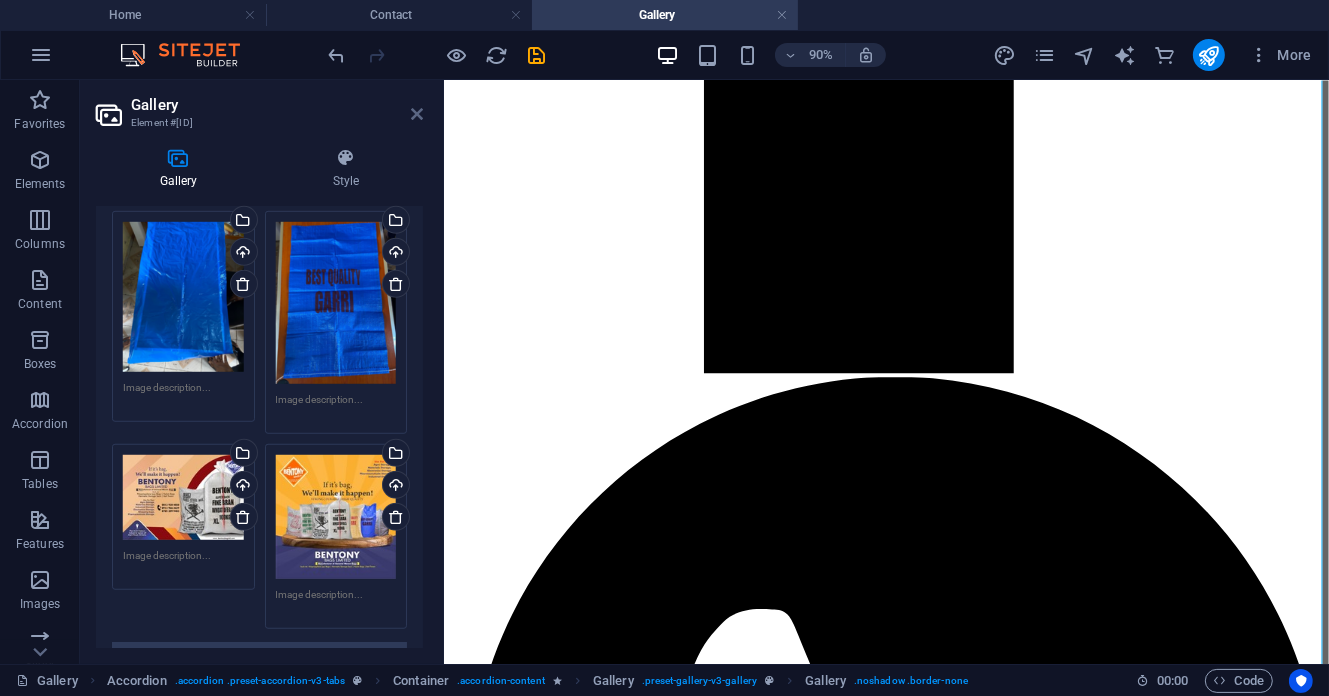 click at bounding box center [417, 114] 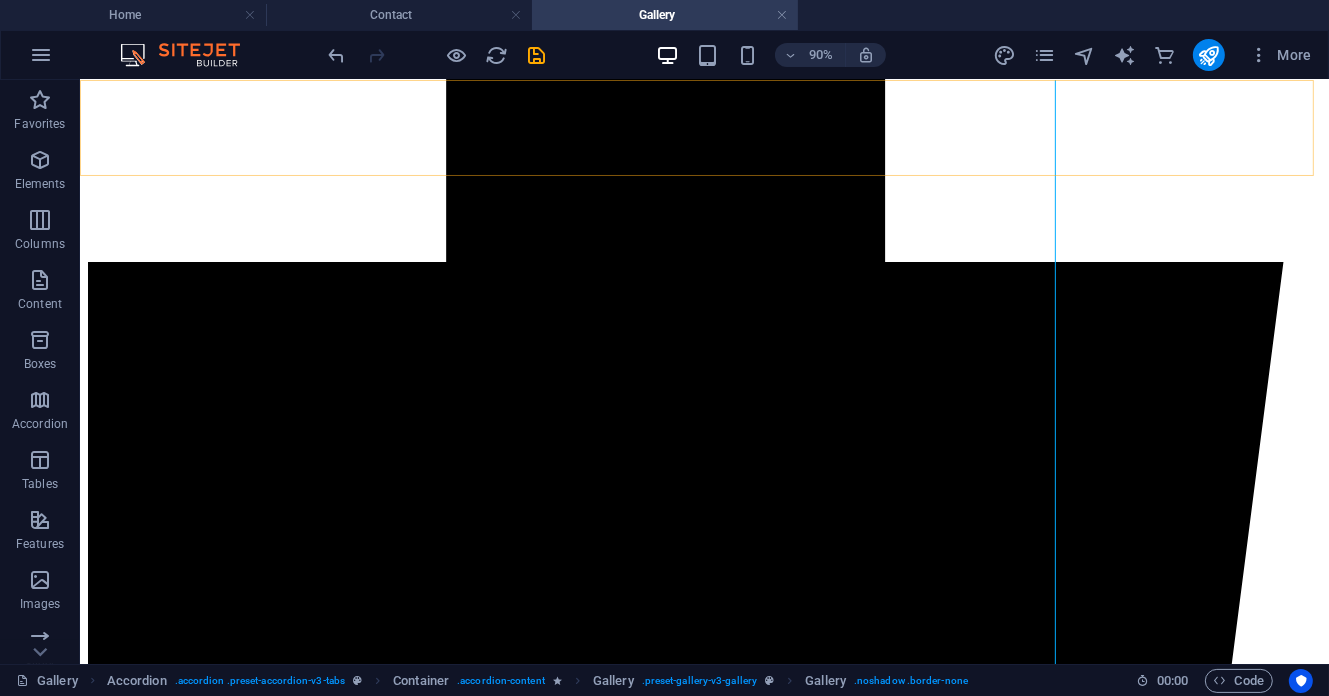 click on "Home About us Service Gallery Contact" at bounding box center [703, 5052] 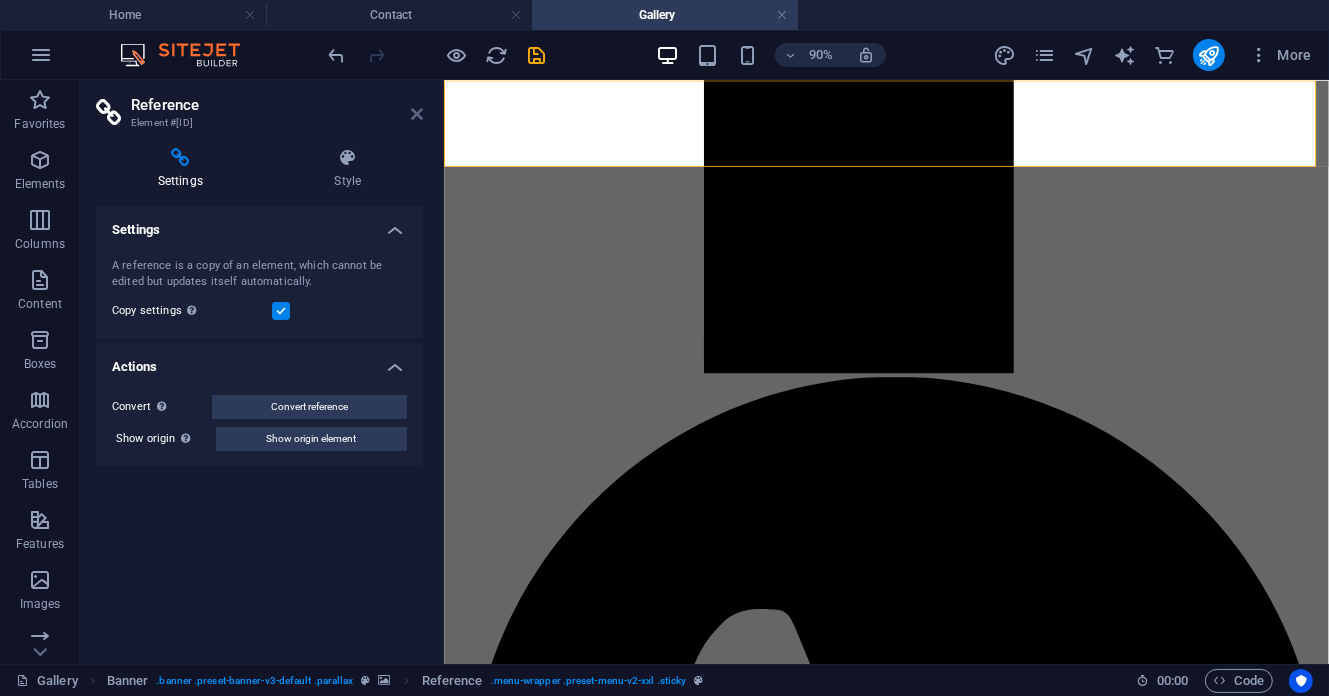 click at bounding box center (417, 114) 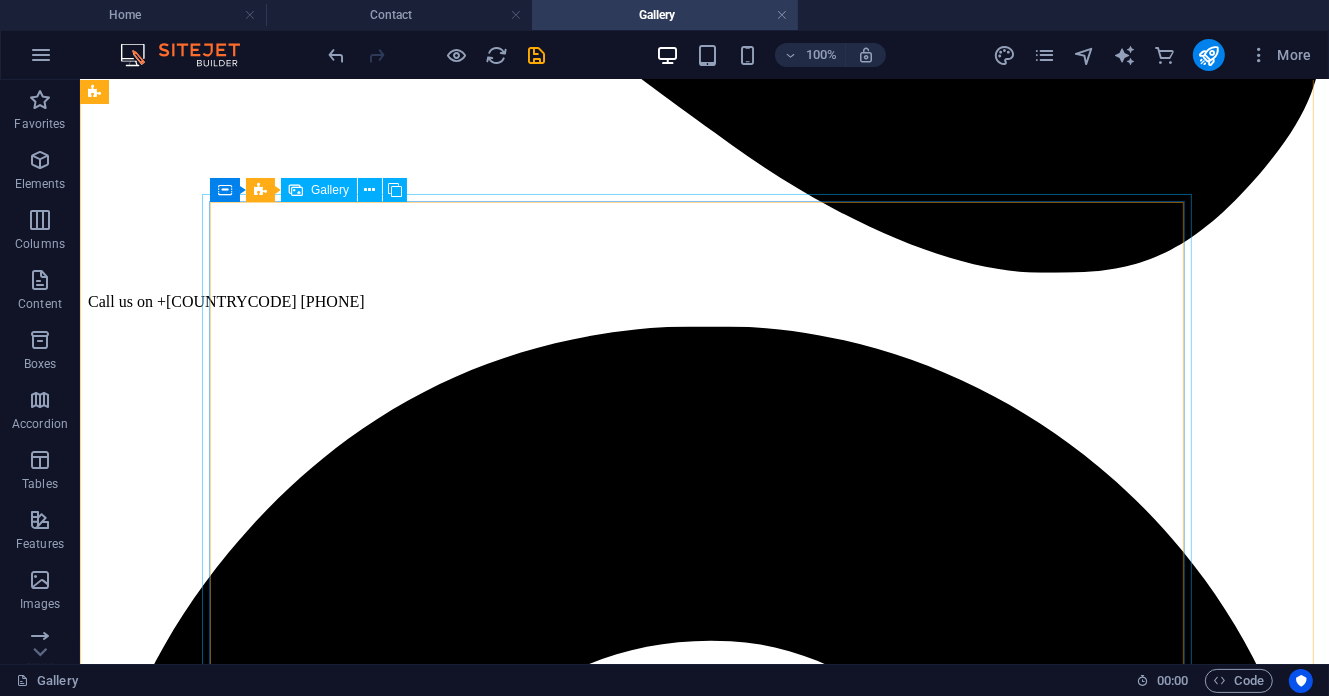 scroll, scrollTop: 800, scrollLeft: 0, axis: vertical 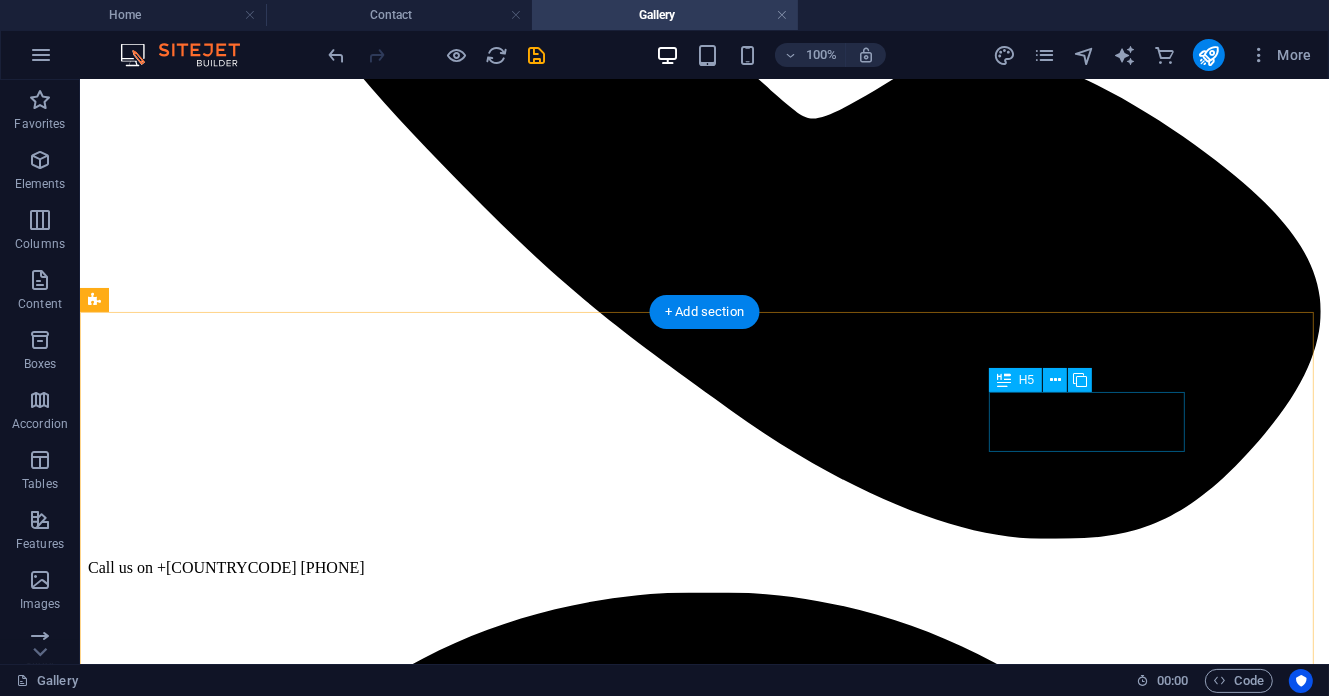 click on "ADS" at bounding box center (703, 73646) 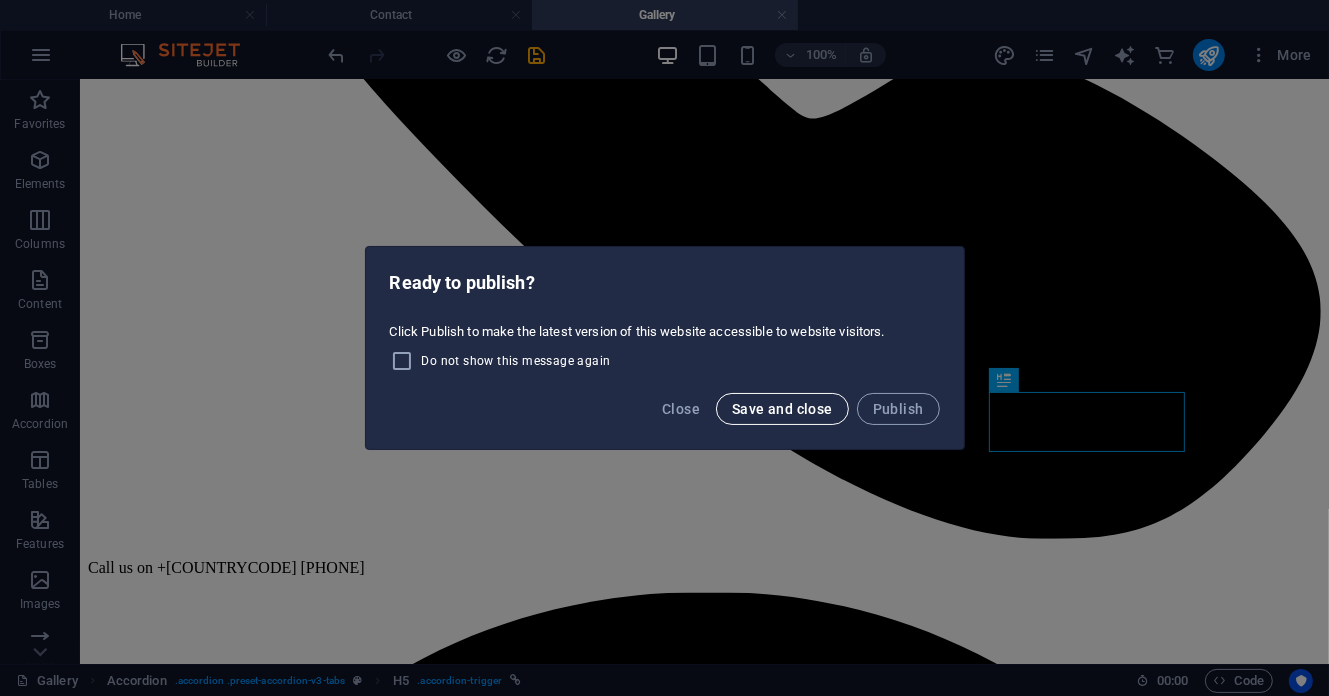 click on "Save and close" at bounding box center (782, 409) 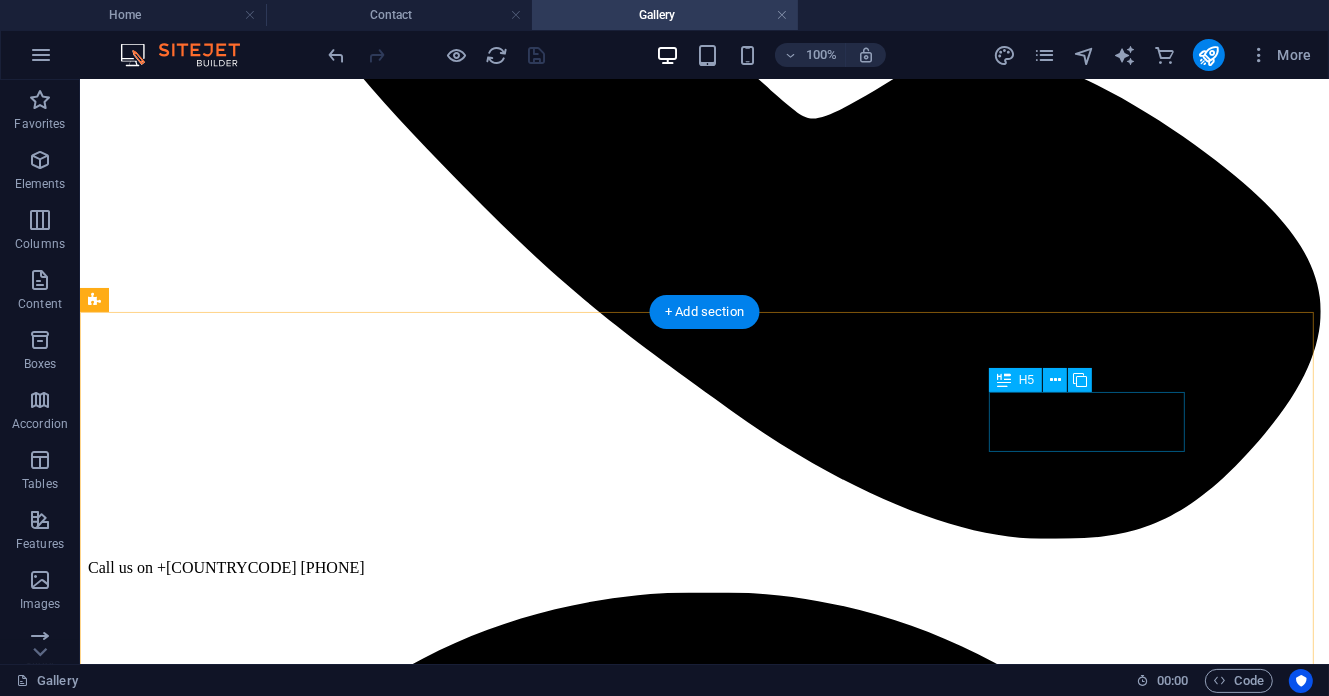 click on "ADS" at bounding box center (703, 73646) 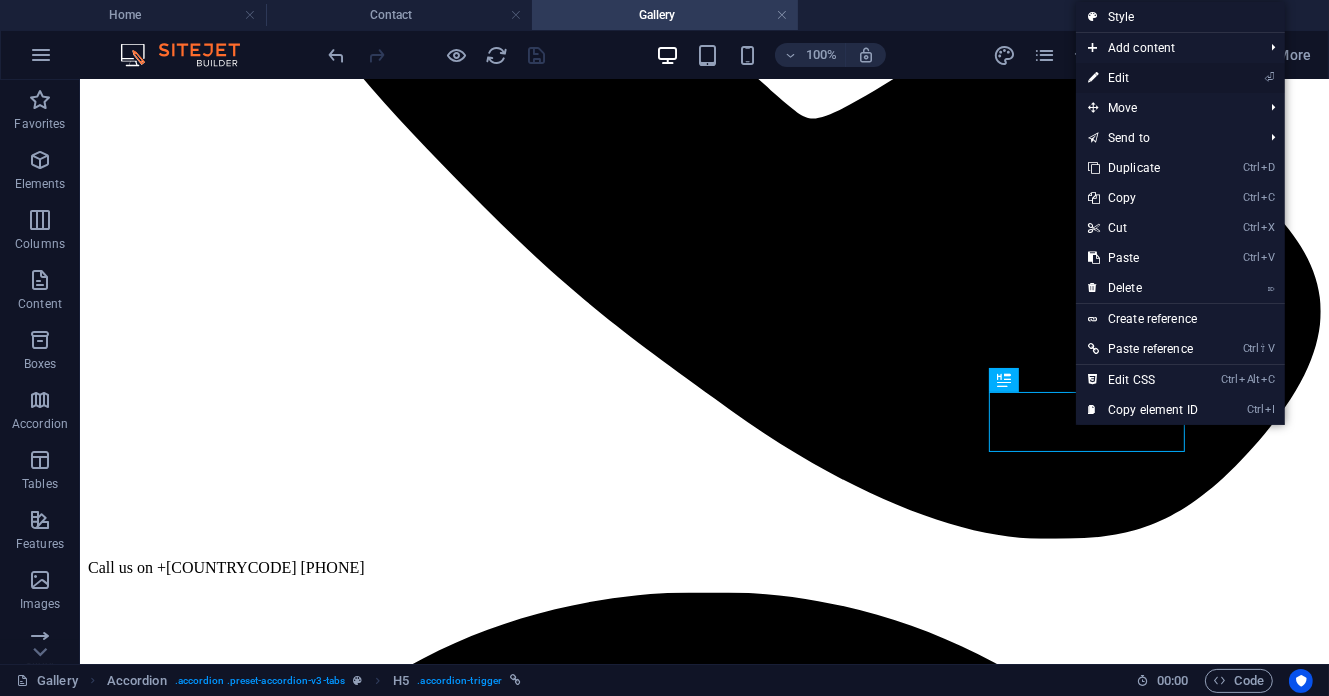 click on "⏎  Edit" at bounding box center (1143, 78) 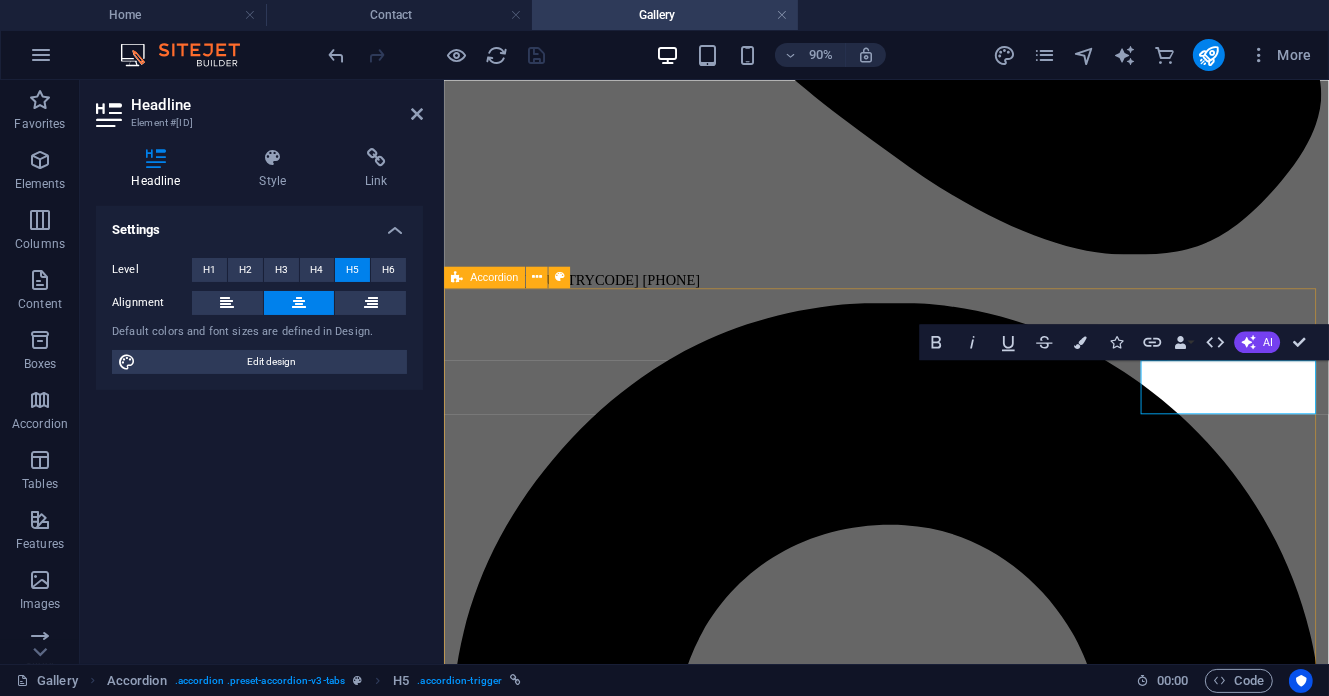 type 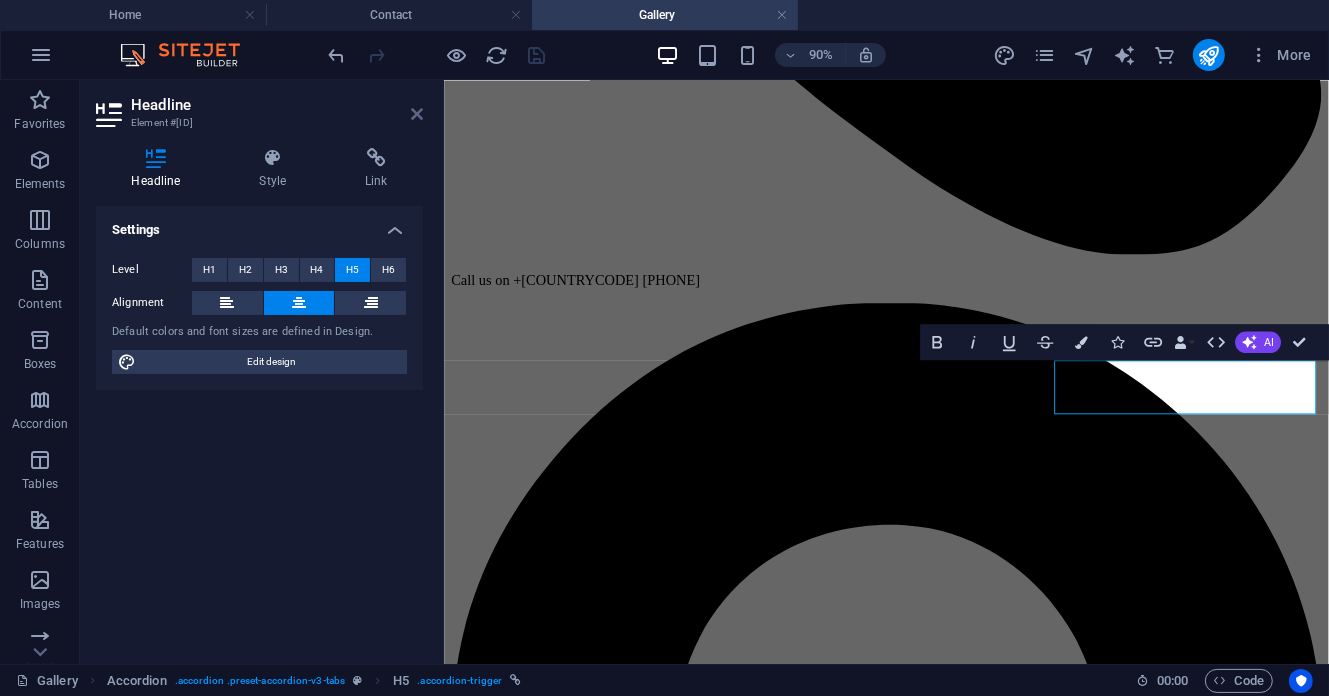 click at bounding box center [417, 114] 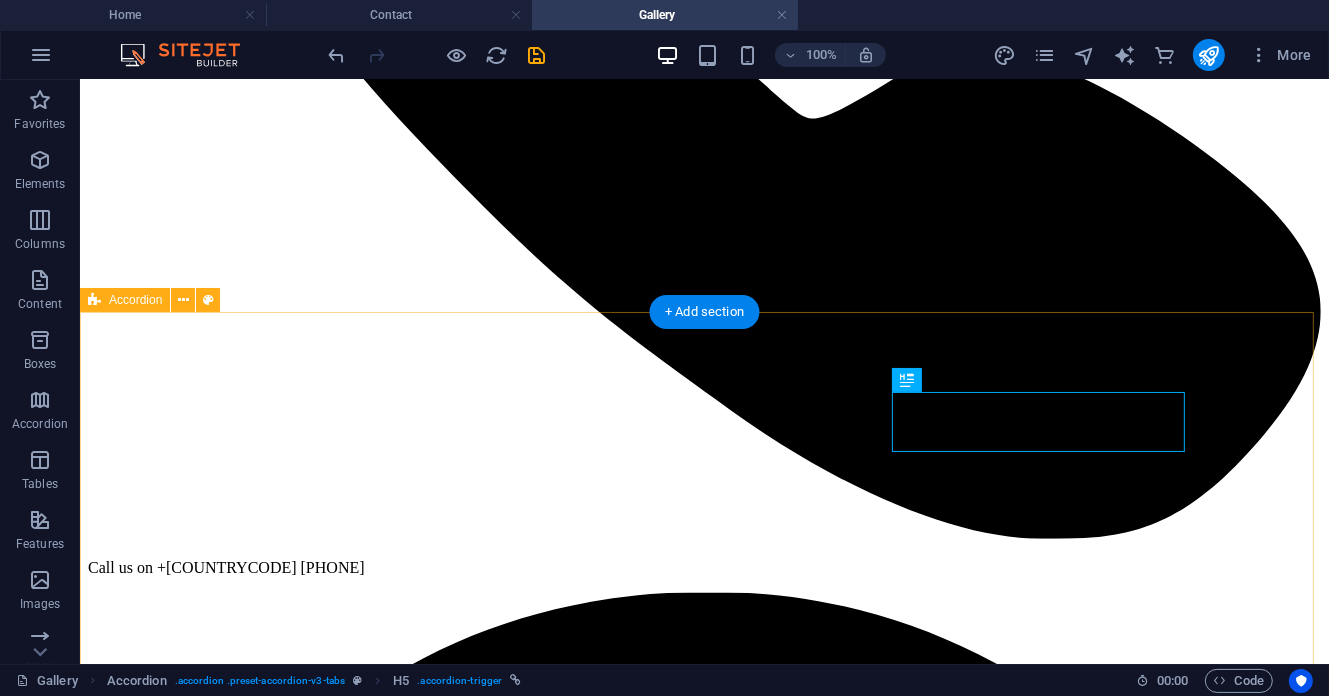 click on "Show All FACTORY PRODUCTS  EXECUTIVE WORKERS" at bounding box center (703, 45139) 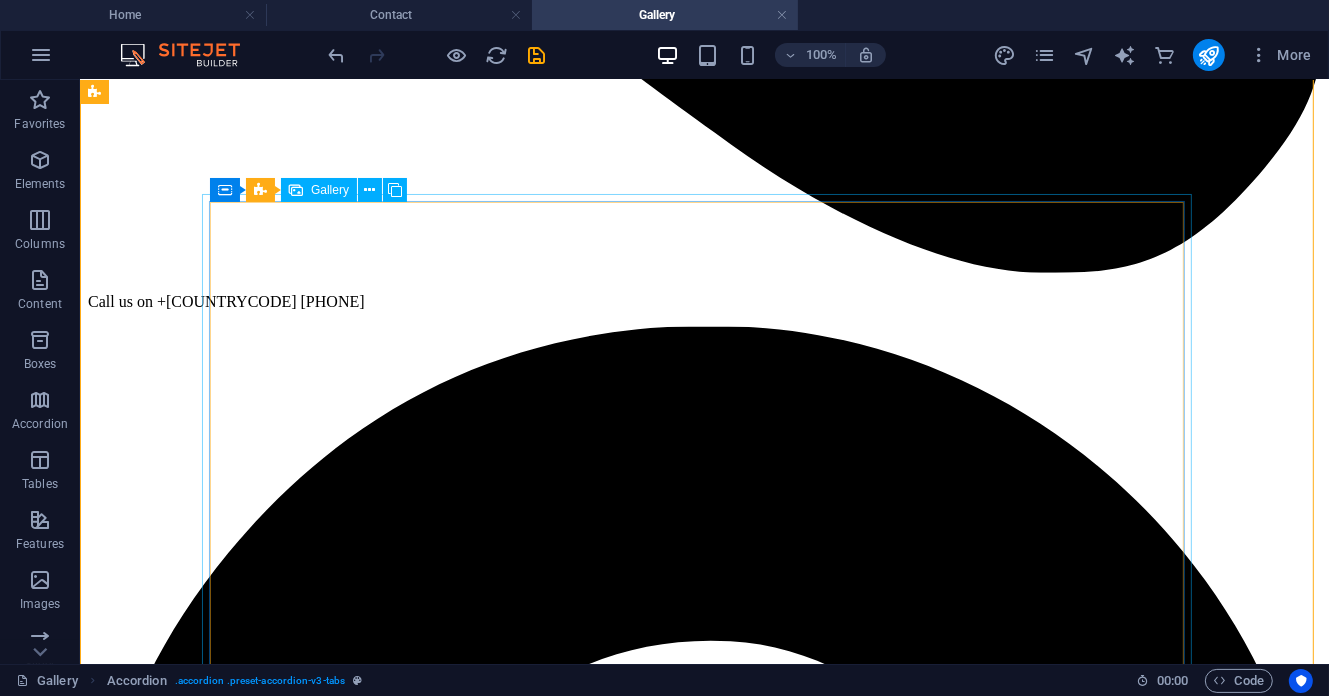 scroll, scrollTop: 800, scrollLeft: 0, axis: vertical 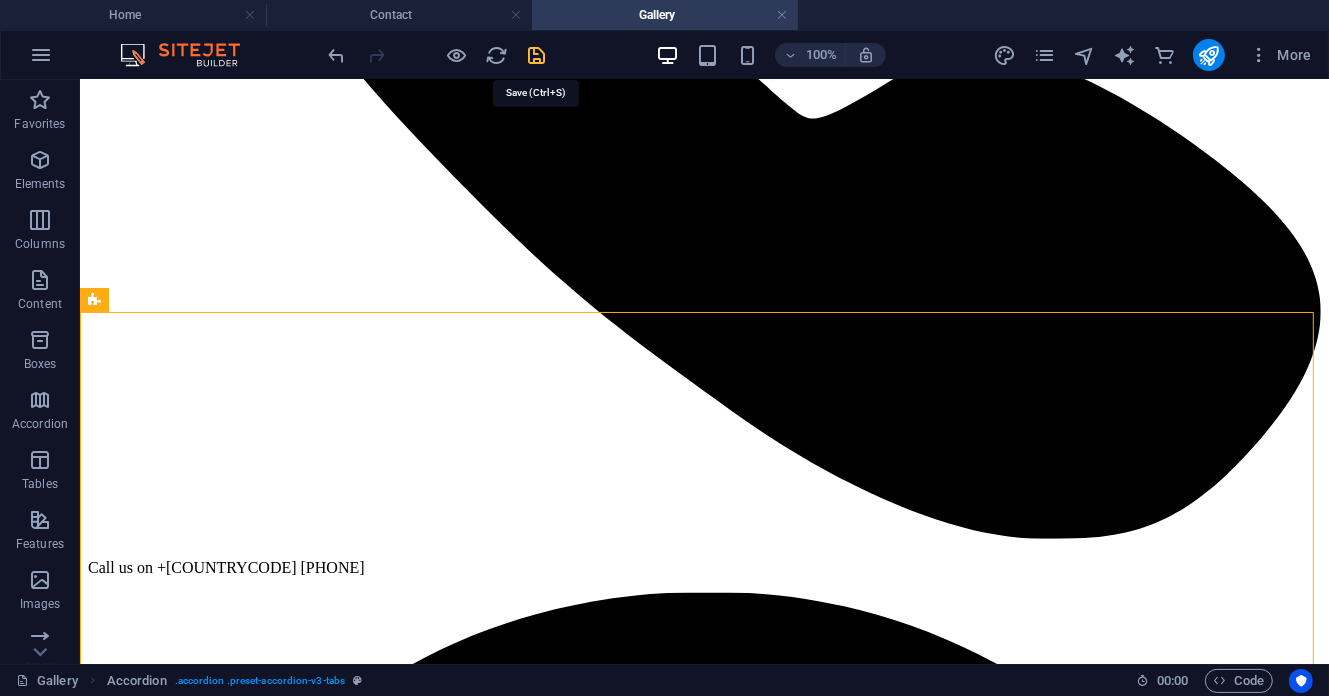 click at bounding box center [537, 55] 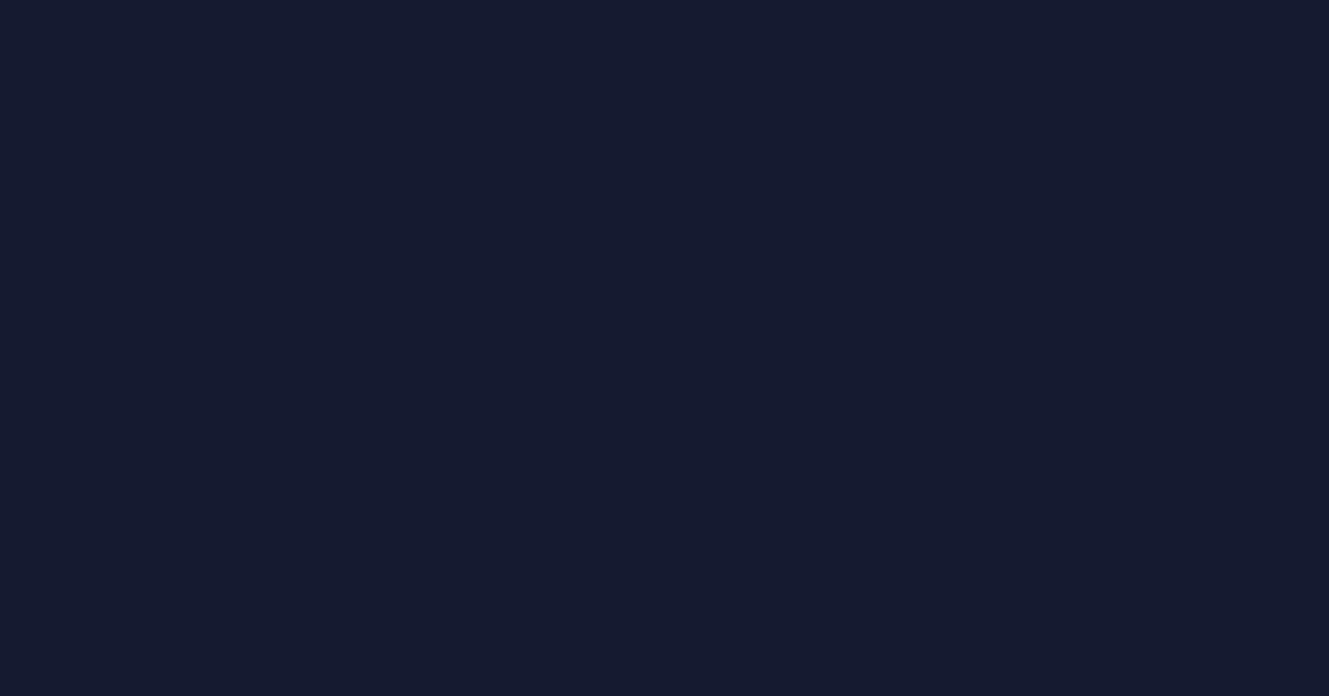scroll, scrollTop: 0, scrollLeft: 0, axis: both 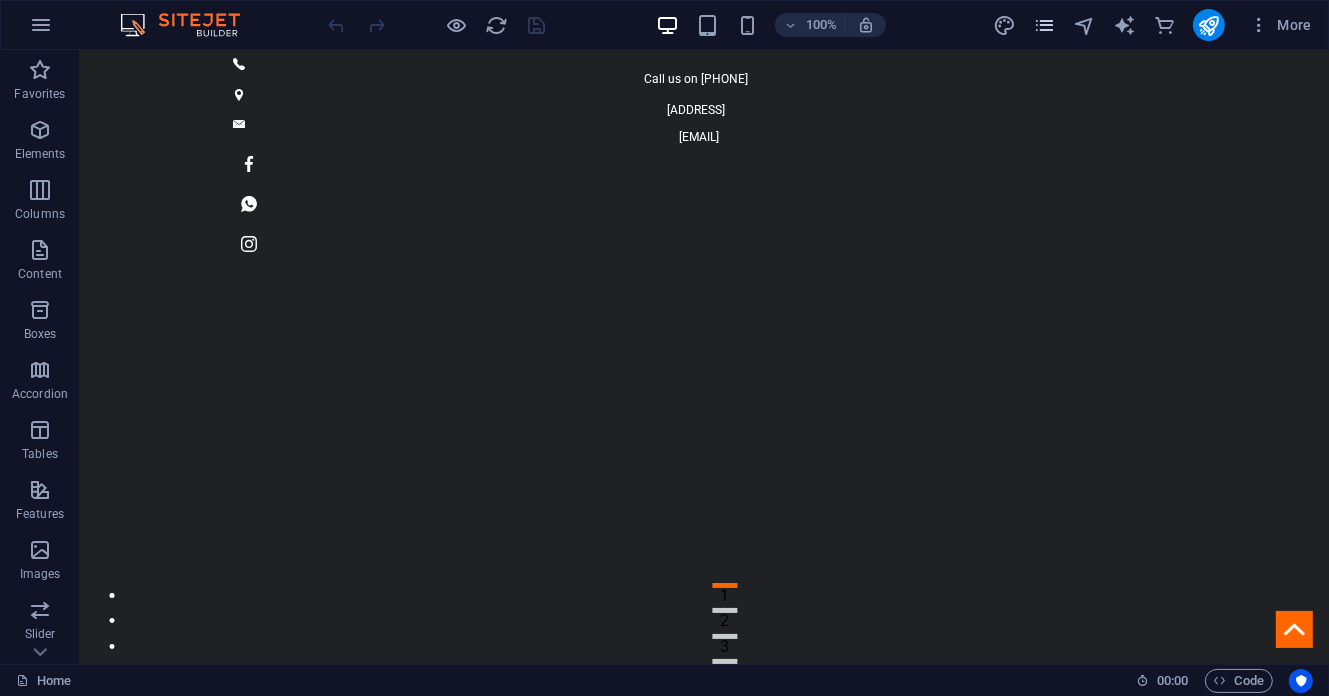 click at bounding box center [1045, 25] 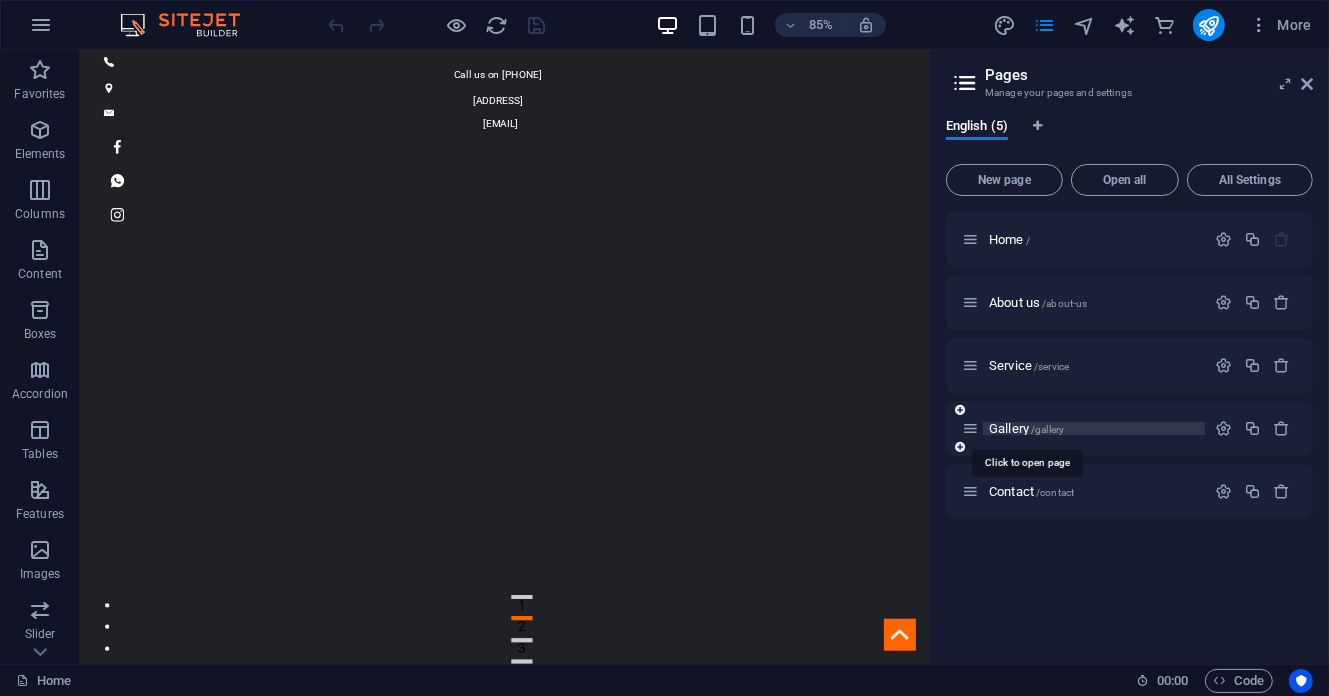 click on "Gallery /gallery" at bounding box center (1026, 428) 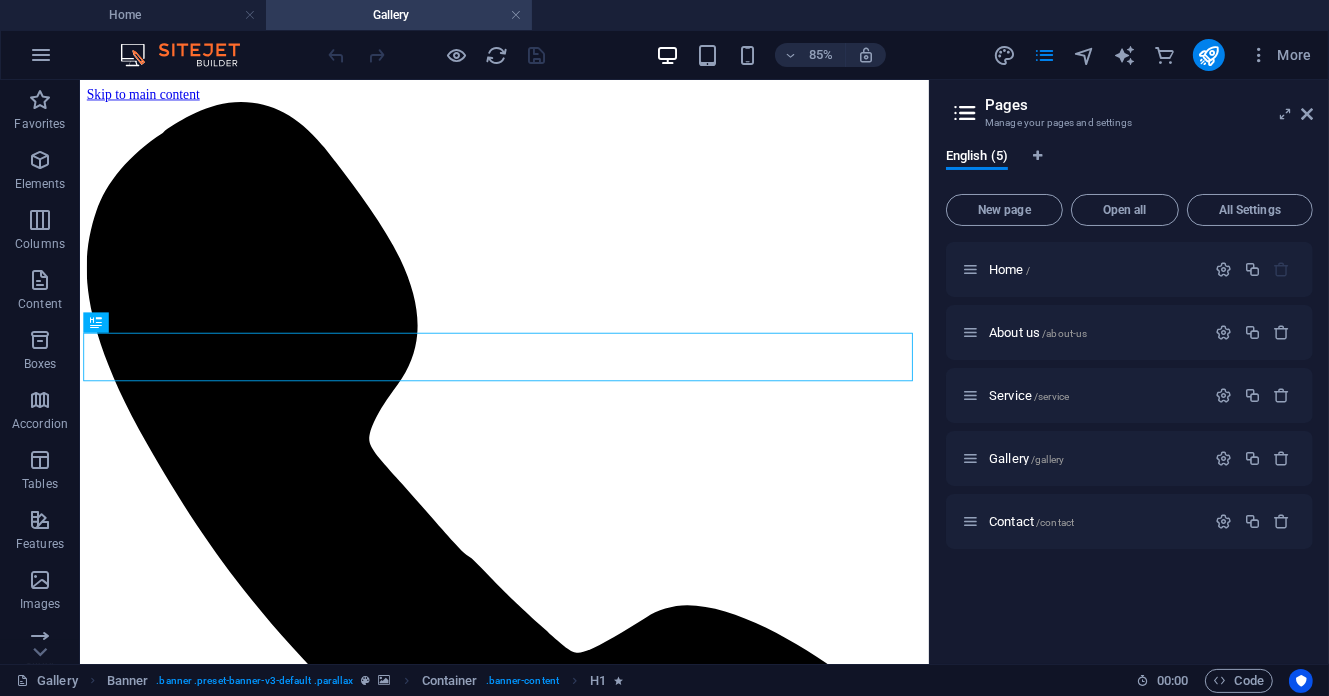 scroll, scrollTop: 0, scrollLeft: 0, axis: both 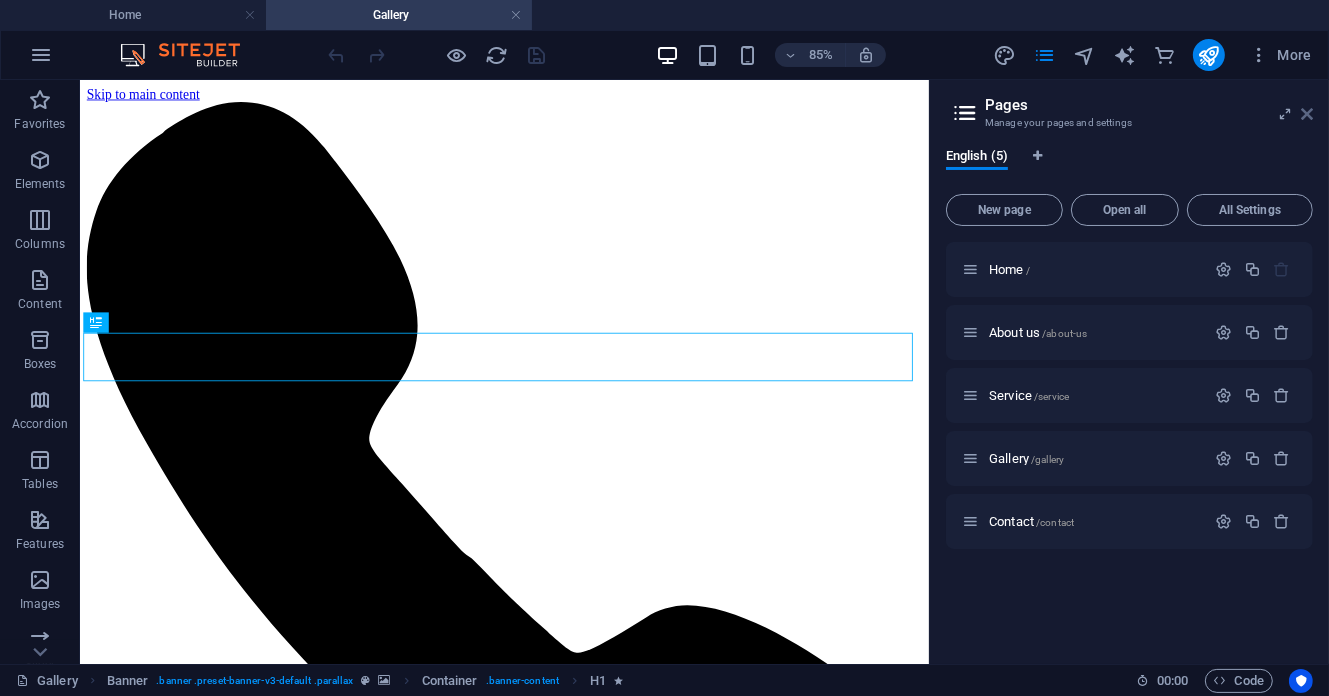 click at bounding box center [1307, 114] 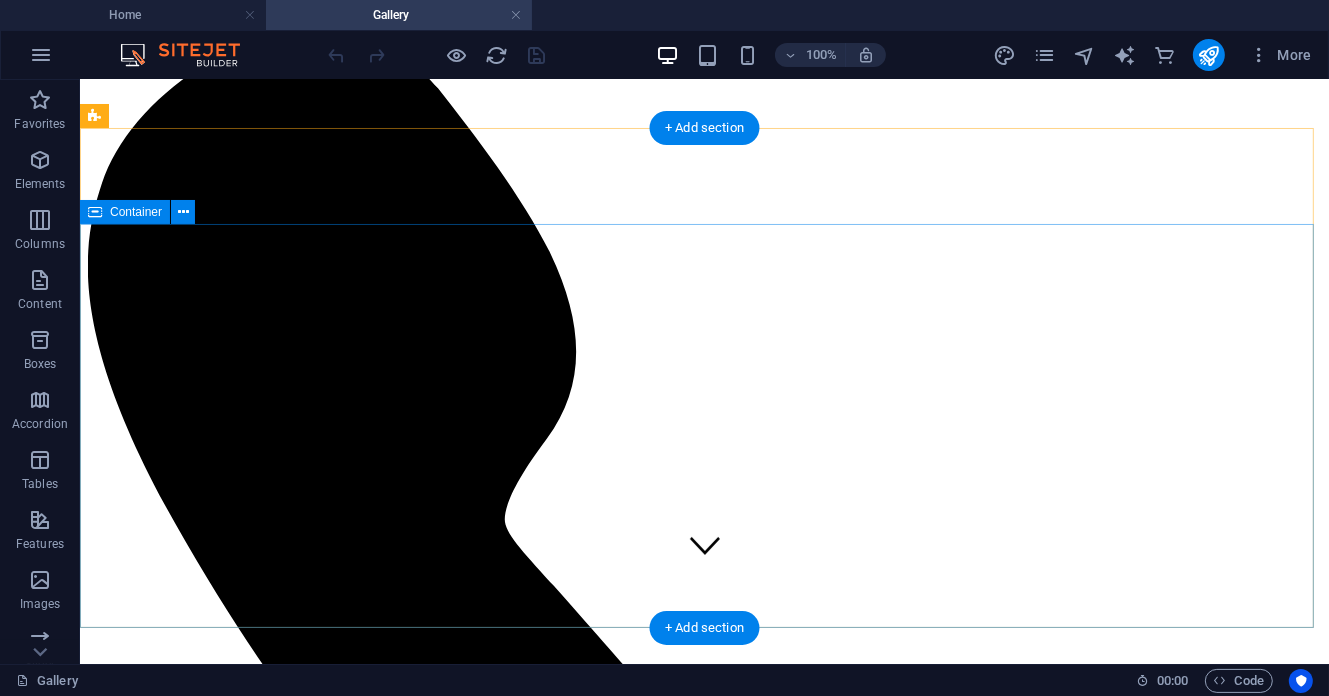 scroll, scrollTop: 800, scrollLeft: 0, axis: vertical 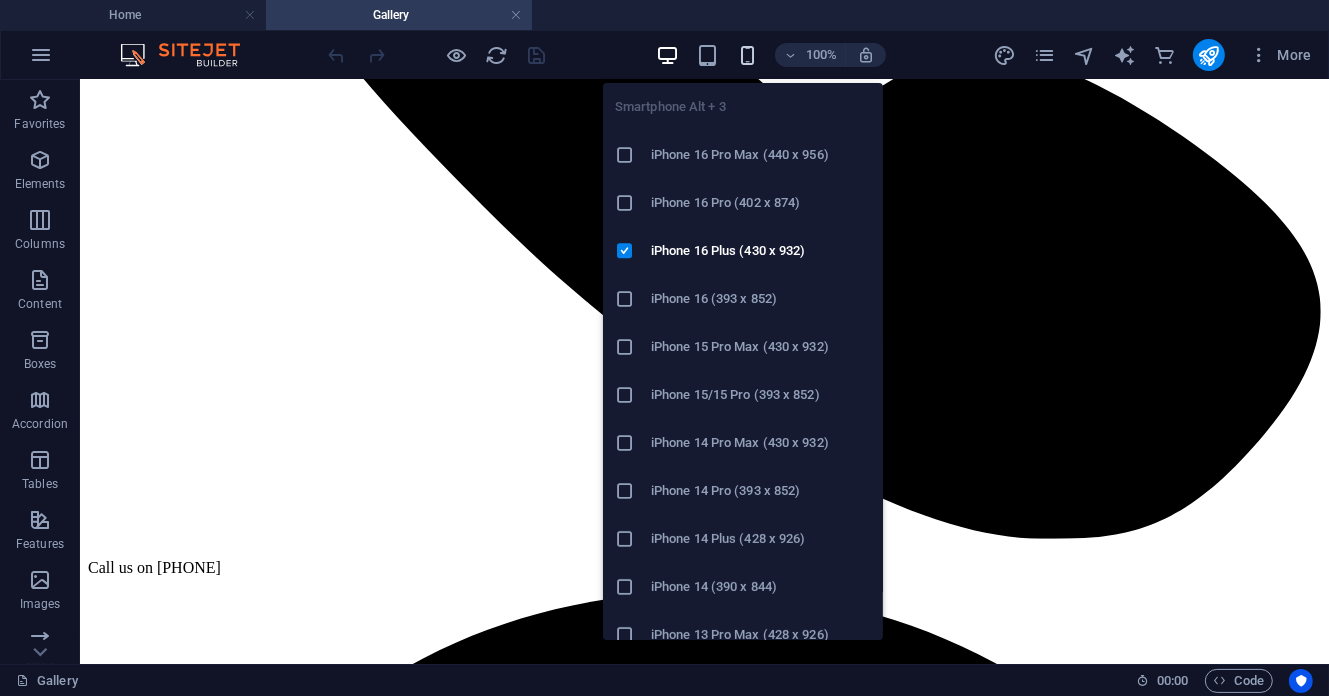 click at bounding box center [747, 55] 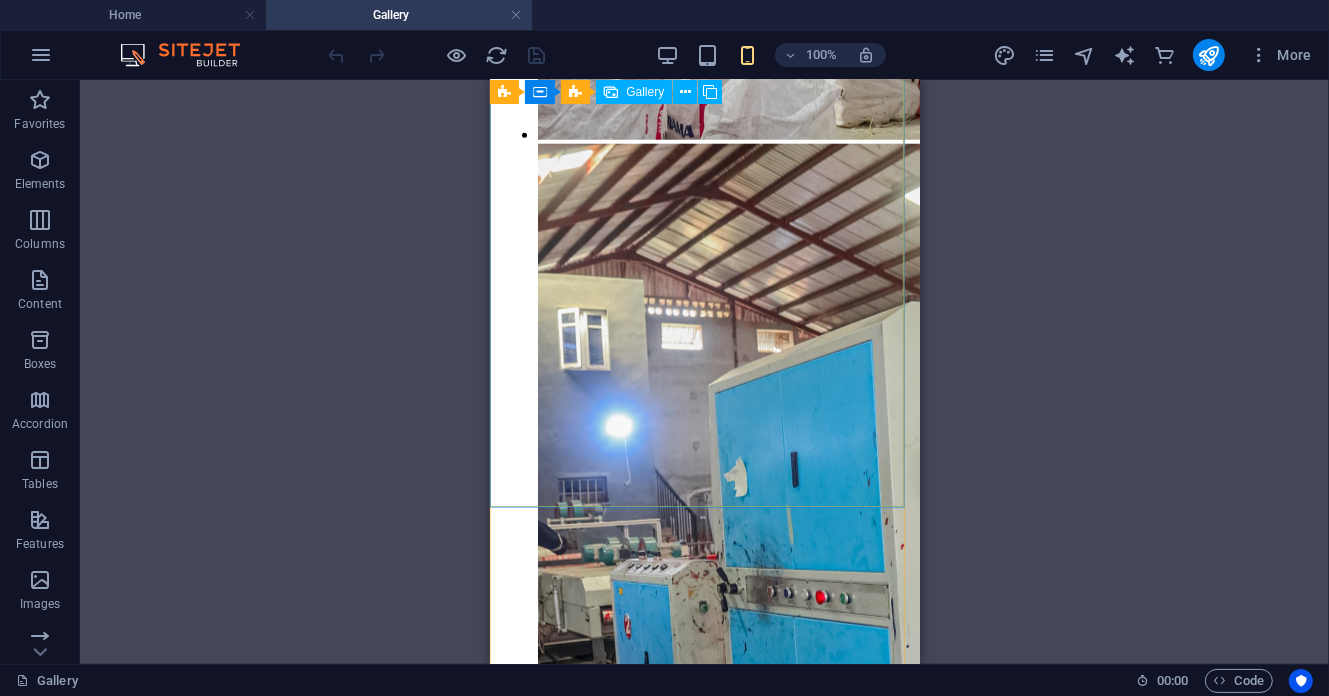scroll, scrollTop: 8800, scrollLeft: 0, axis: vertical 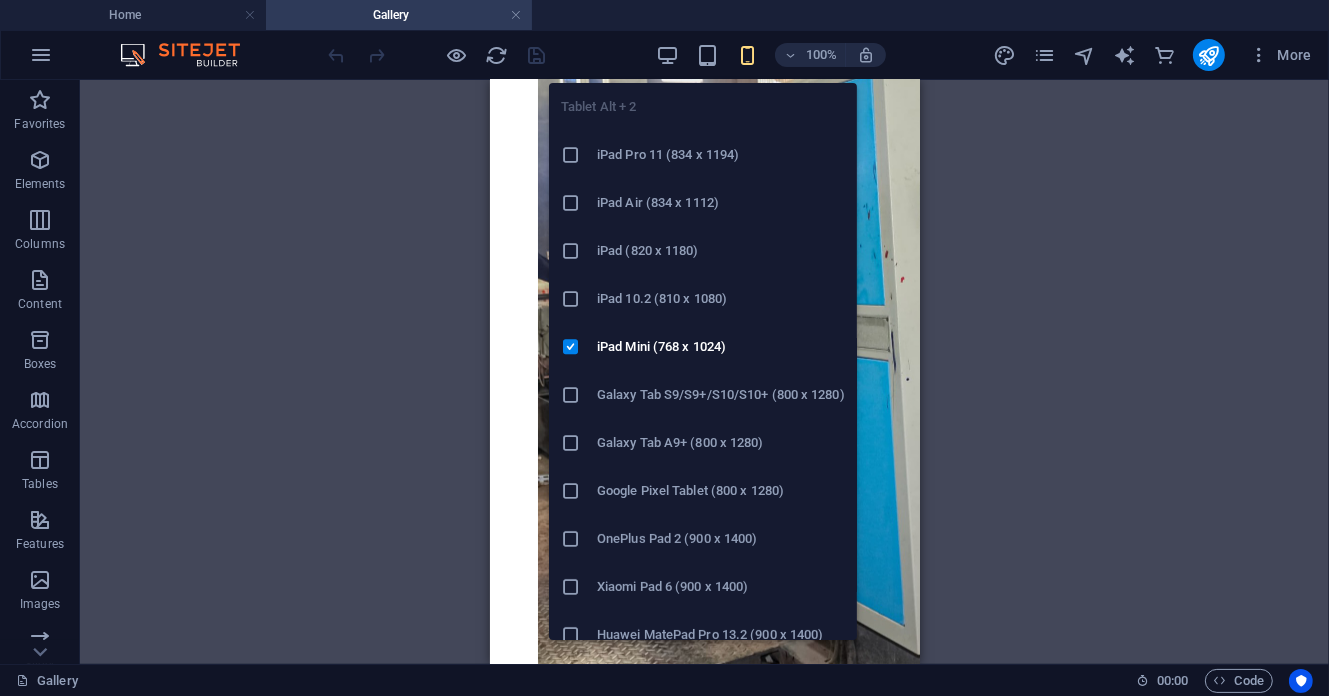 click at bounding box center [707, 55] 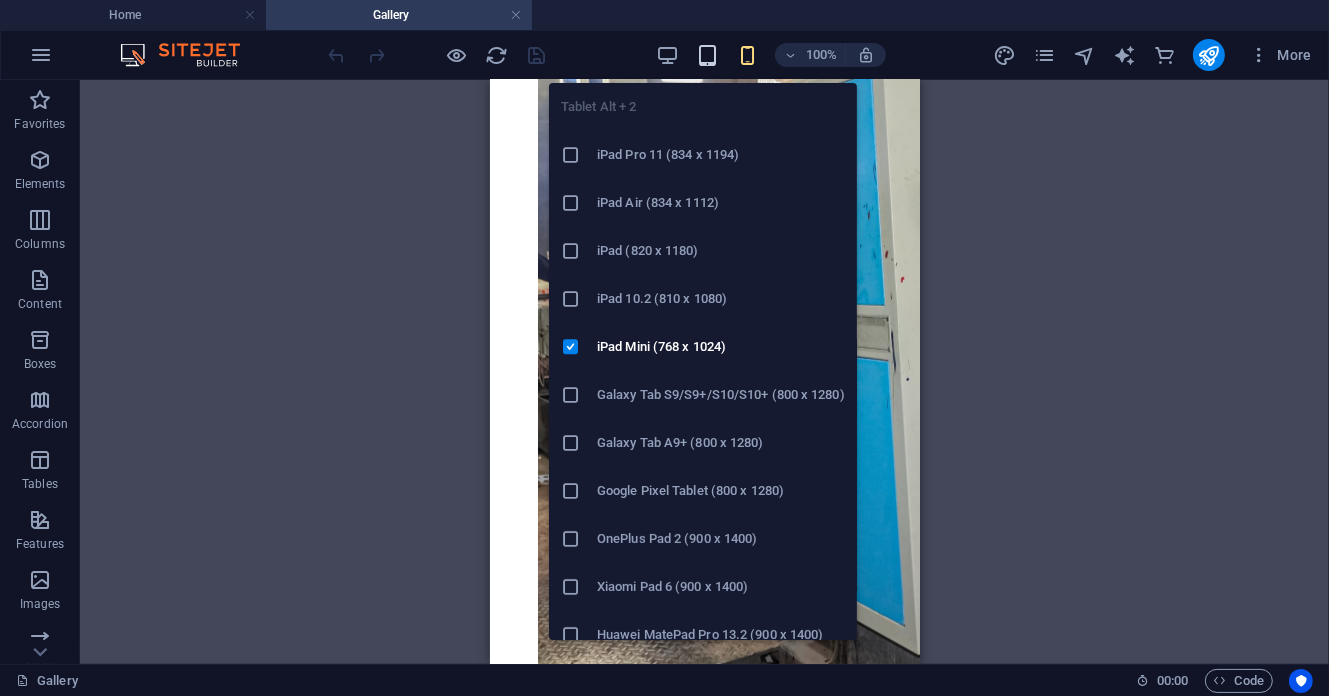 click at bounding box center (707, 55) 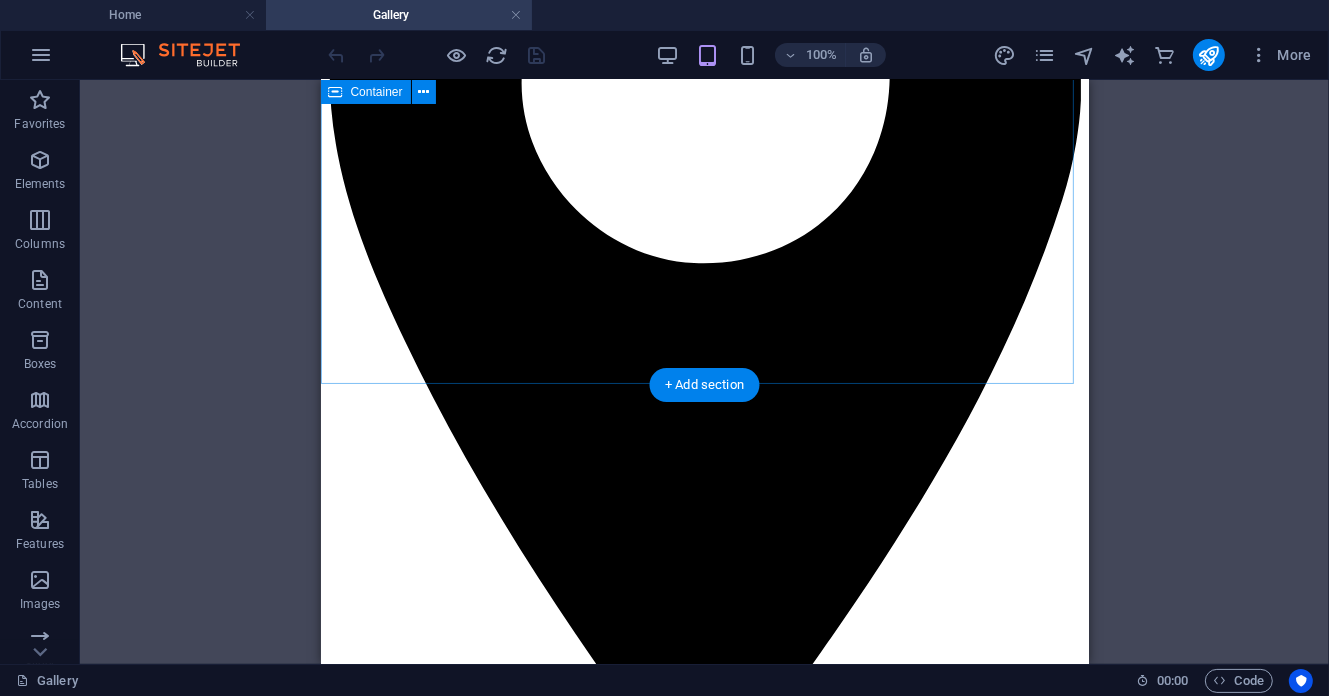 scroll, scrollTop: 1474, scrollLeft: 0, axis: vertical 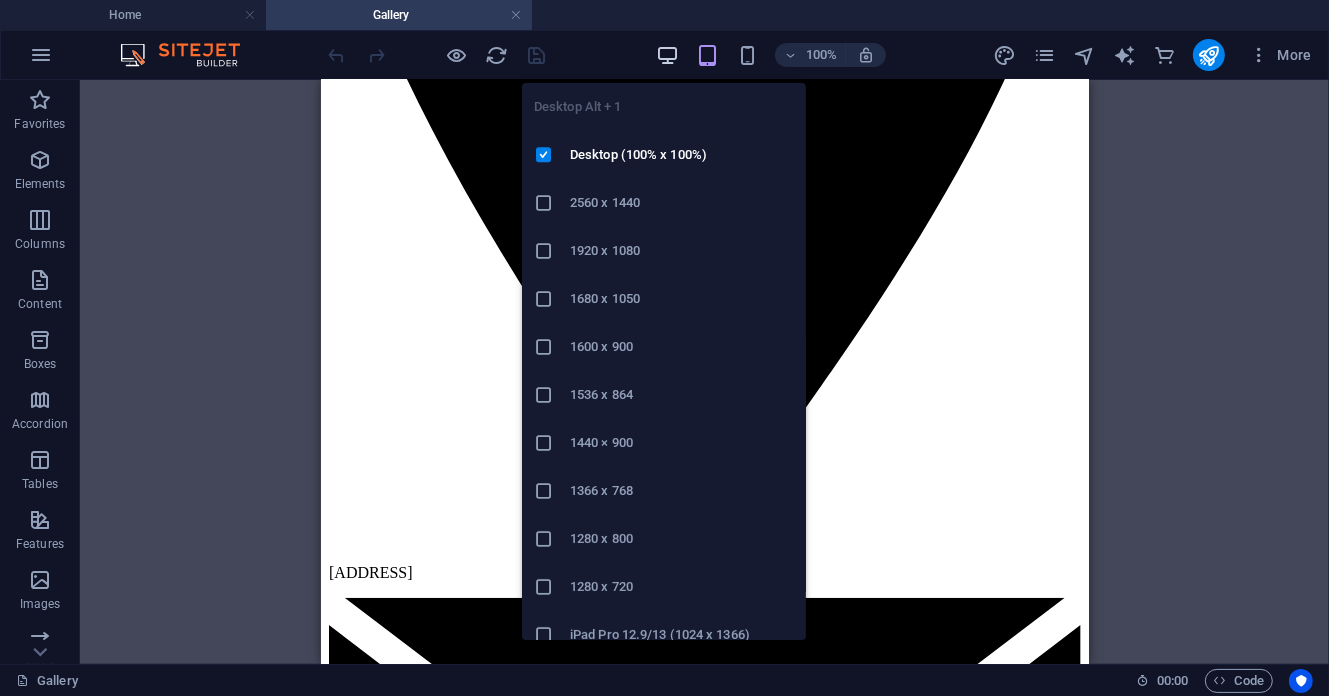 click at bounding box center (667, 55) 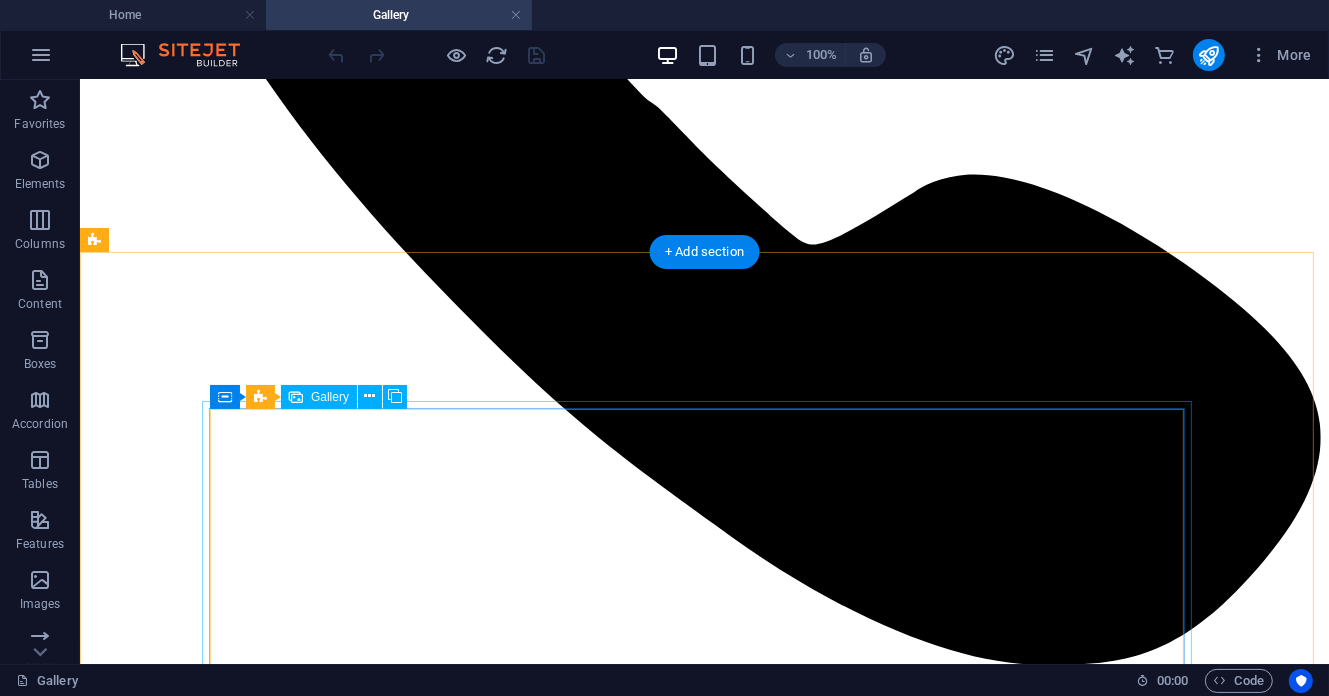 scroll, scrollTop: 941, scrollLeft: 0, axis: vertical 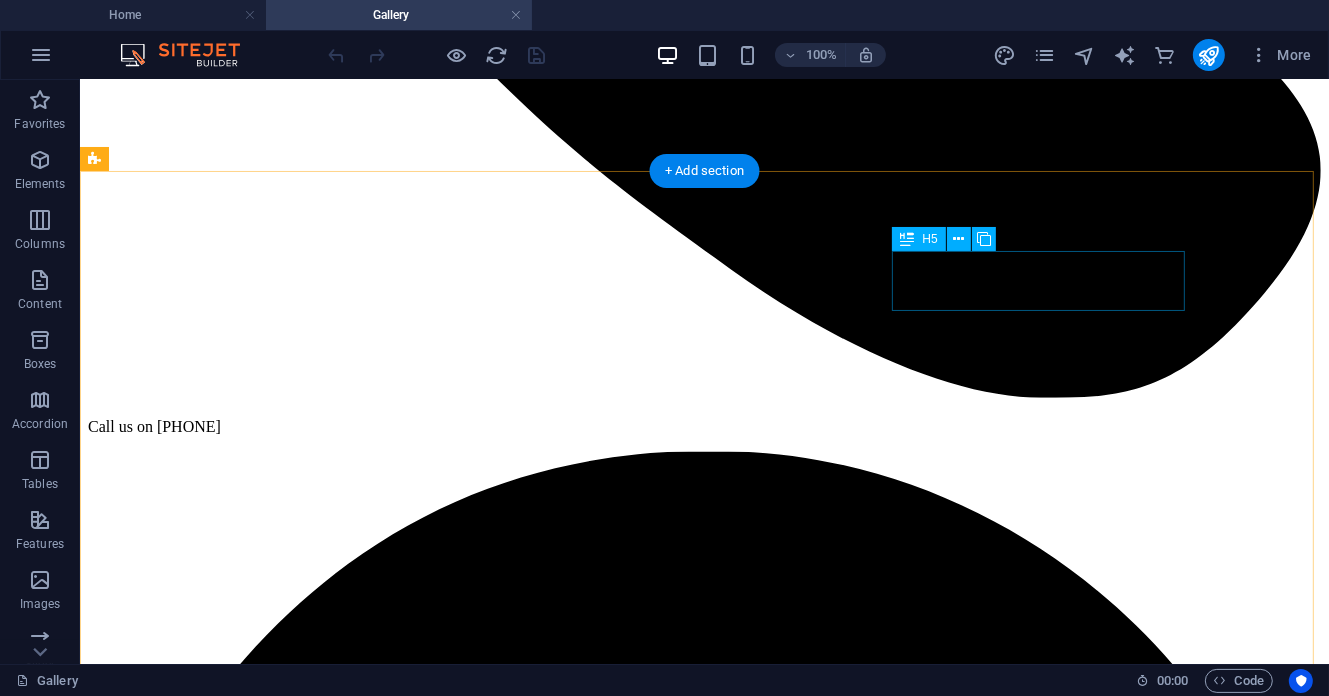 click on "EXECUTIVE WORKERS" at bounding box center (703, 73505) 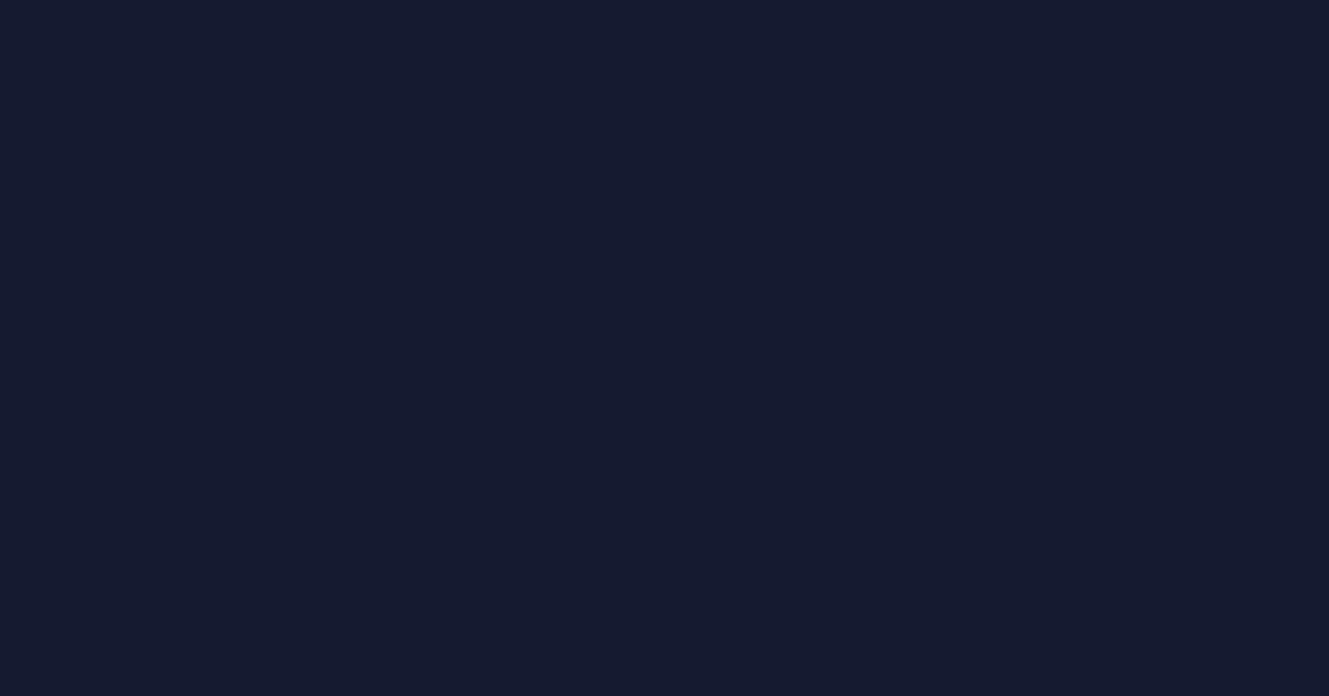 scroll, scrollTop: 0, scrollLeft: 0, axis: both 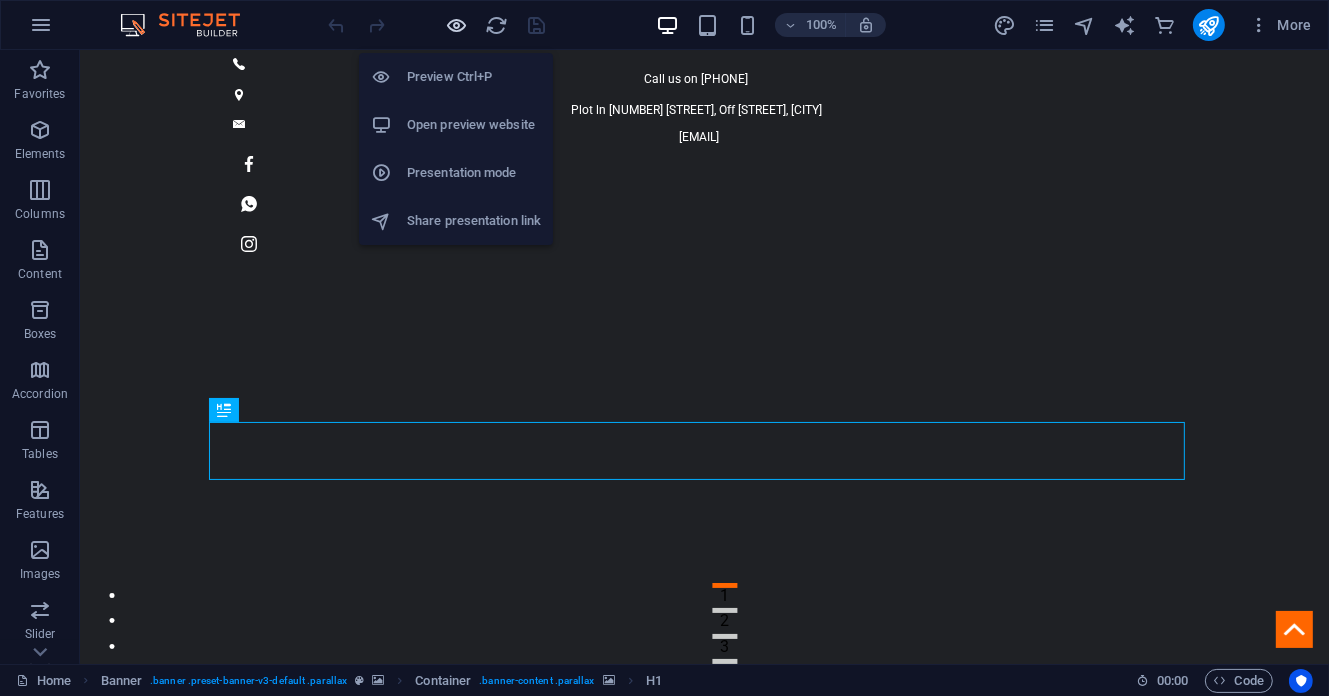 click at bounding box center (457, 25) 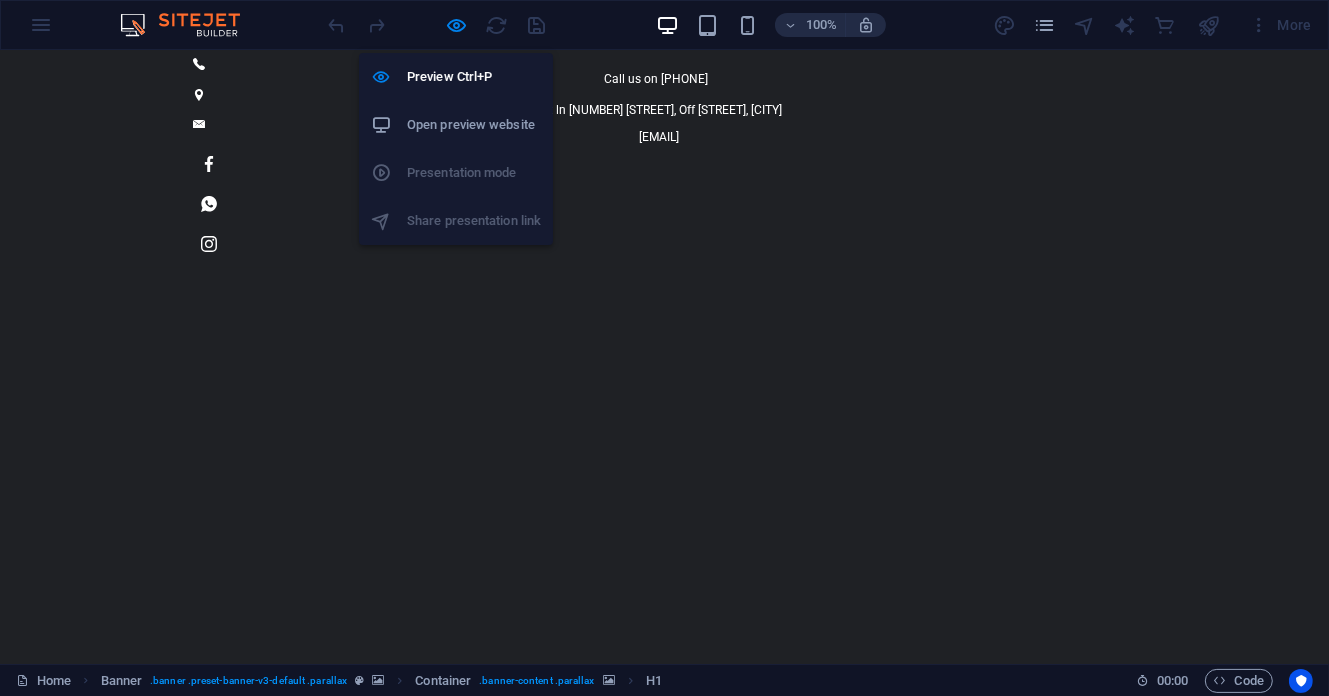 click on "Open preview website" at bounding box center [474, 125] 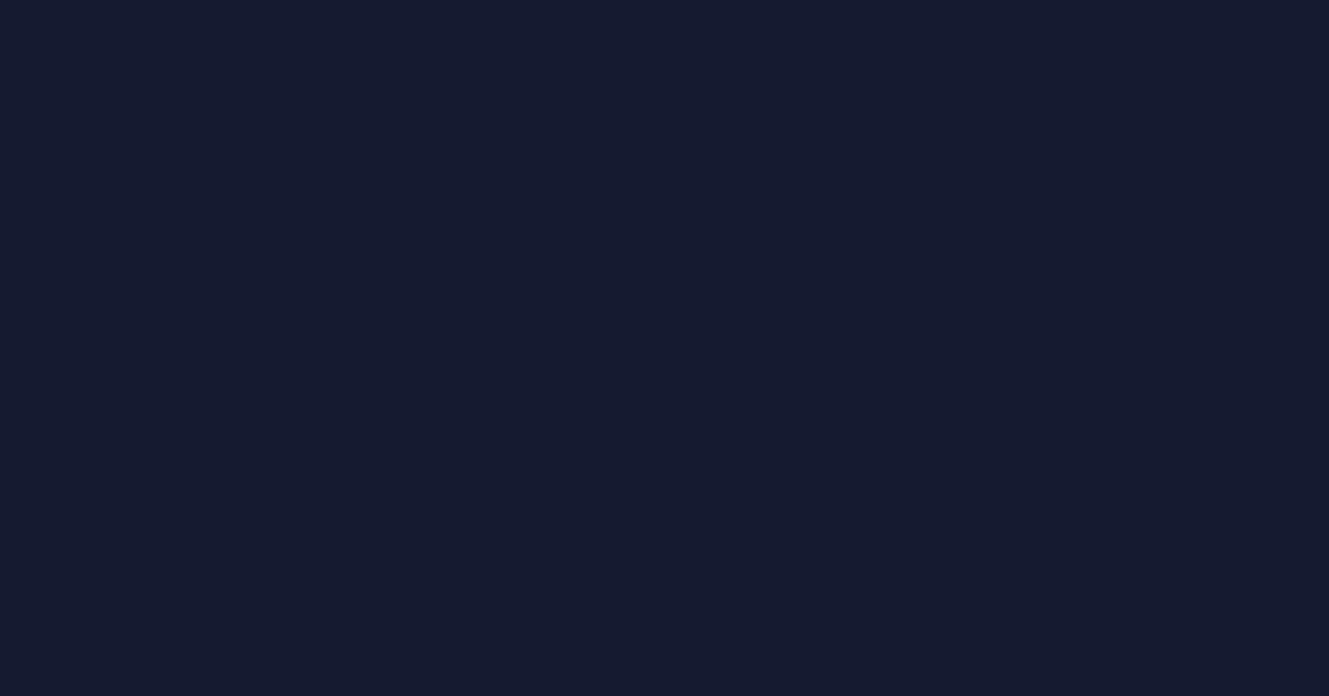 scroll, scrollTop: 0, scrollLeft: 0, axis: both 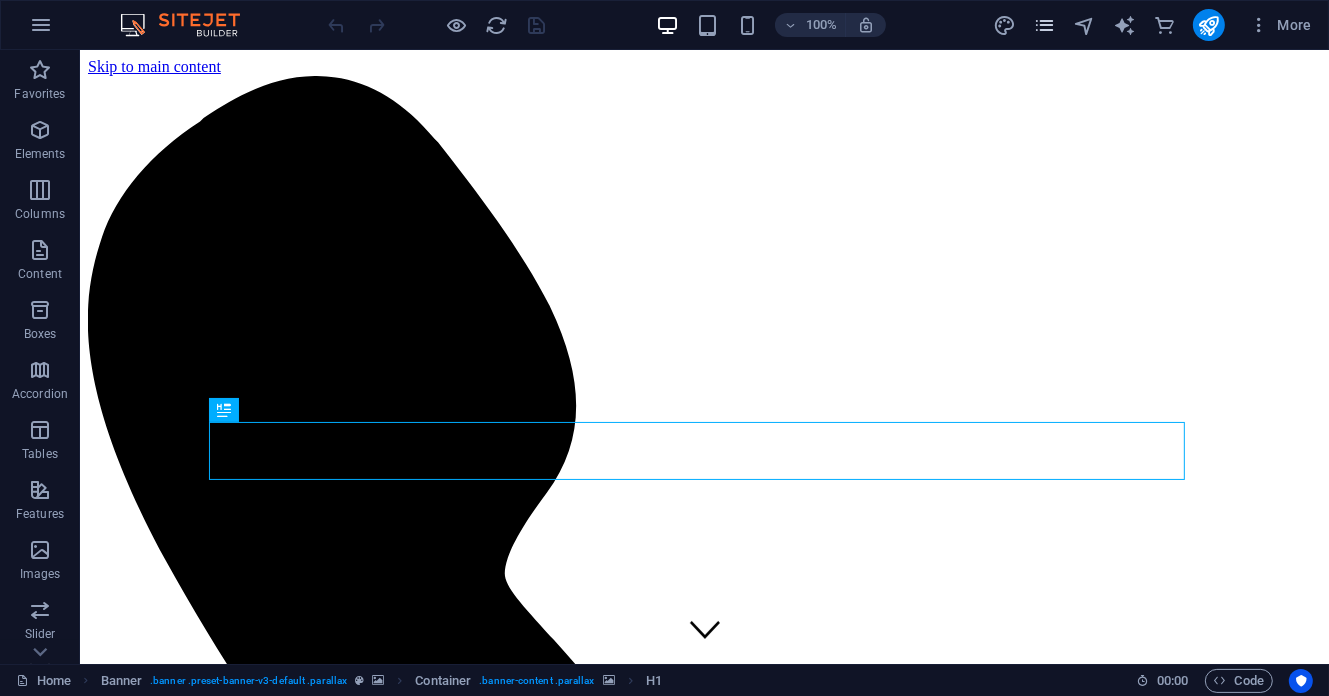 click at bounding box center [1044, 25] 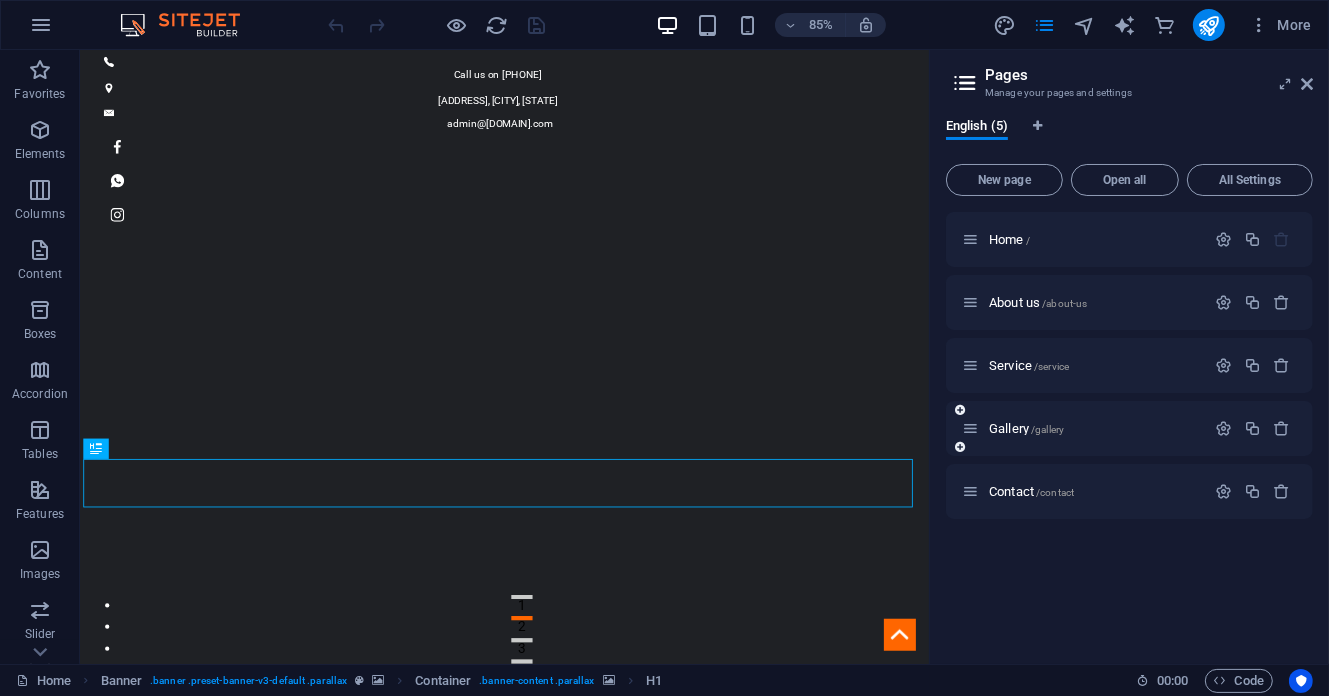 click on "Gallery /gallery" at bounding box center [1083, 428] 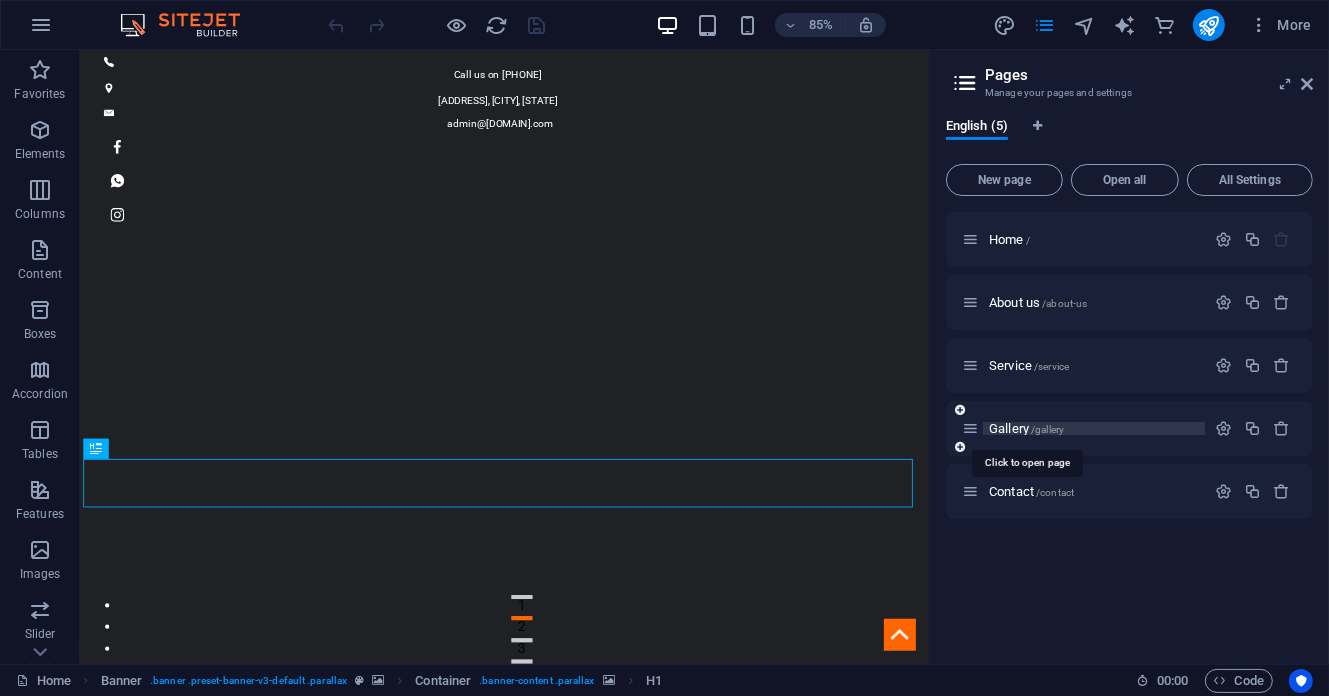 click on "Gallery /gallery" at bounding box center (1026, 428) 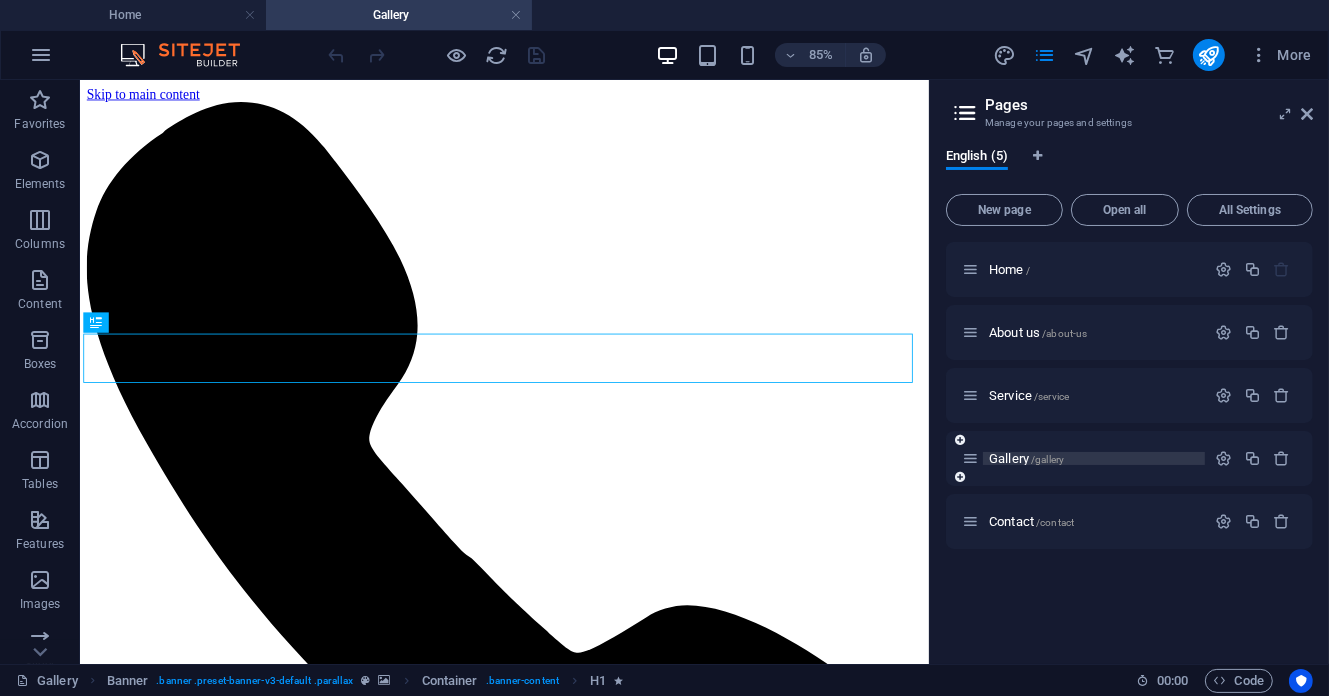 scroll, scrollTop: 0, scrollLeft: 0, axis: both 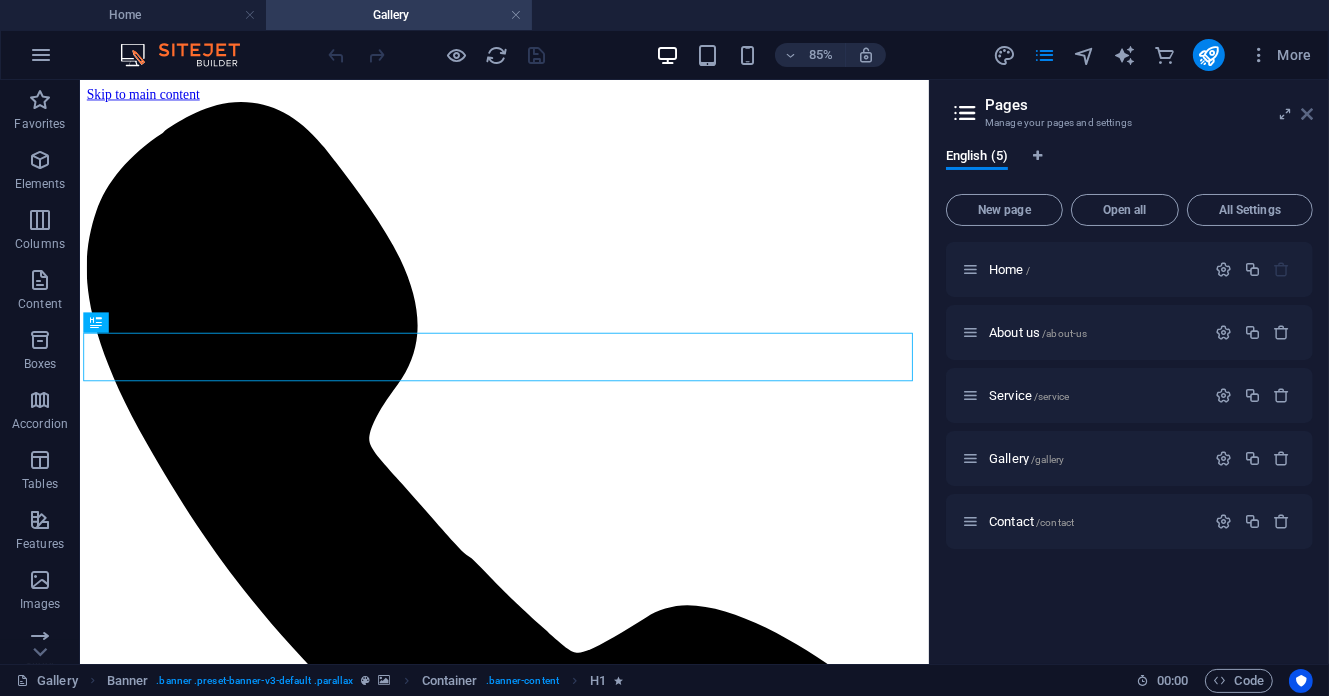 click at bounding box center (1307, 114) 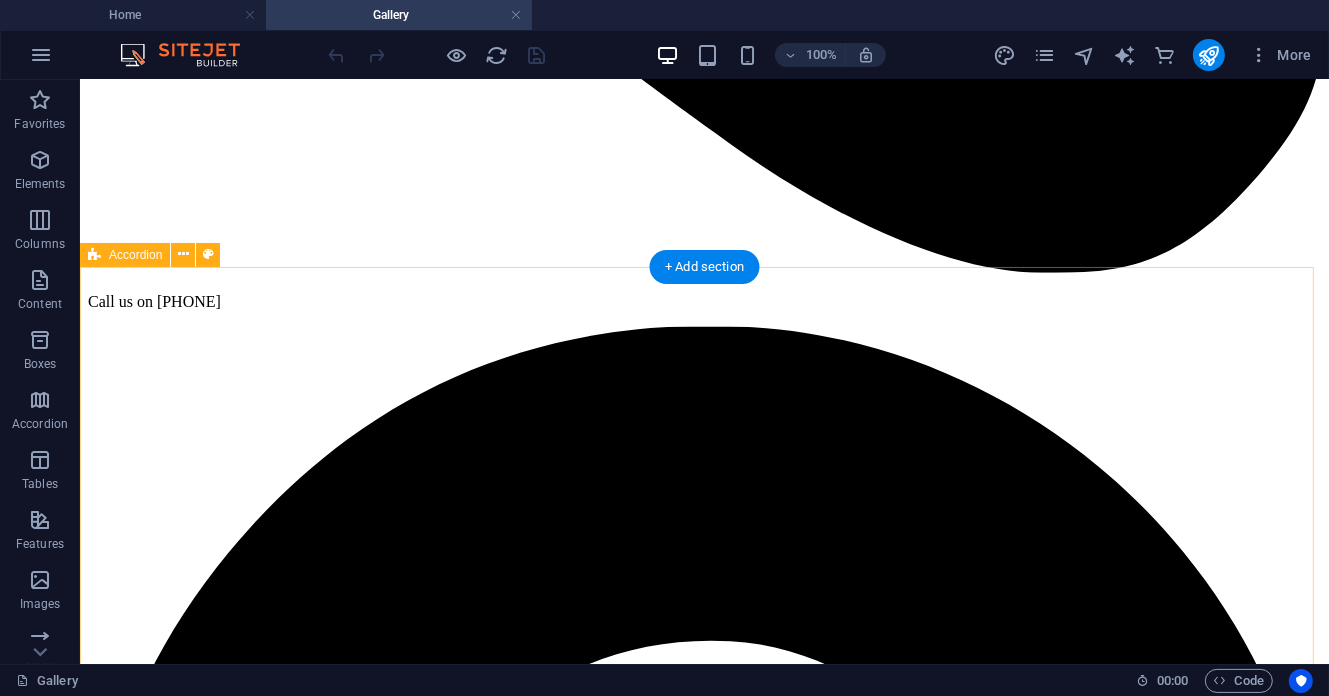scroll, scrollTop: 800, scrollLeft: 0, axis: vertical 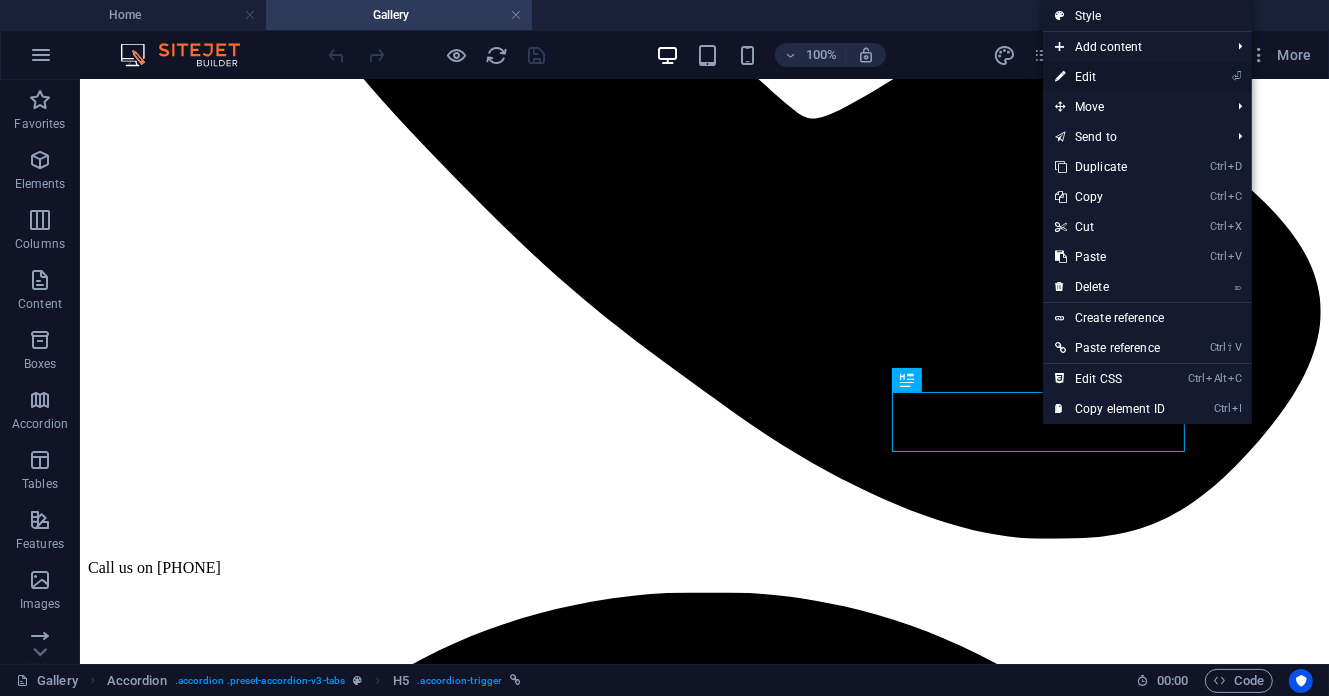 click on "⏎  Edit" at bounding box center (1110, 77) 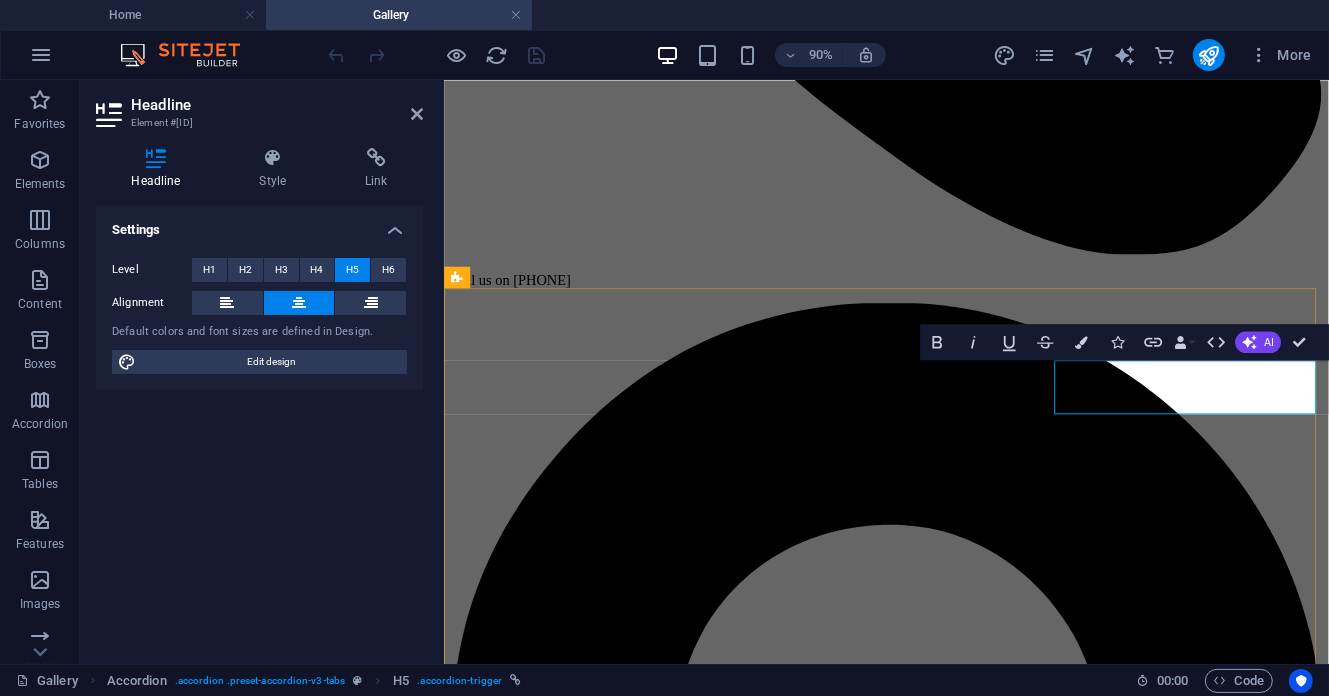 click on "EXECUTIVE WORKERS" at bounding box center (934, 65302) 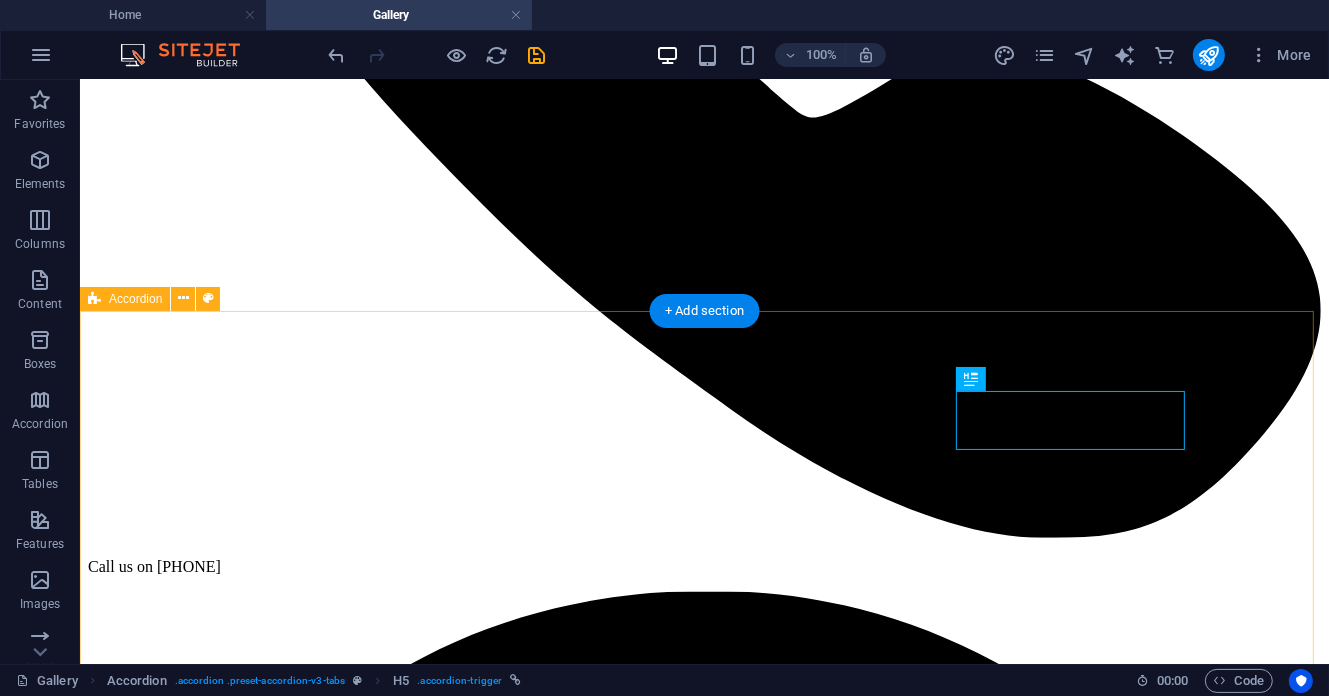 scroll, scrollTop: 1068, scrollLeft: 0, axis: vertical 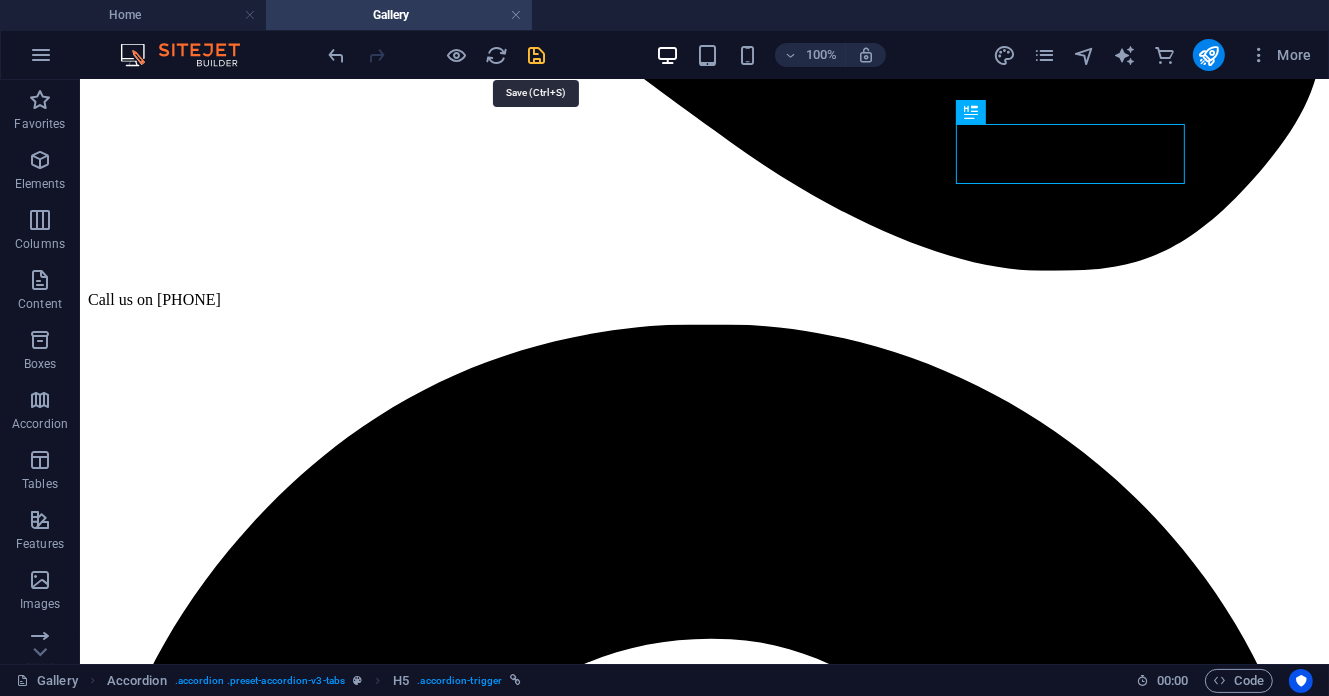 click at bounding box center [537, 55] 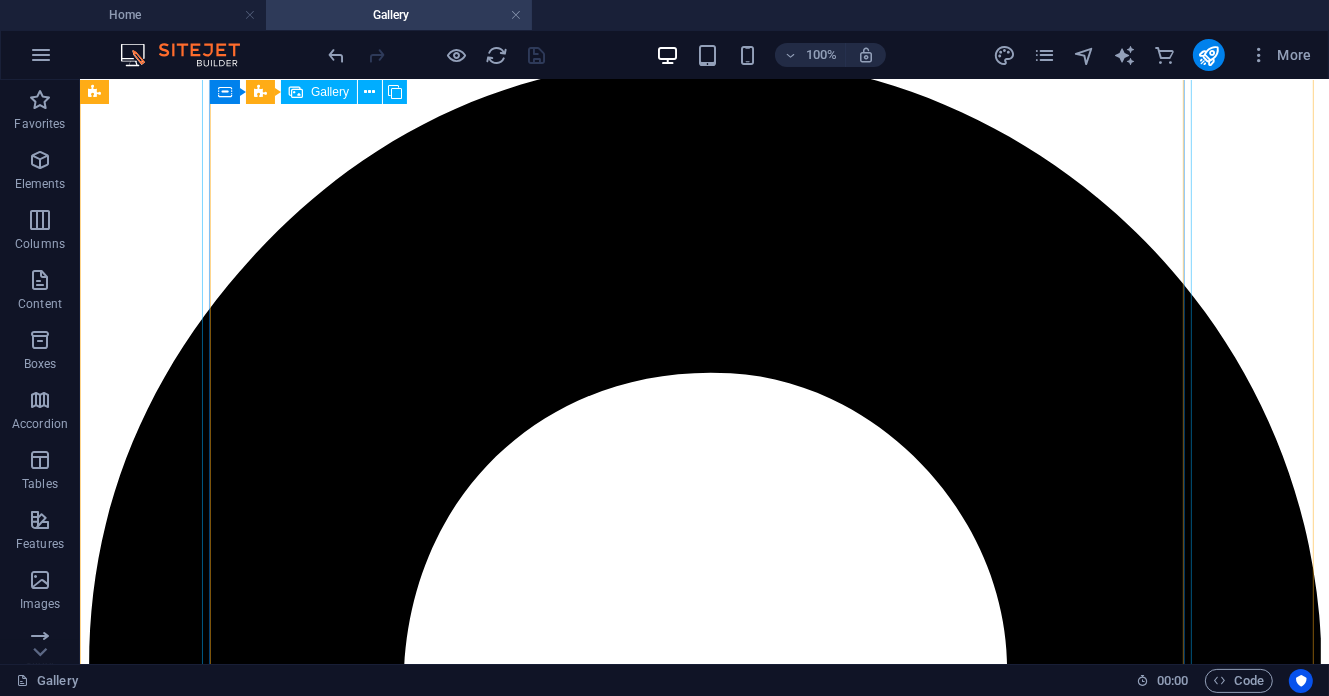 scroll, scrollTop: 1068, scrollLeft: 0, axis: vertical 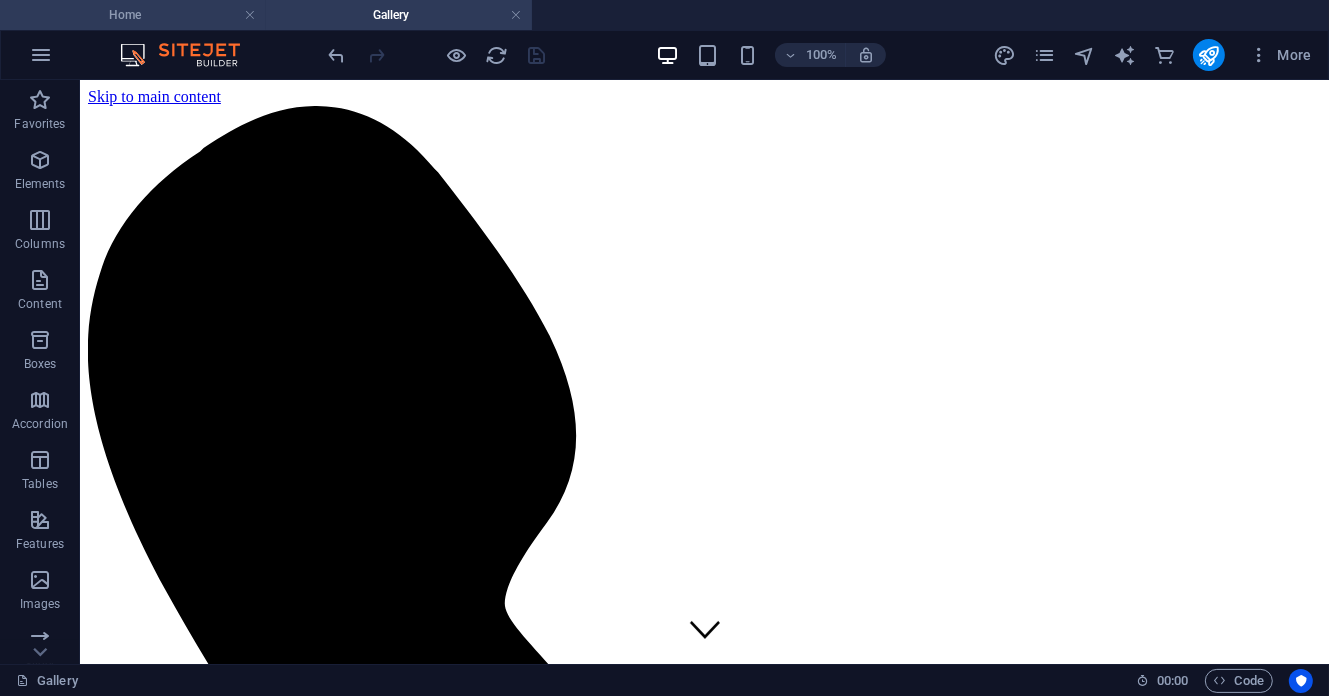 click on "Home" at bounding box center [133, 15] 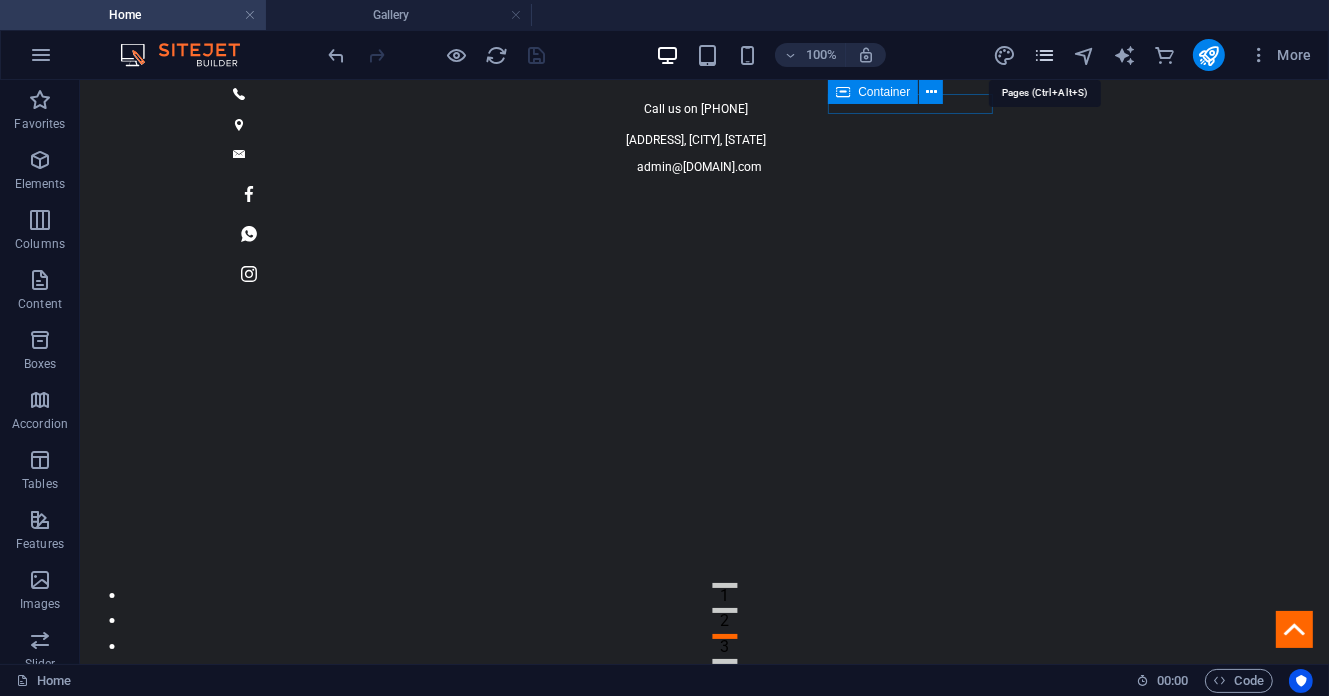 click at bounding box center (1044, 55) 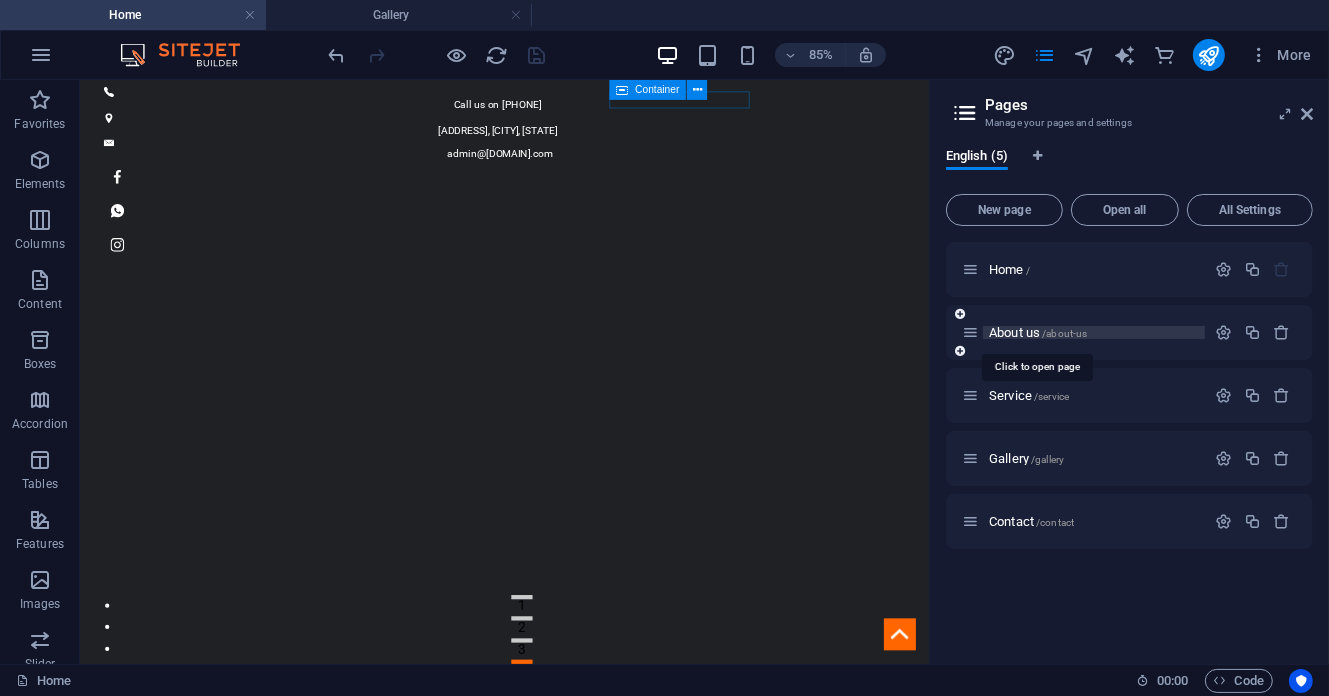 click on "About us /about-us" at bounding box center (1038, 332) 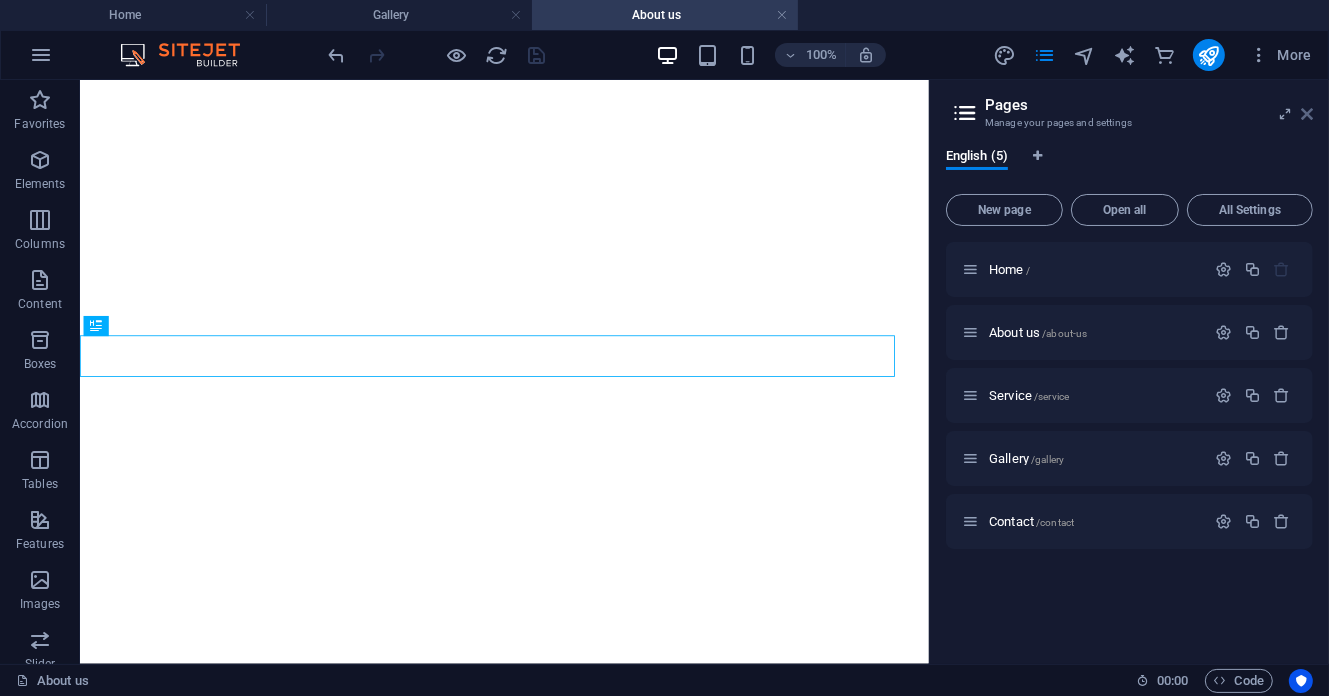 click on "More" at bounding box center (1280, 55) 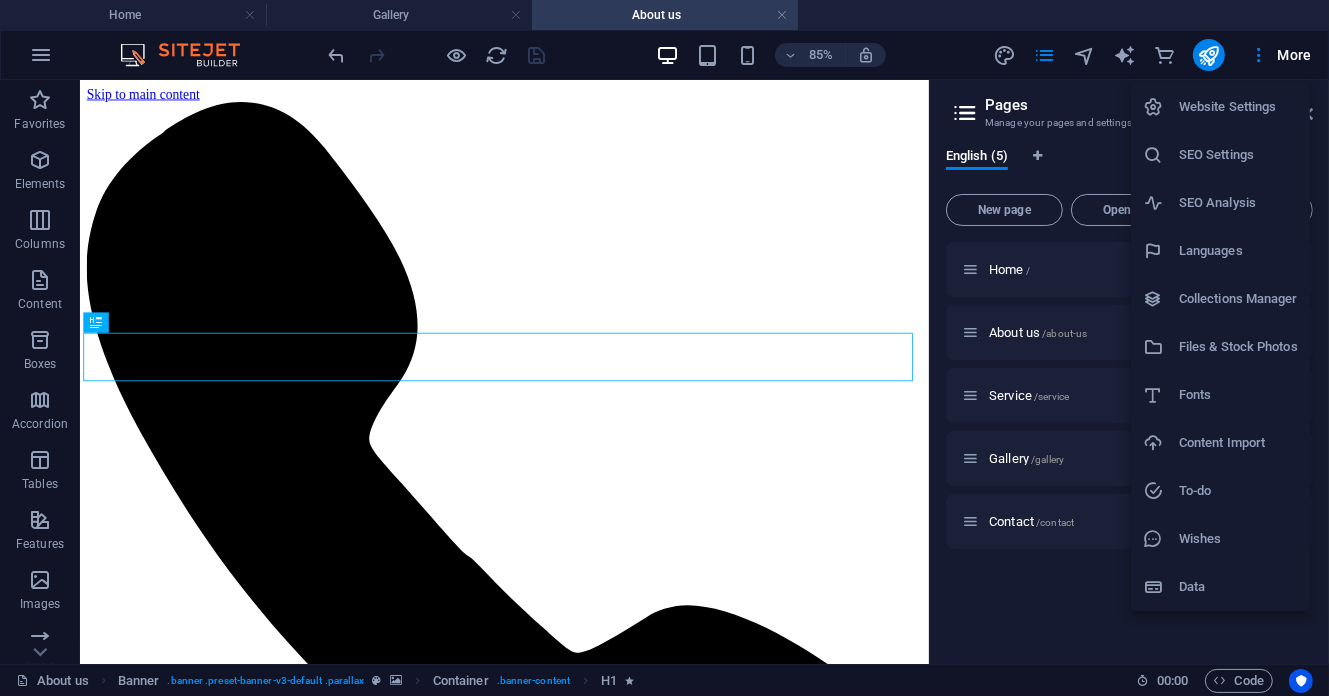 scroll, scrollTop: 0, scrollLeft: 0, axis: both 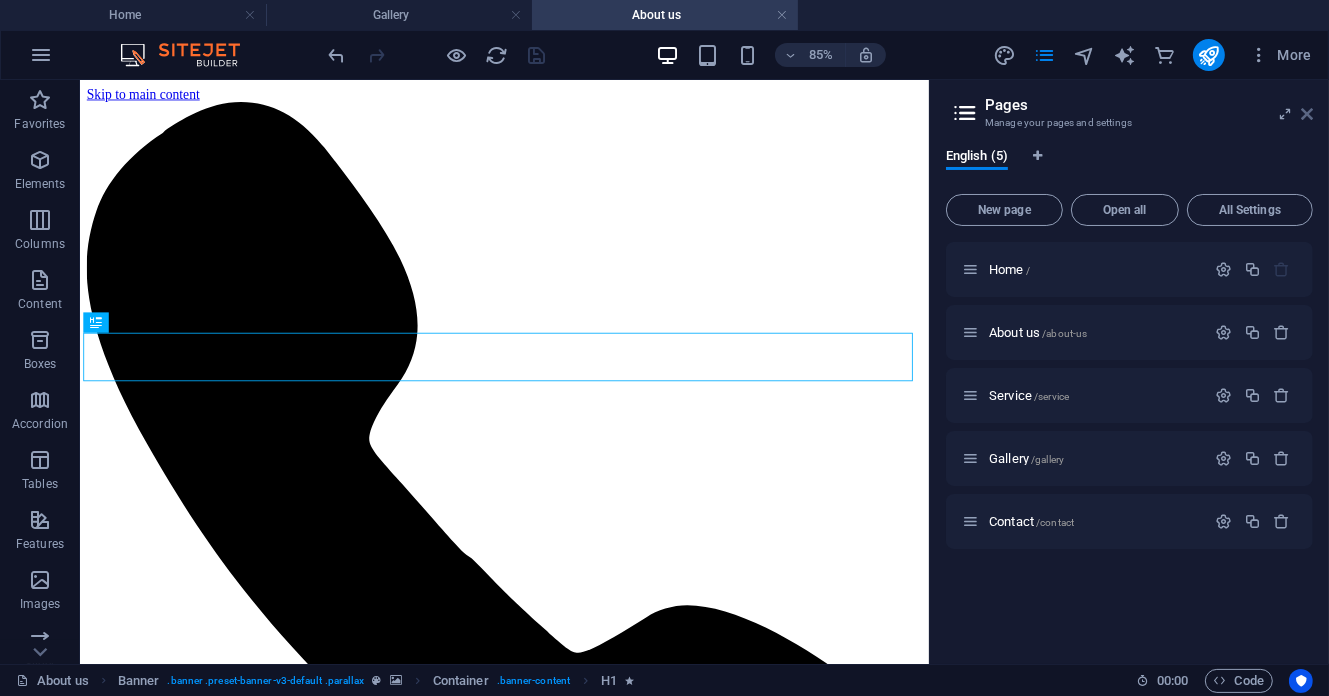 click at bounding box center (1307, 114) 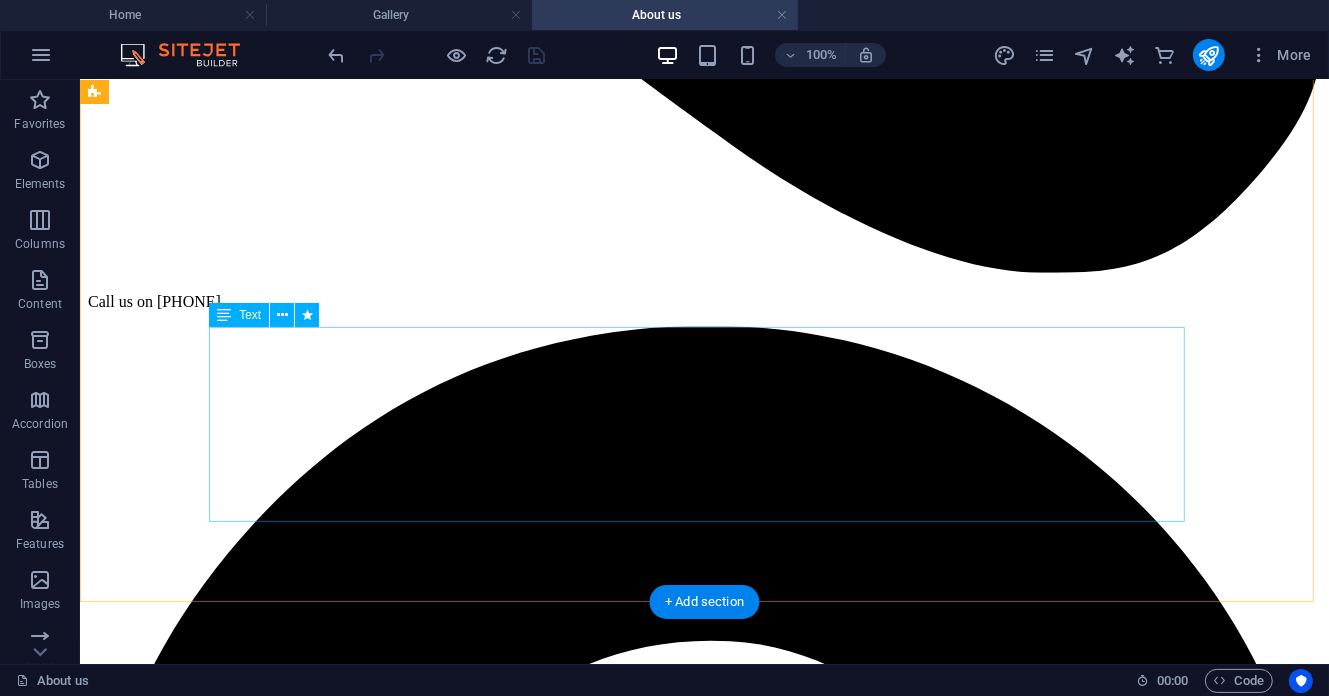 scroll, scrollTop: 2133, scrollLeft: 0, axis: vertical 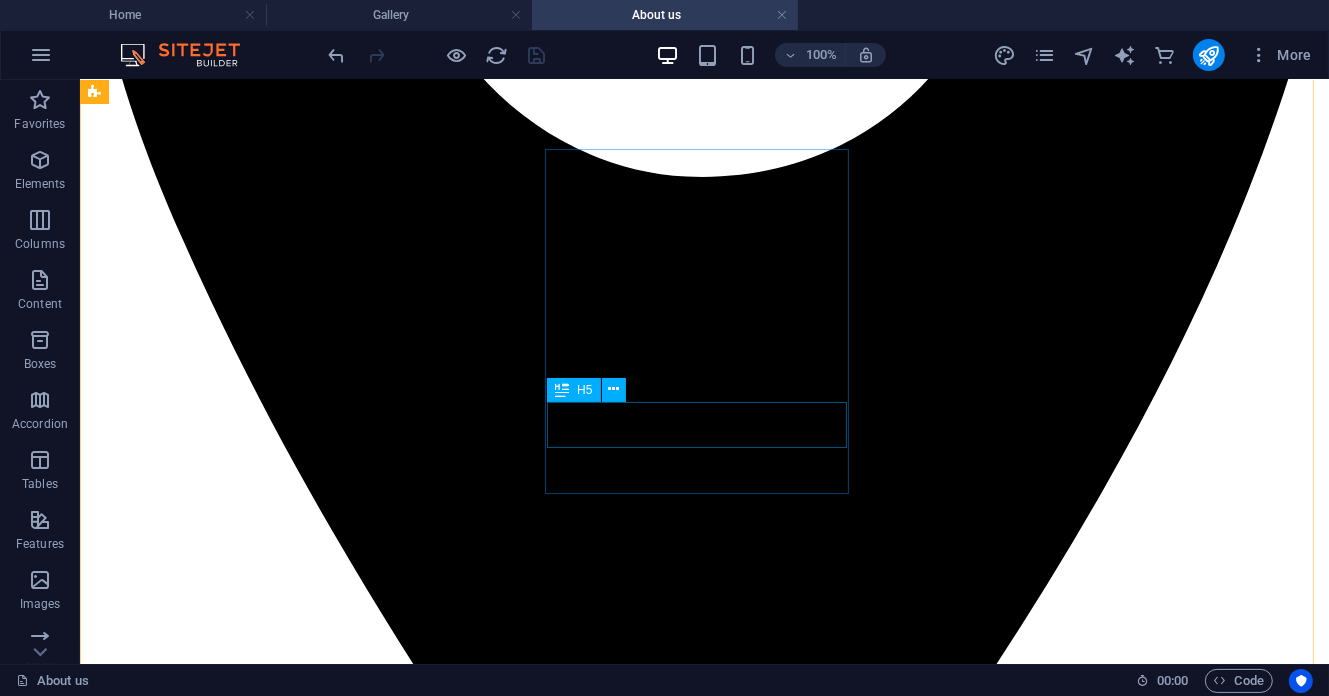 click on "[FIRST] [LAST] [INITIAL]." at bounding box center [703, 15787] 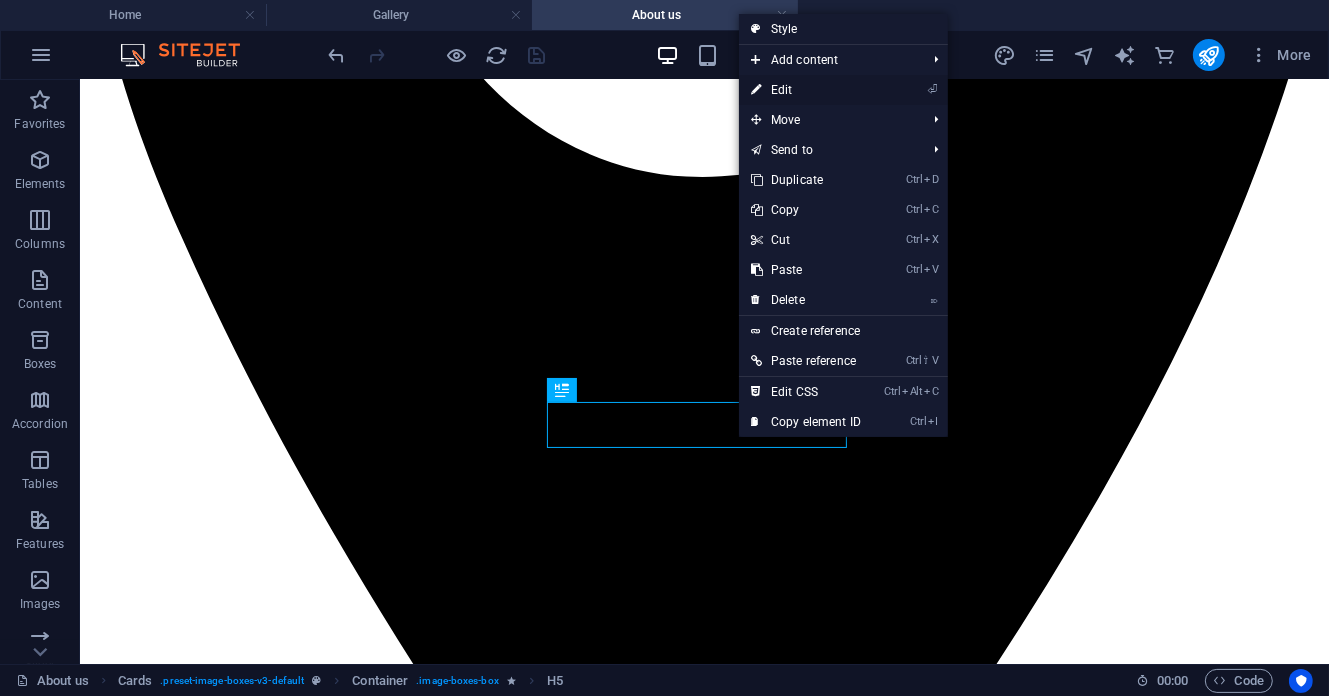click on "⏎  Edit" at bounding box center [806, 90] 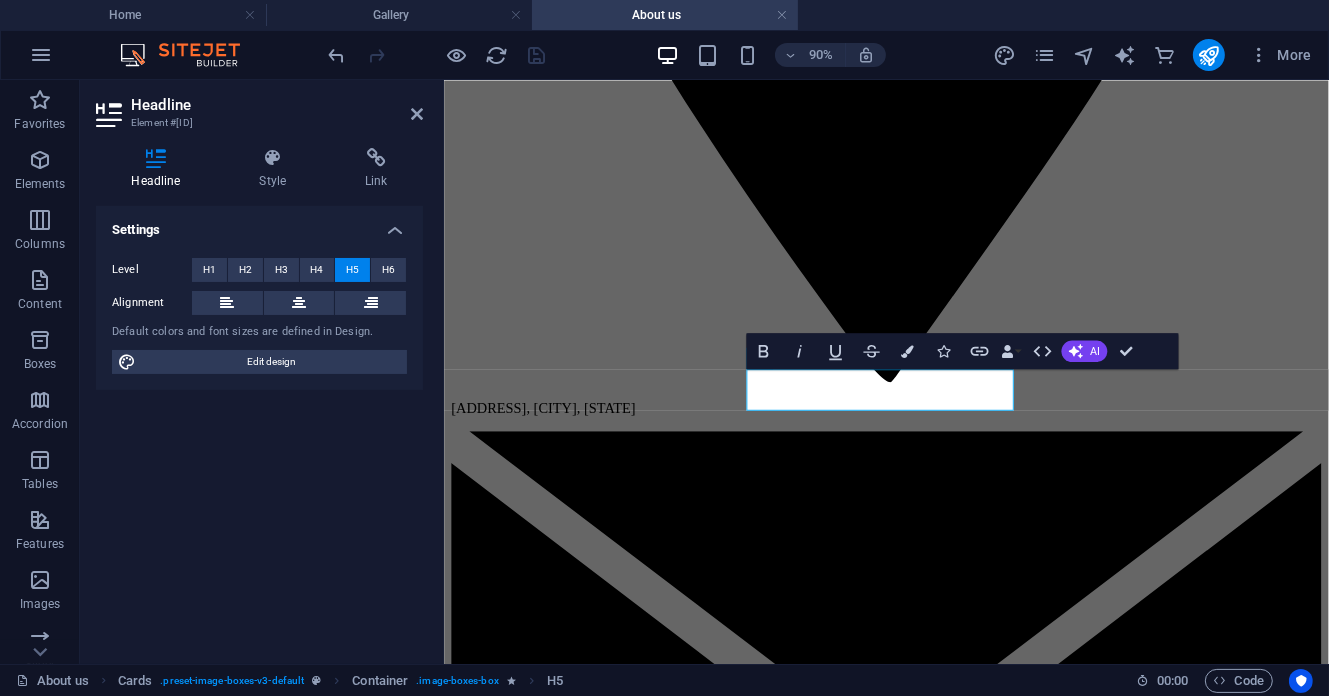 scroll, scrollTop: 2109, scrollLeft: 0, axis: vertical 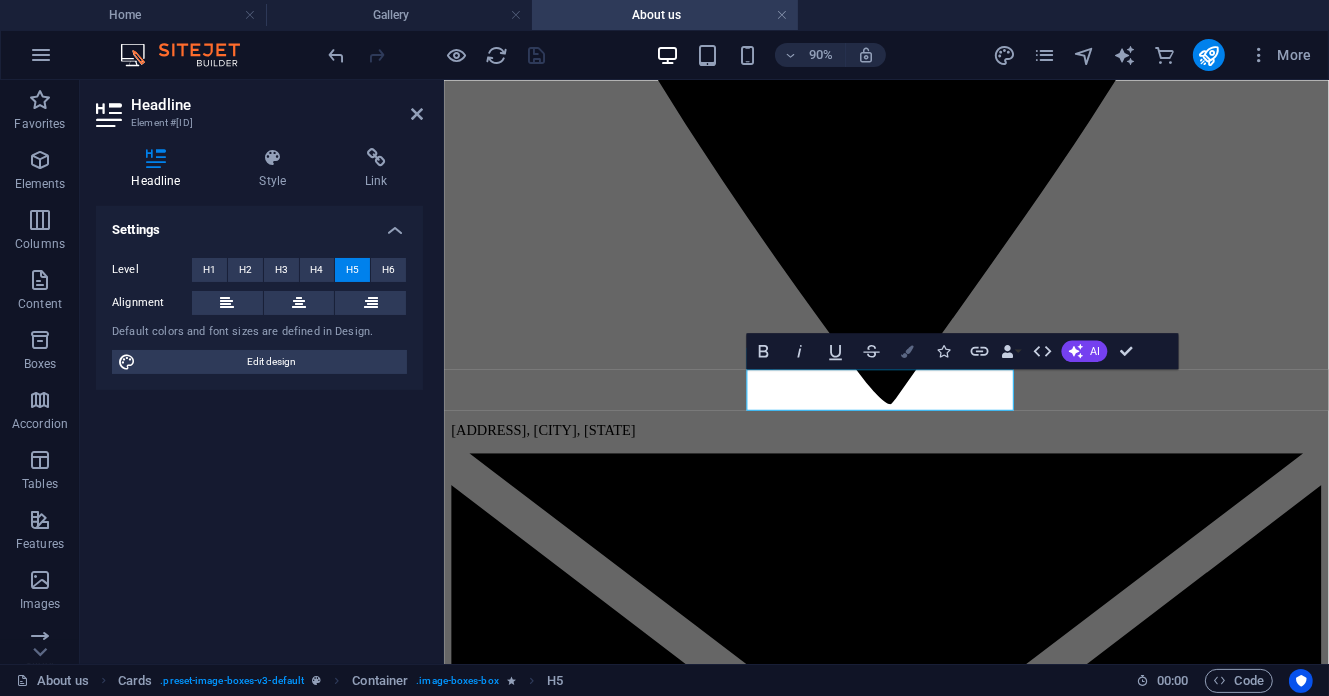 click at bounding box center (907, 351) 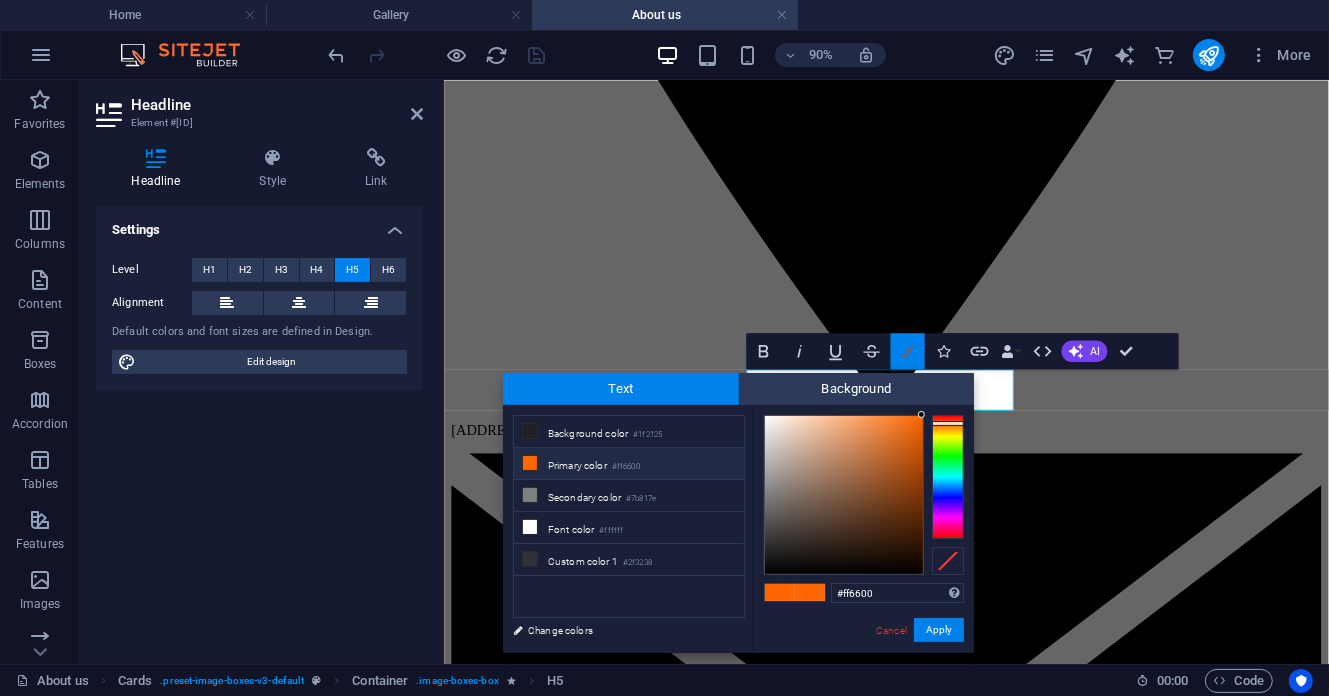 drag, startPoint x: 903, startPoint y: 349, endPoint x: 889, endPoint y: 367, distance: 22.803509 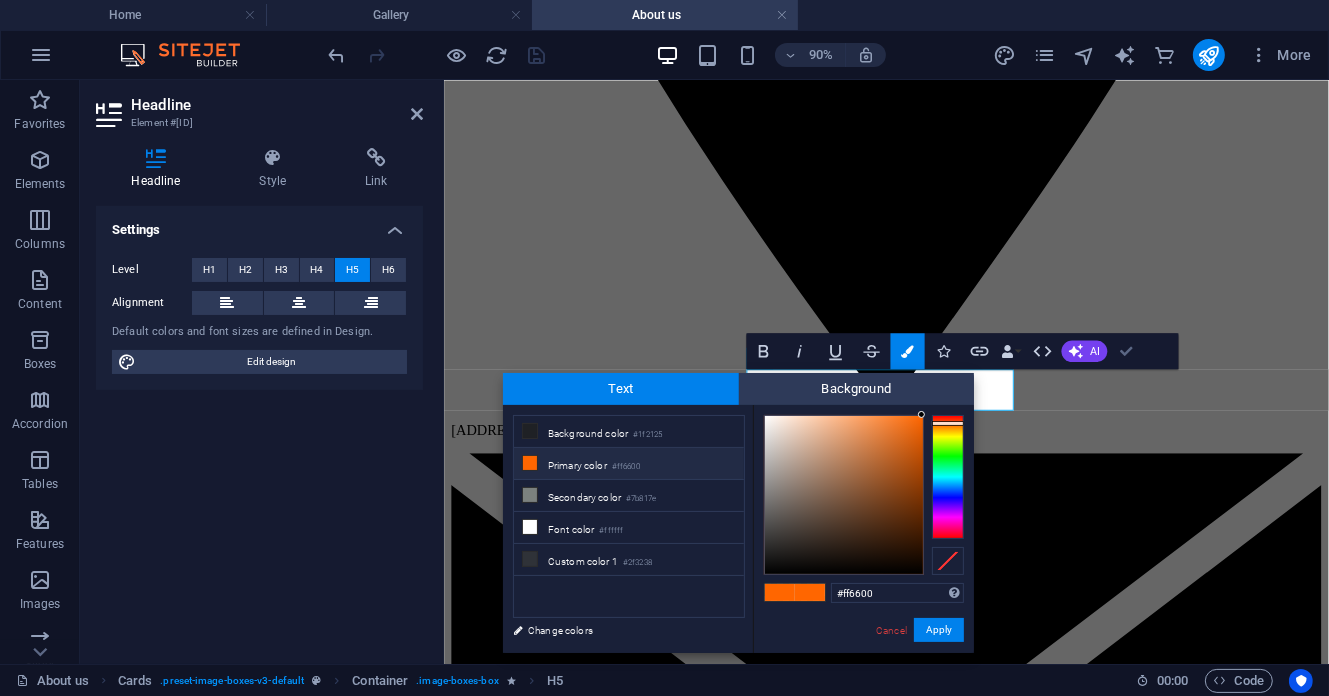 scroll, scrollTop: 2133, scrollLeft: 0, axis: vertical 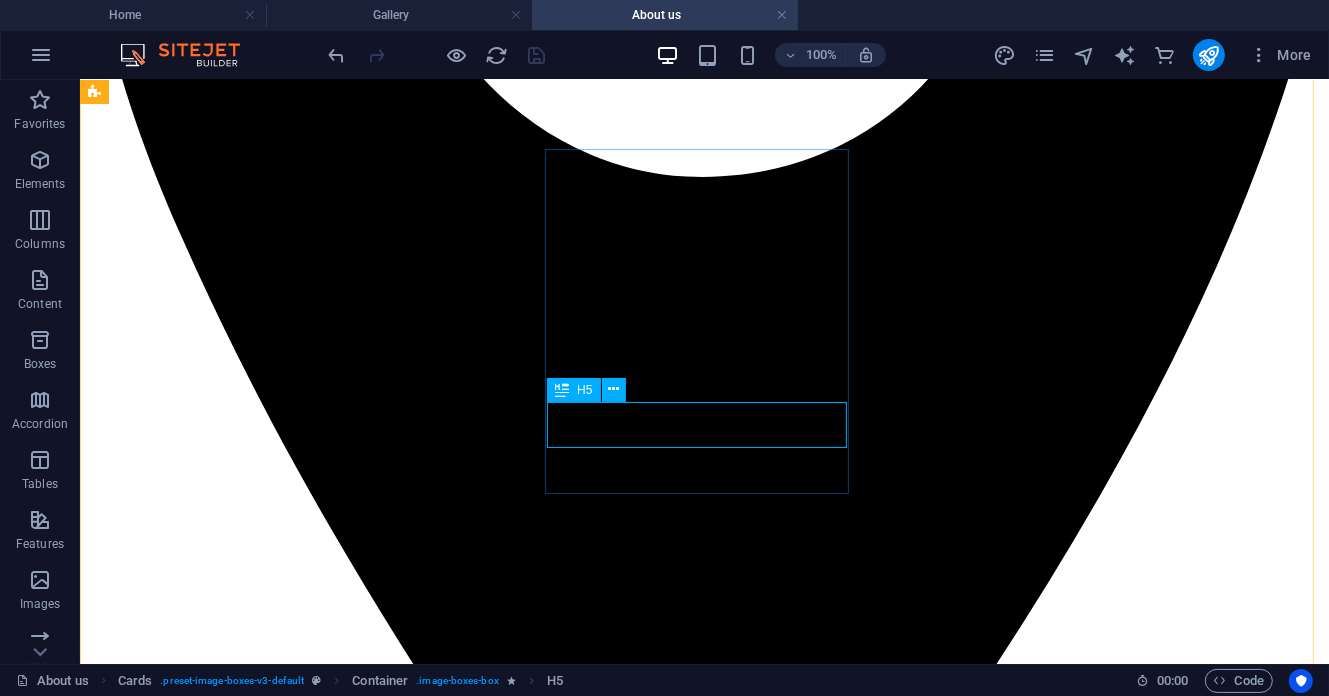 click on "[FIRST] [LAST] [INITIAL]." at bounding box center (703, 15787) 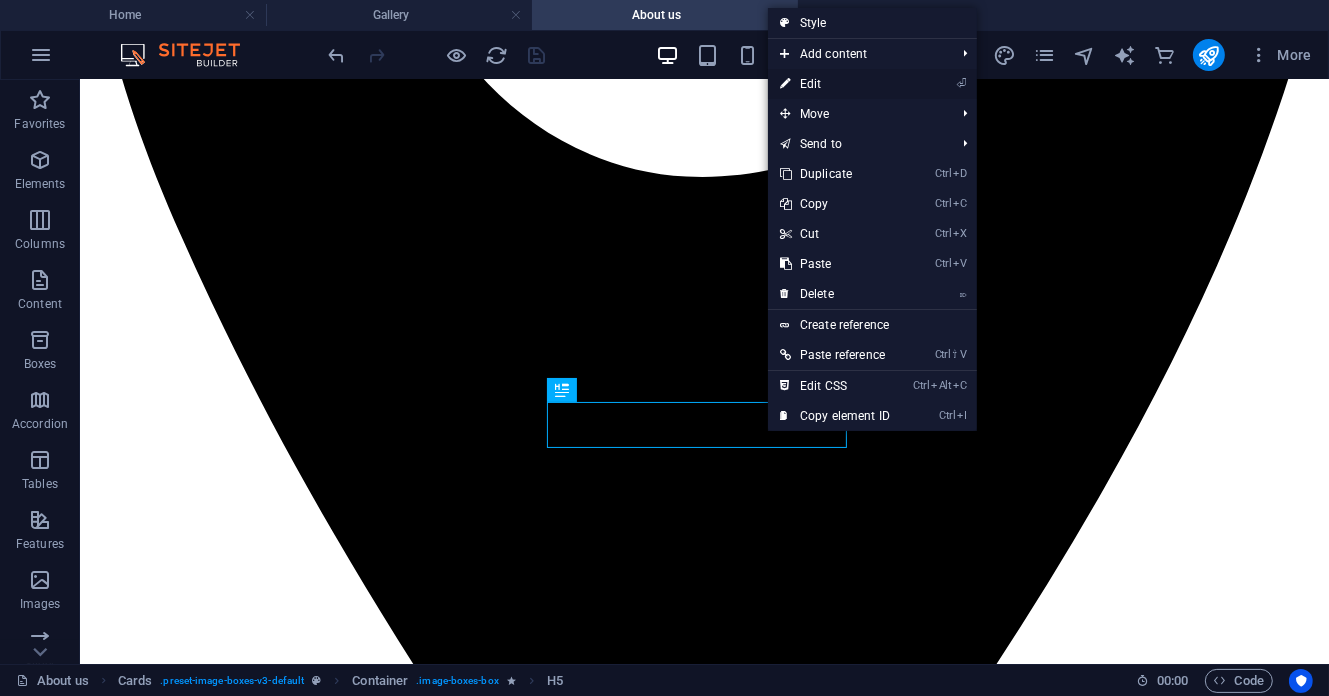 click on "⏎  Edit" at bounding box center [835, 84] 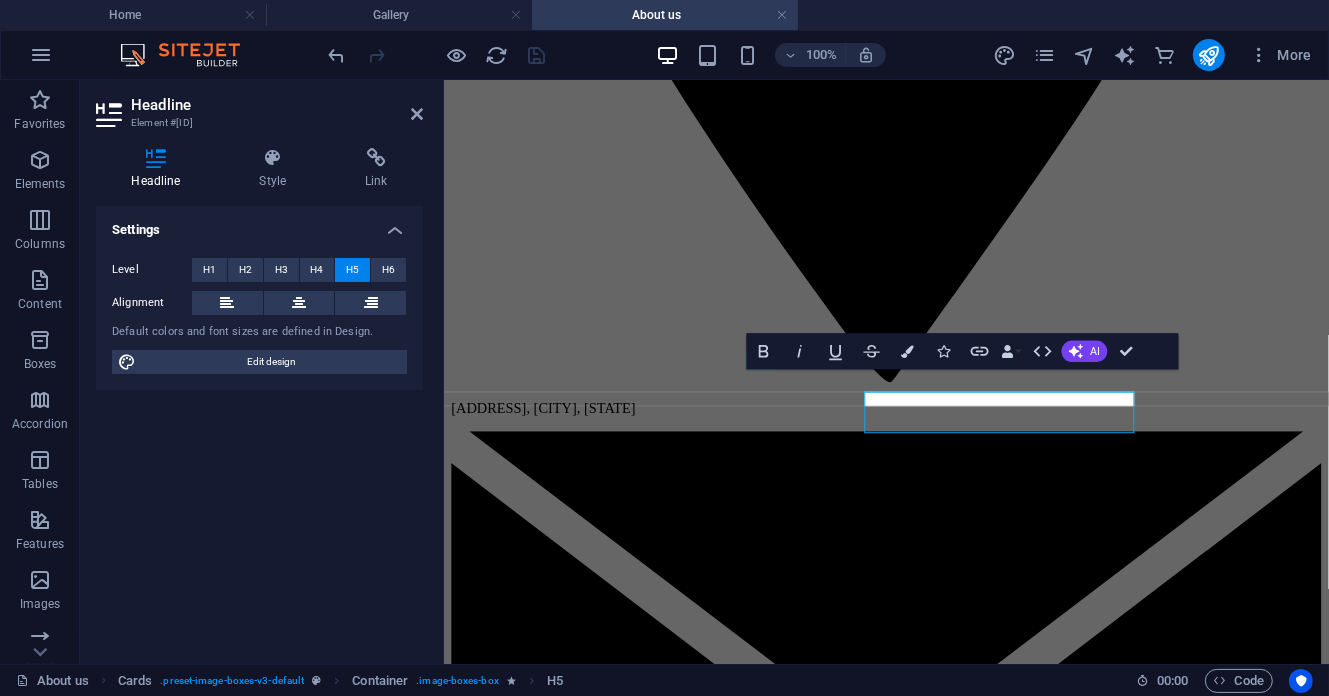 scroll, scrollTop: 2109, scrollLeft: 0, axis: vertical 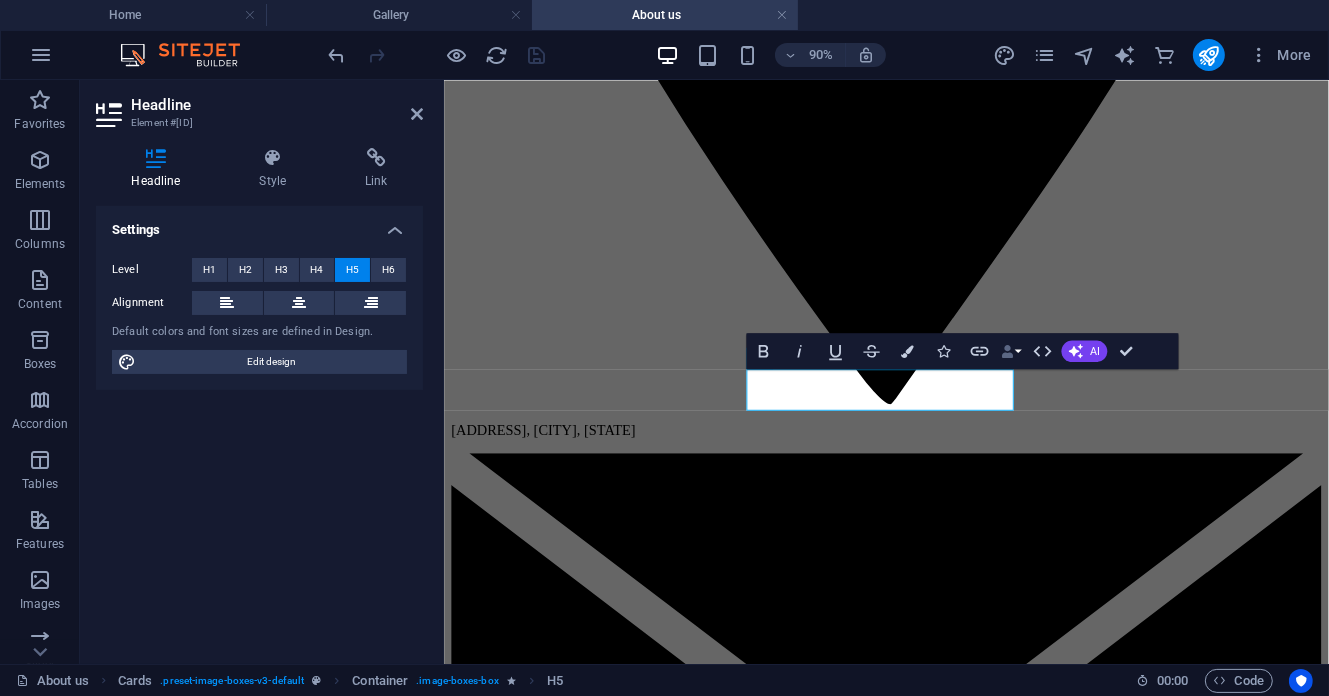 click on "Data Bindings" at bounding box center [1010, 351] 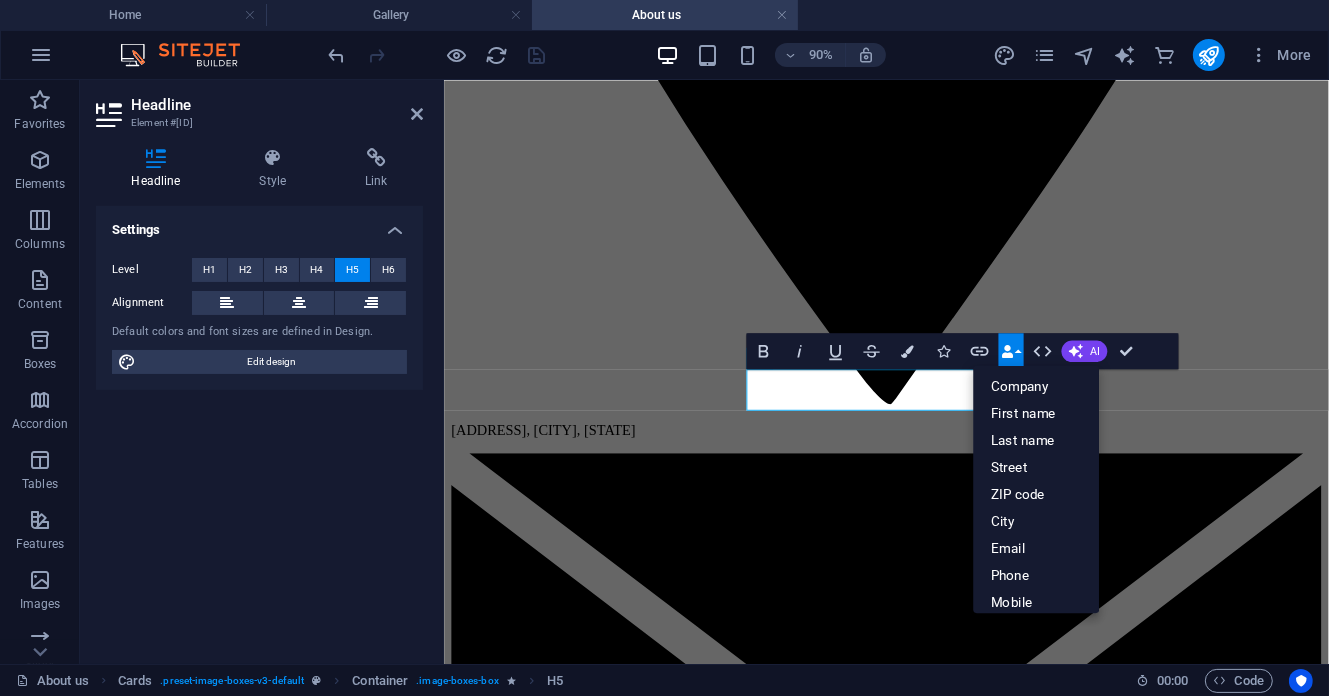 click on "Data Bindings" at bounding box center (1010, 351) 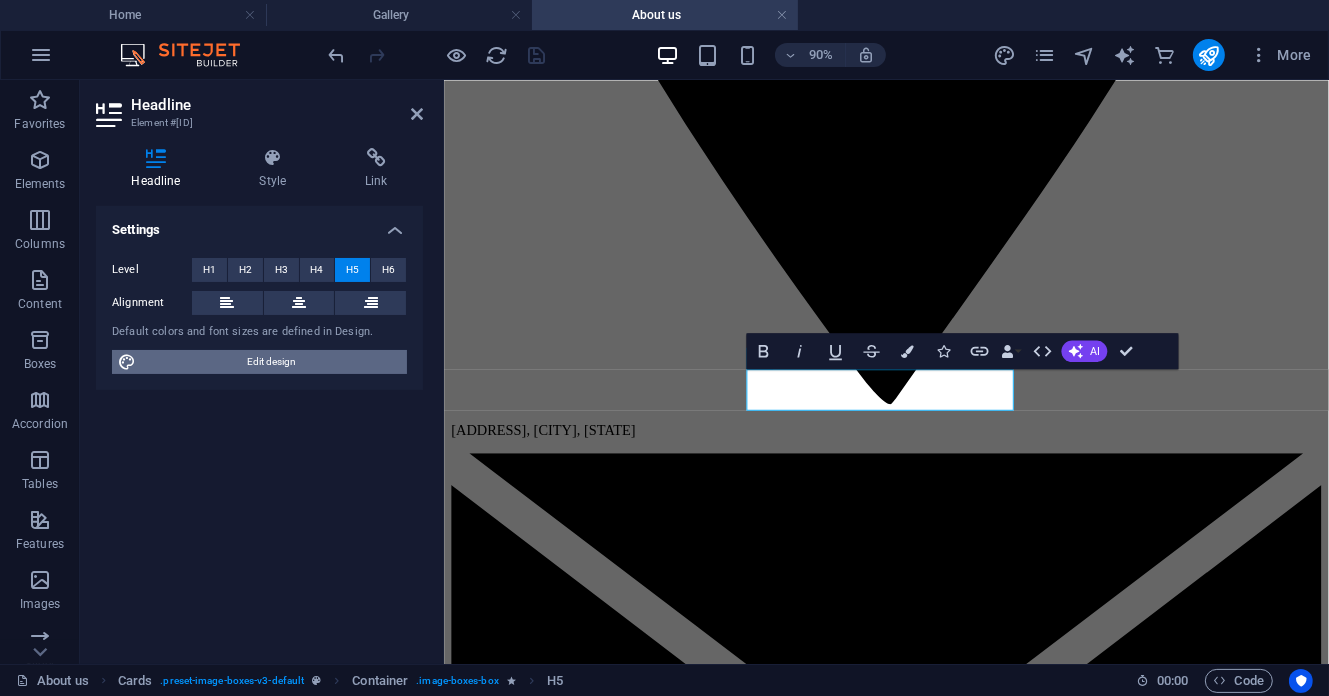 click on "Edit design" at bounding box center (271, 362) 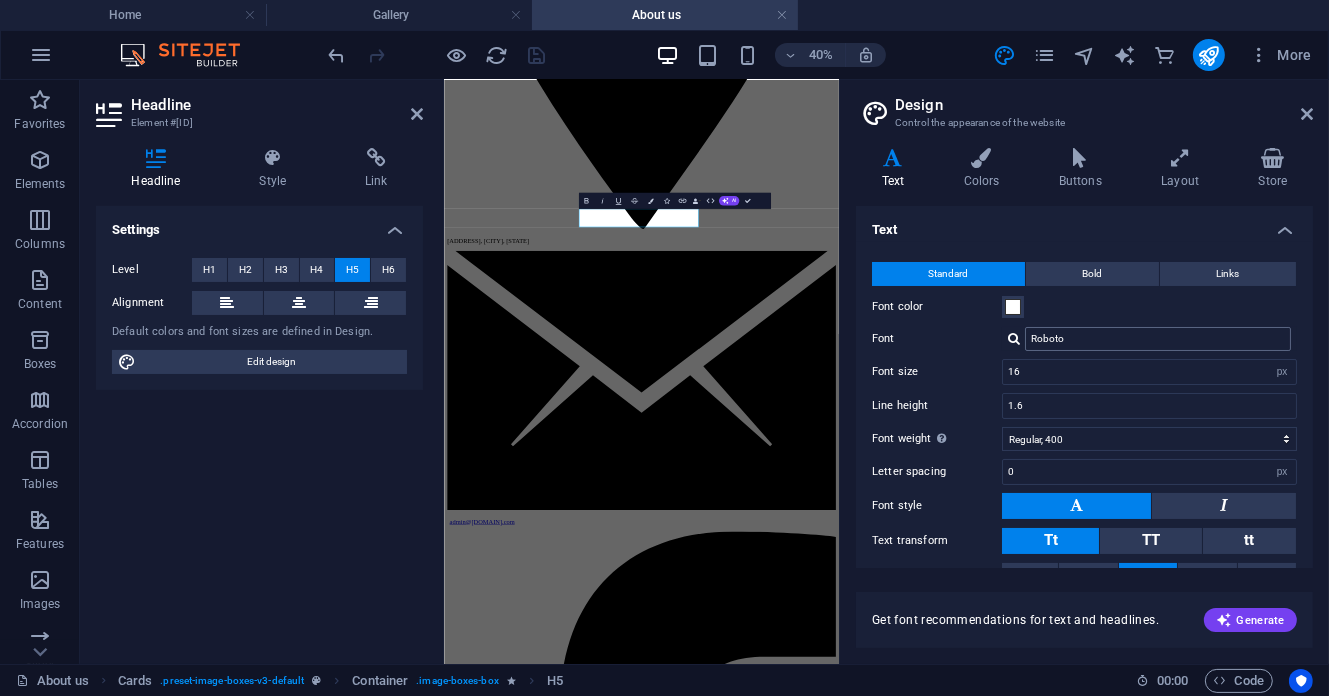 scroll, scrollTop: 2111, scrollLeft: 0, axis: vertical 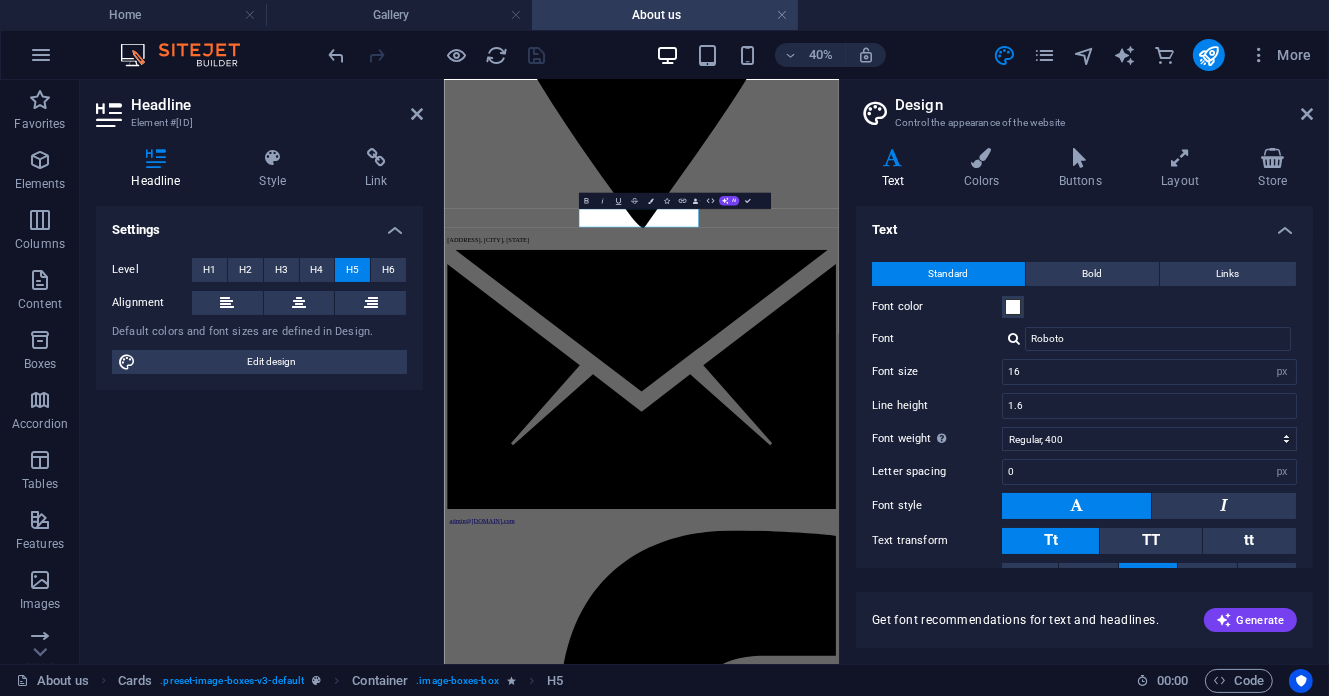 click on "Text" at bounding box center (897, 169) 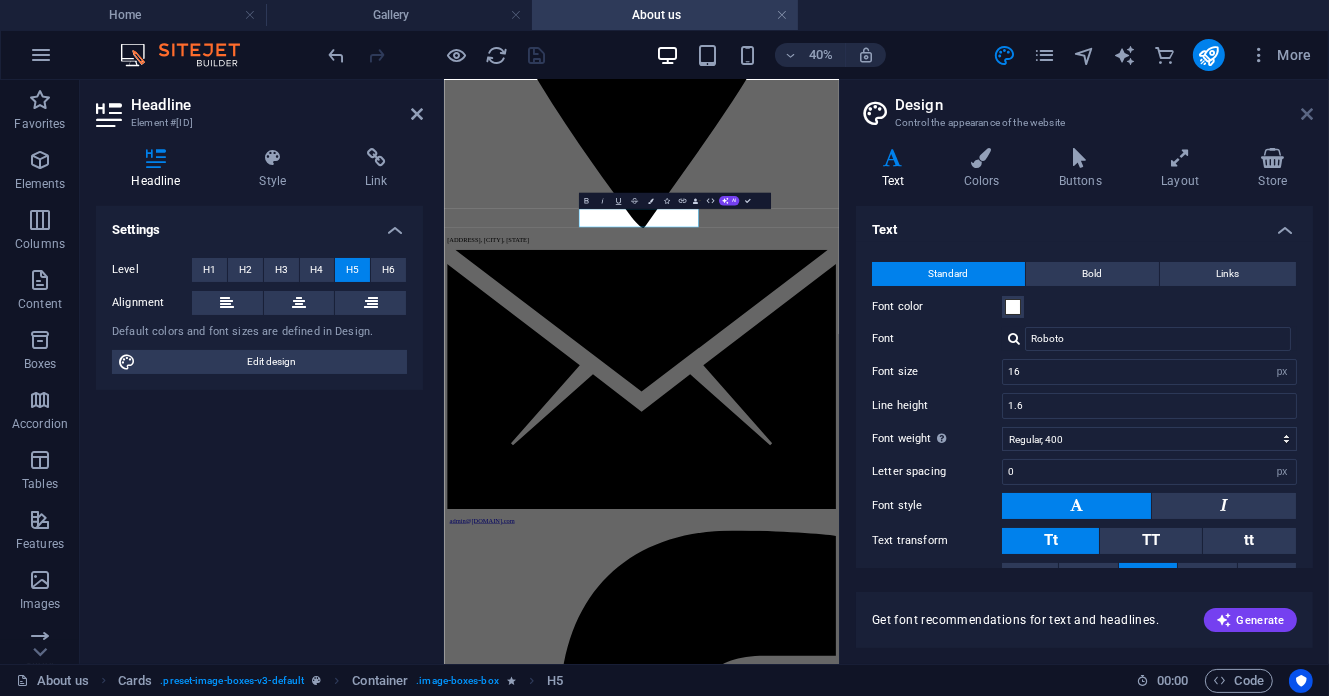 click at bounding box center (1307, 114) 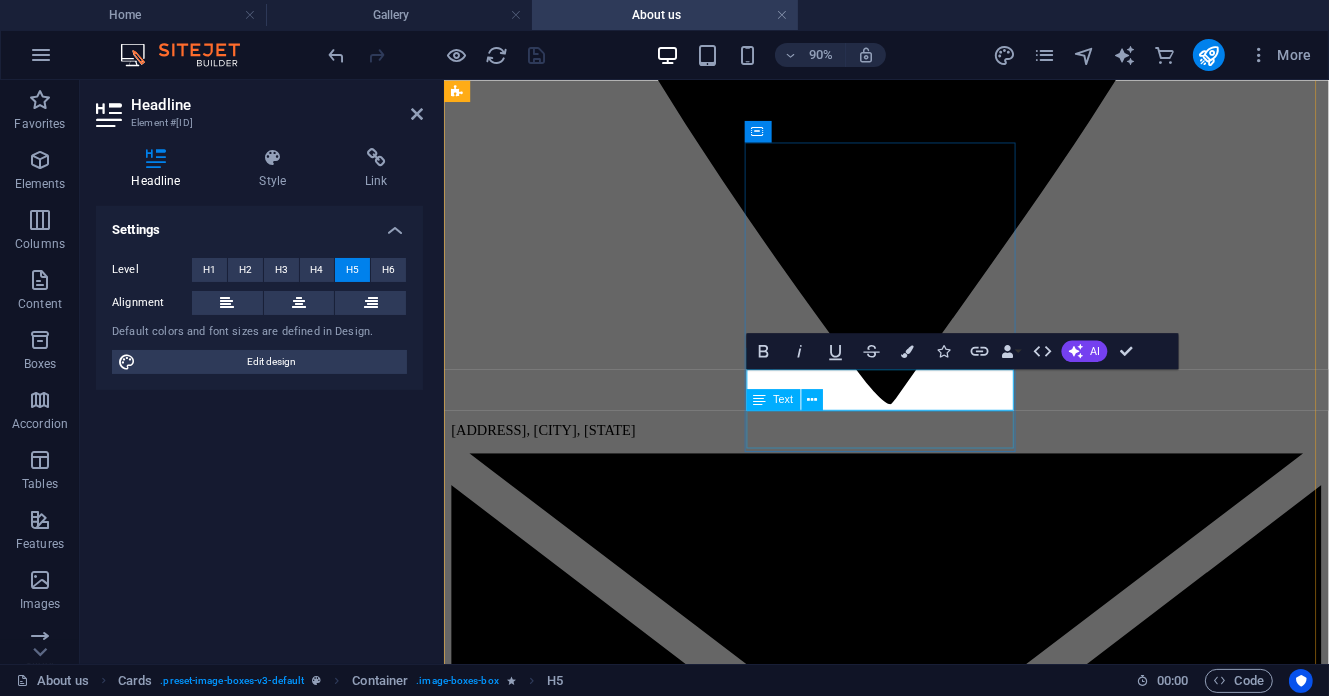 click on "Asst. General Manager" at bounding box center (934, 12785) 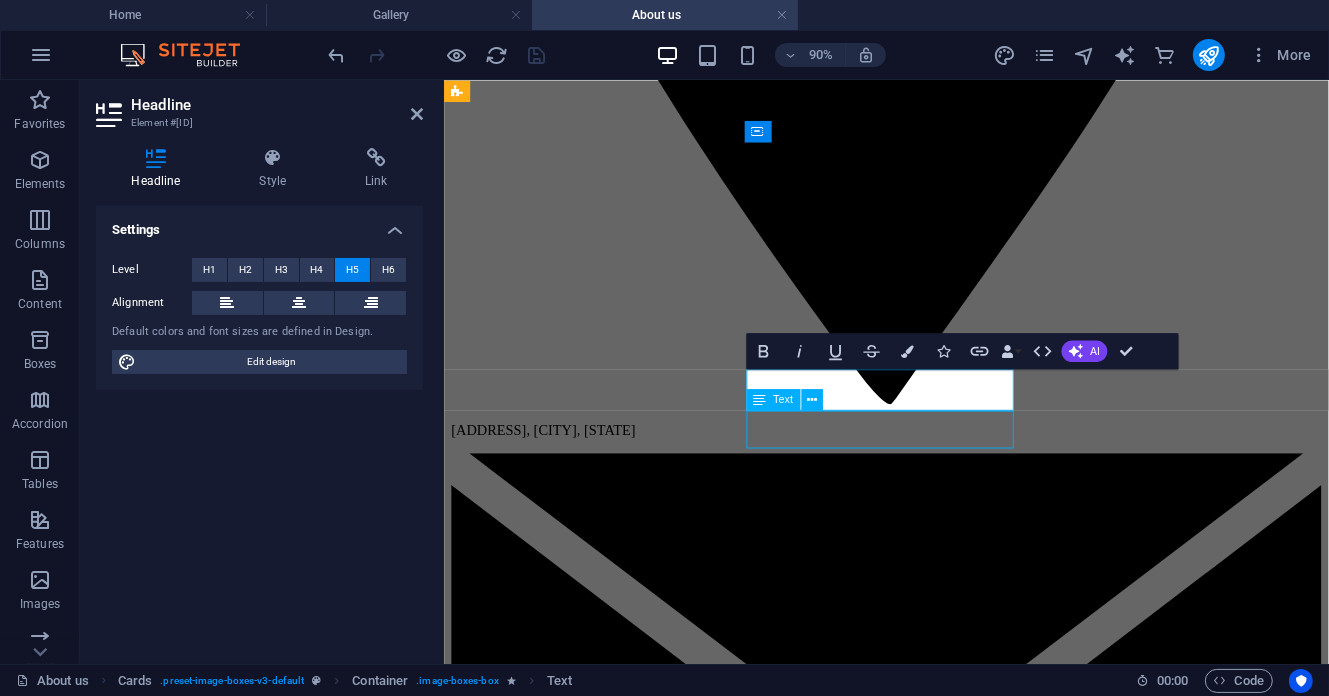 scroll, scrollTop: 2133, scrollLeft: 0, axis: vertical 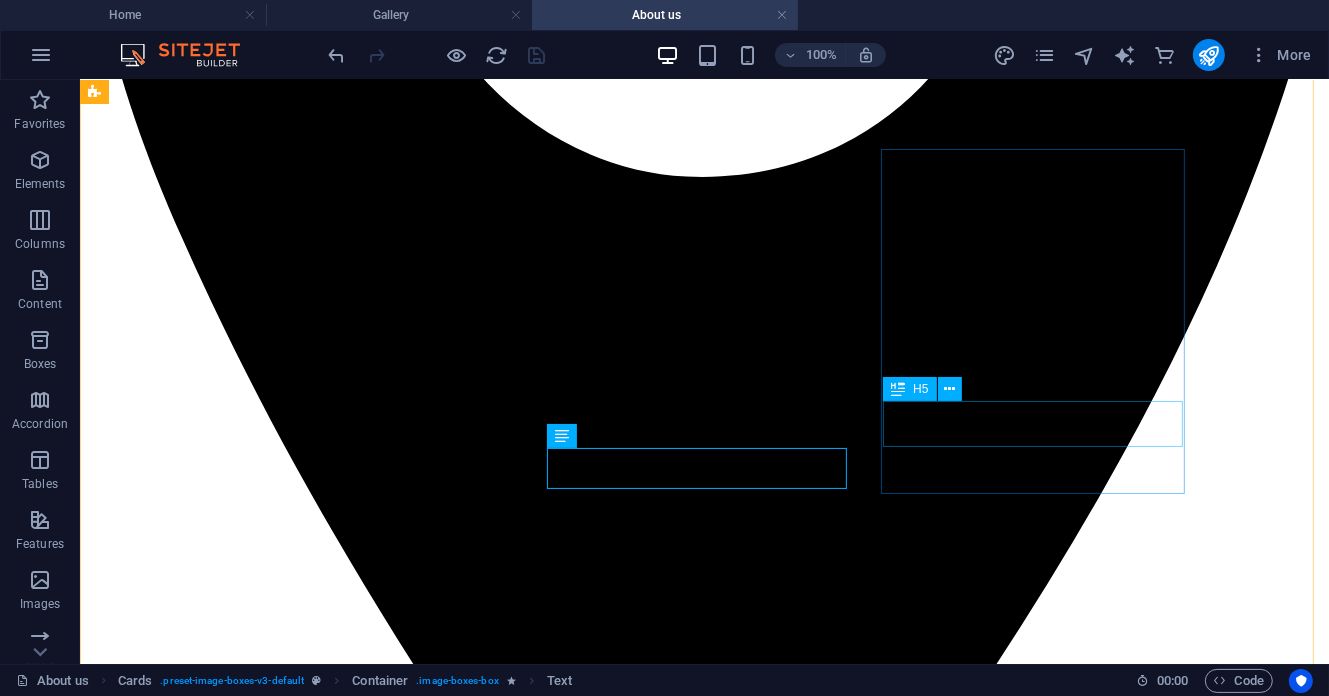 click on "[FIRST] [LAST]" at bounding box center (703, 16913) 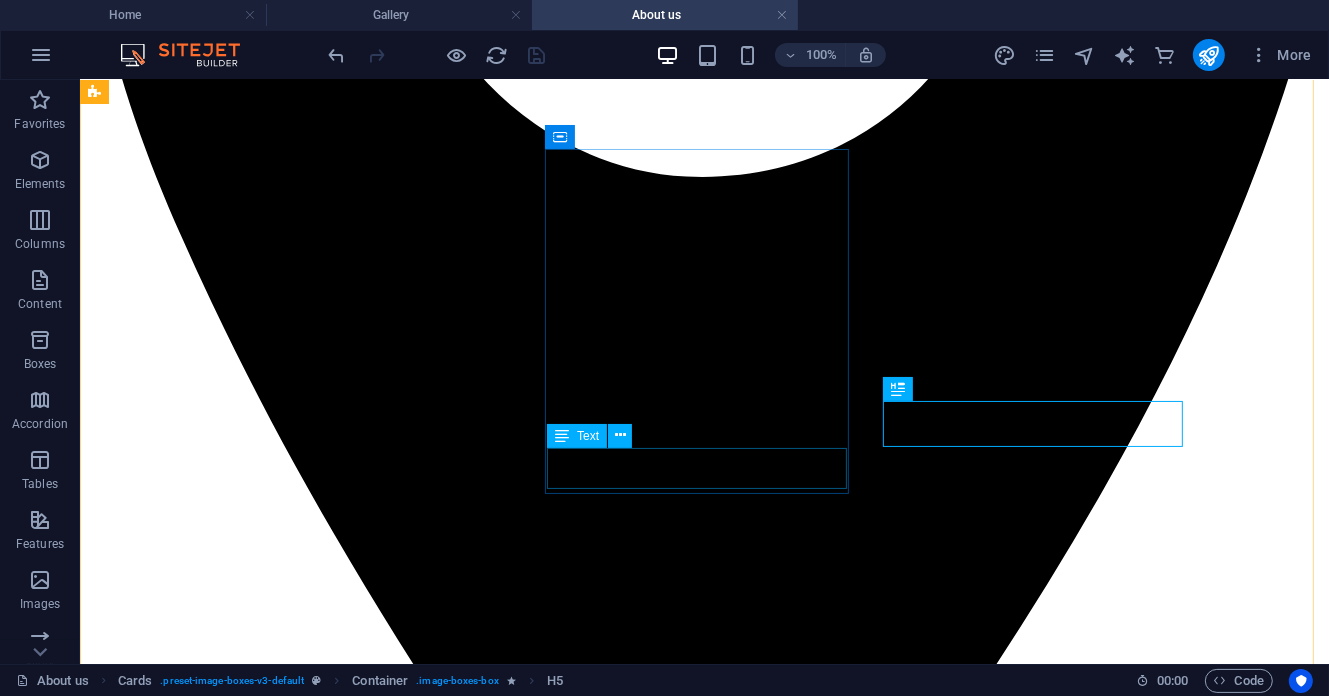 click on "Asst. General Manager" at bounding box center [703, 15826] 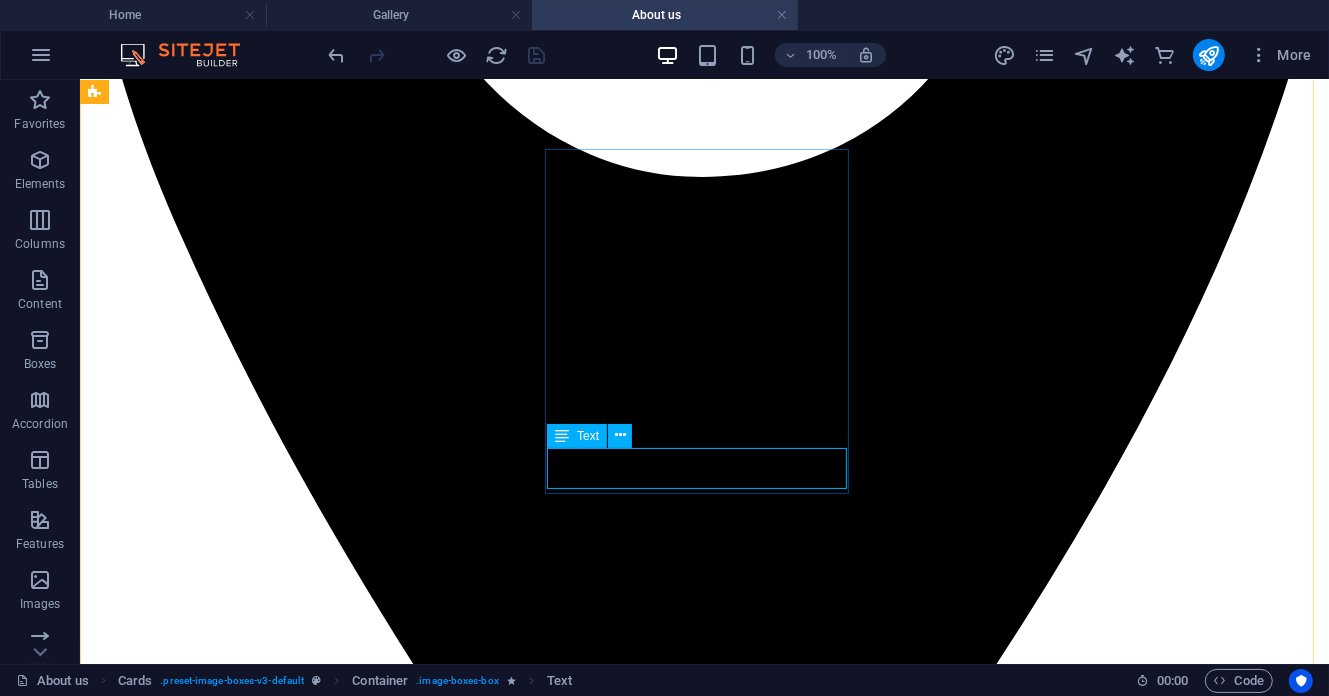 click on "Asst. General Manager" at bounding box center [703, 15826] 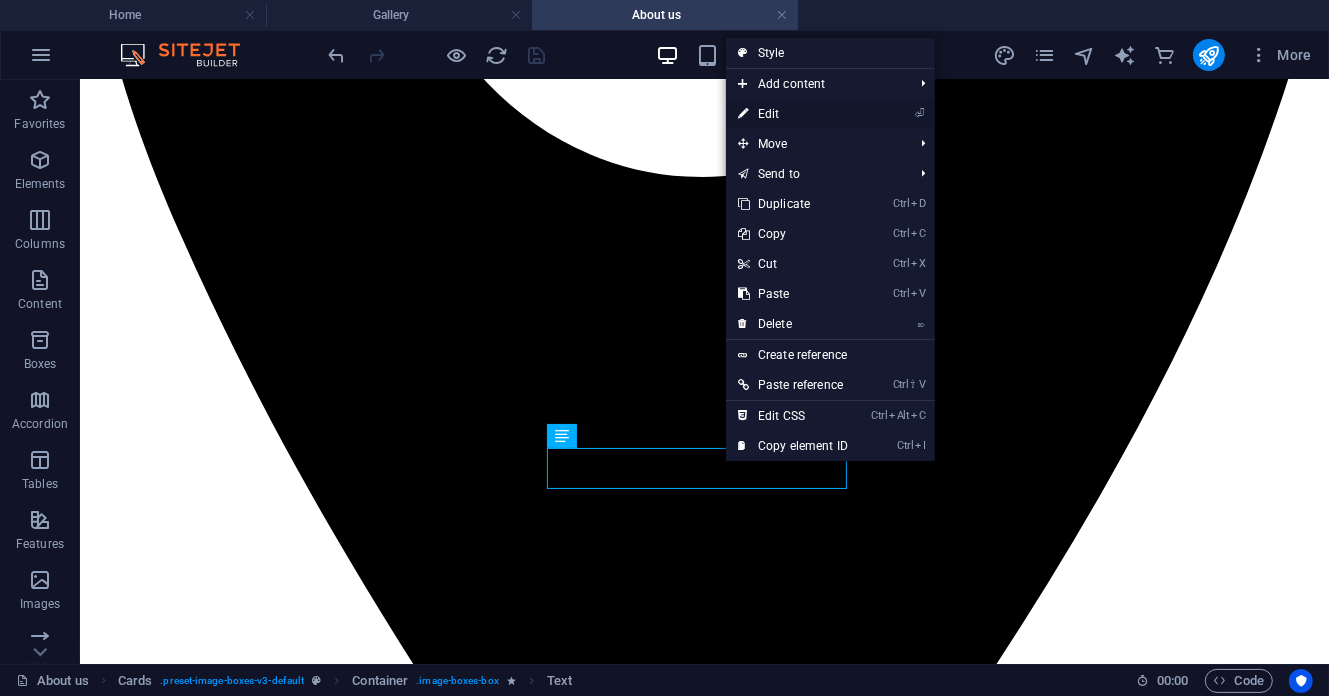 click on "⏎  Edit" at bounding box center (793, 114) 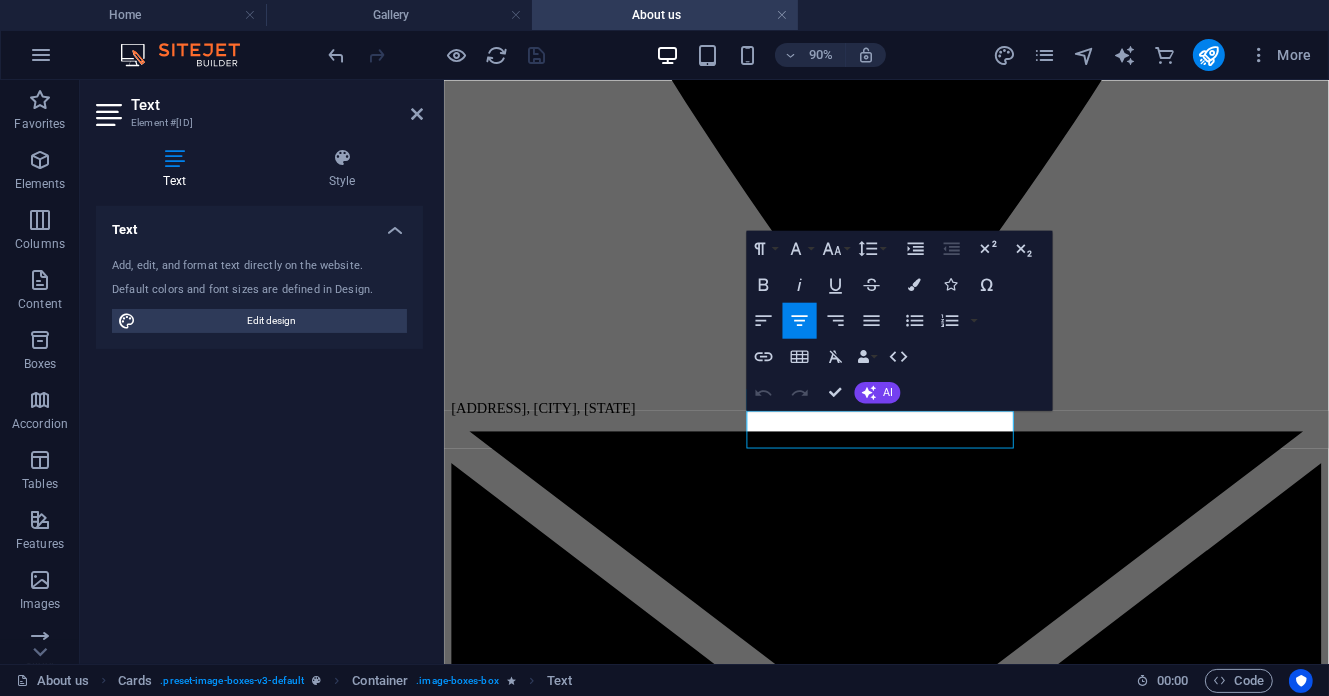 scroll, scrollTop: 2109, scrollLeft: 0, axis: vertical 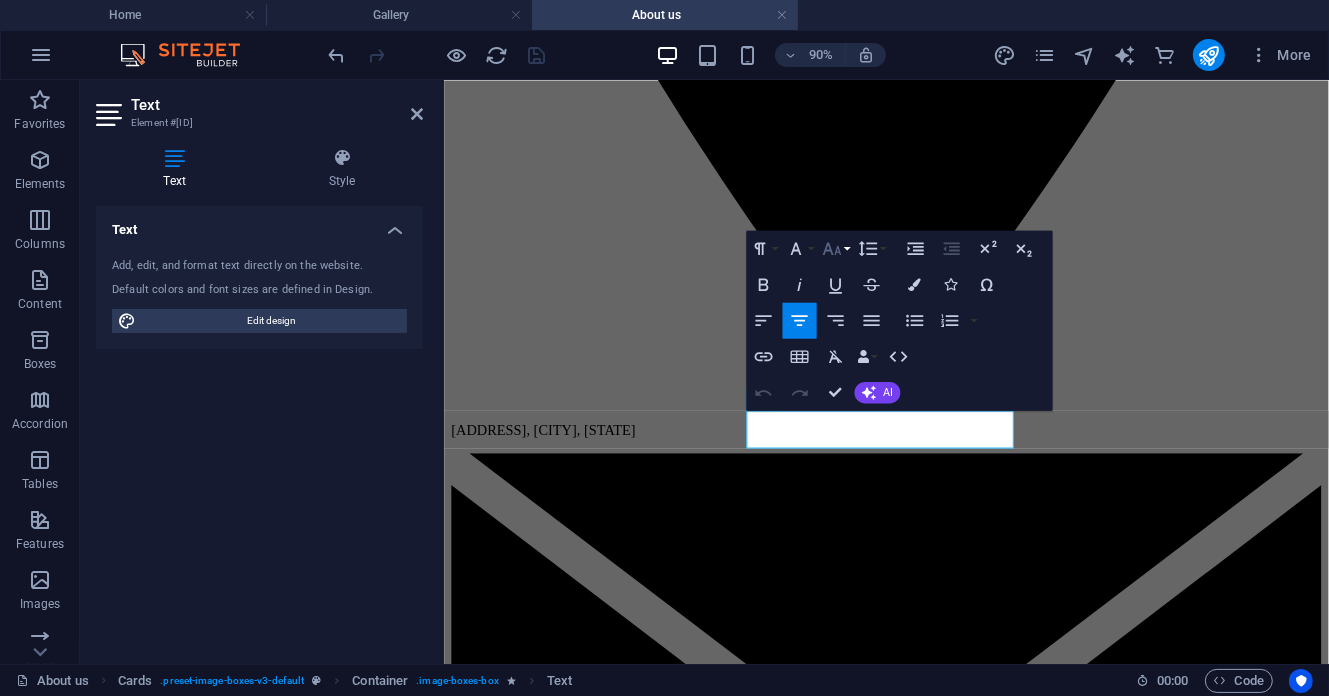 click on "Font Size" at bounding box center [835, 249] 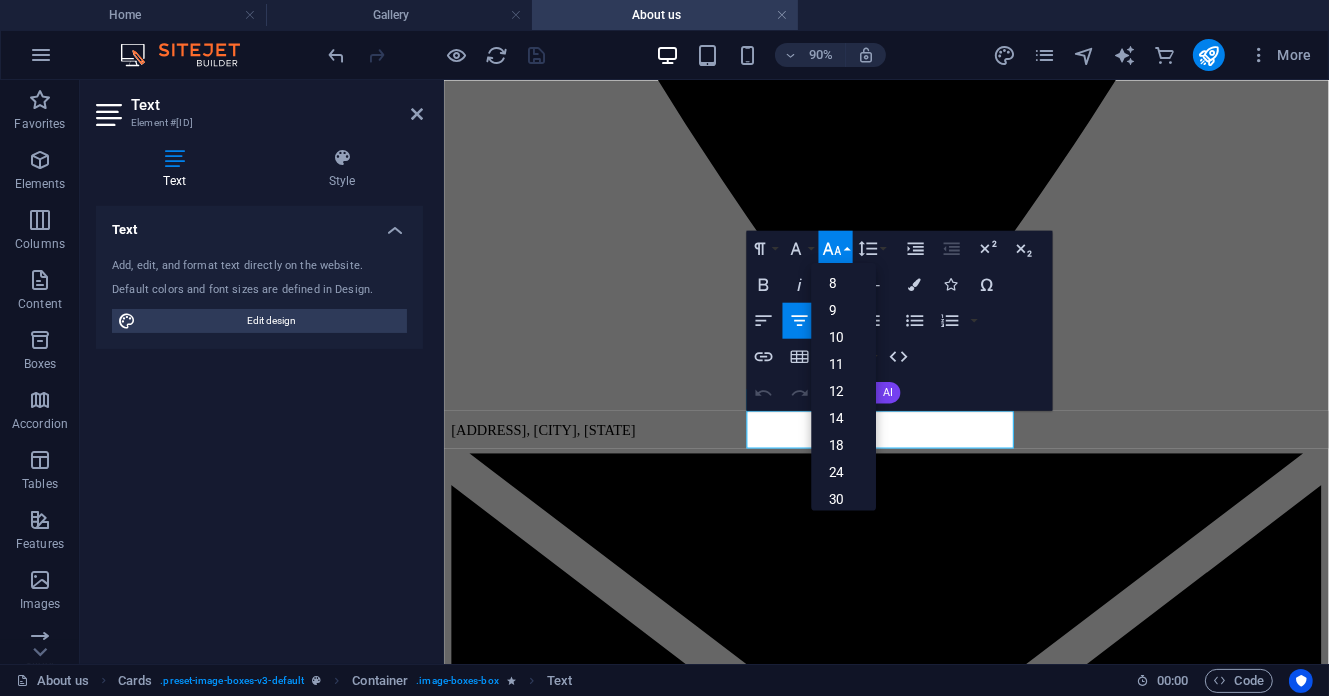 click on "Font Size" at bounding box center (835, 249) 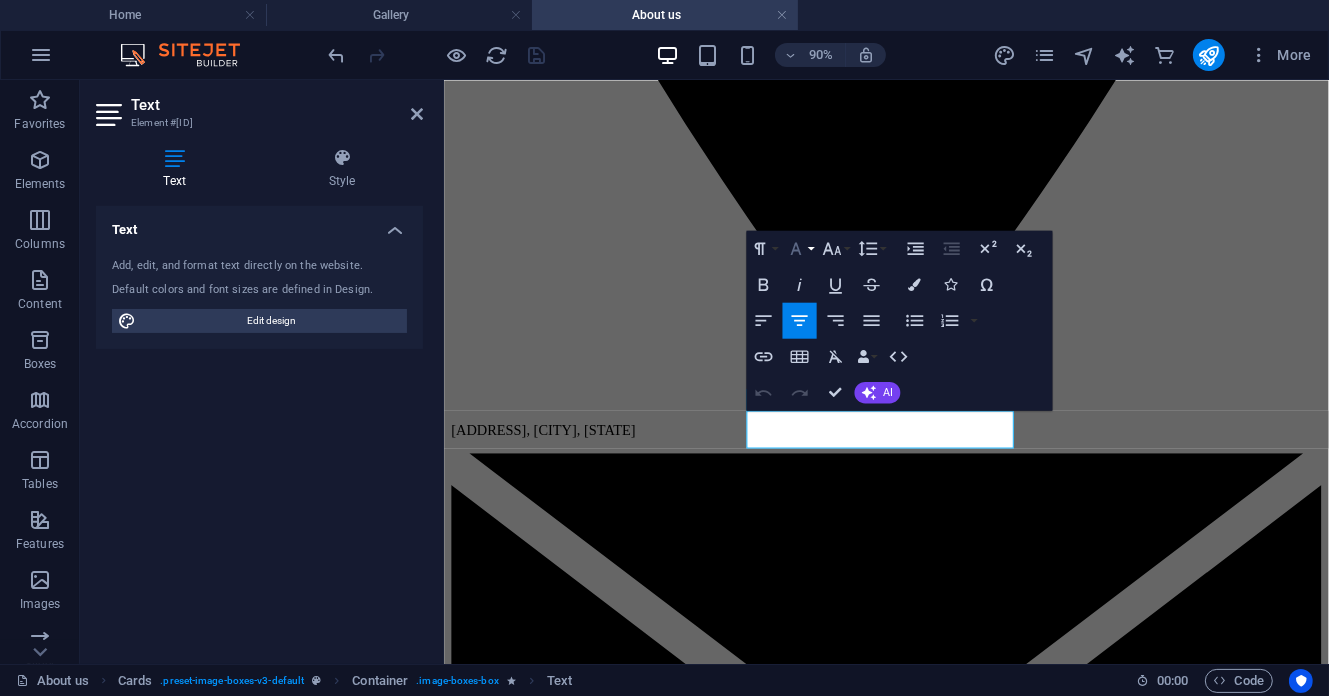 click on "Font Family" at bounding box center (799, 249) 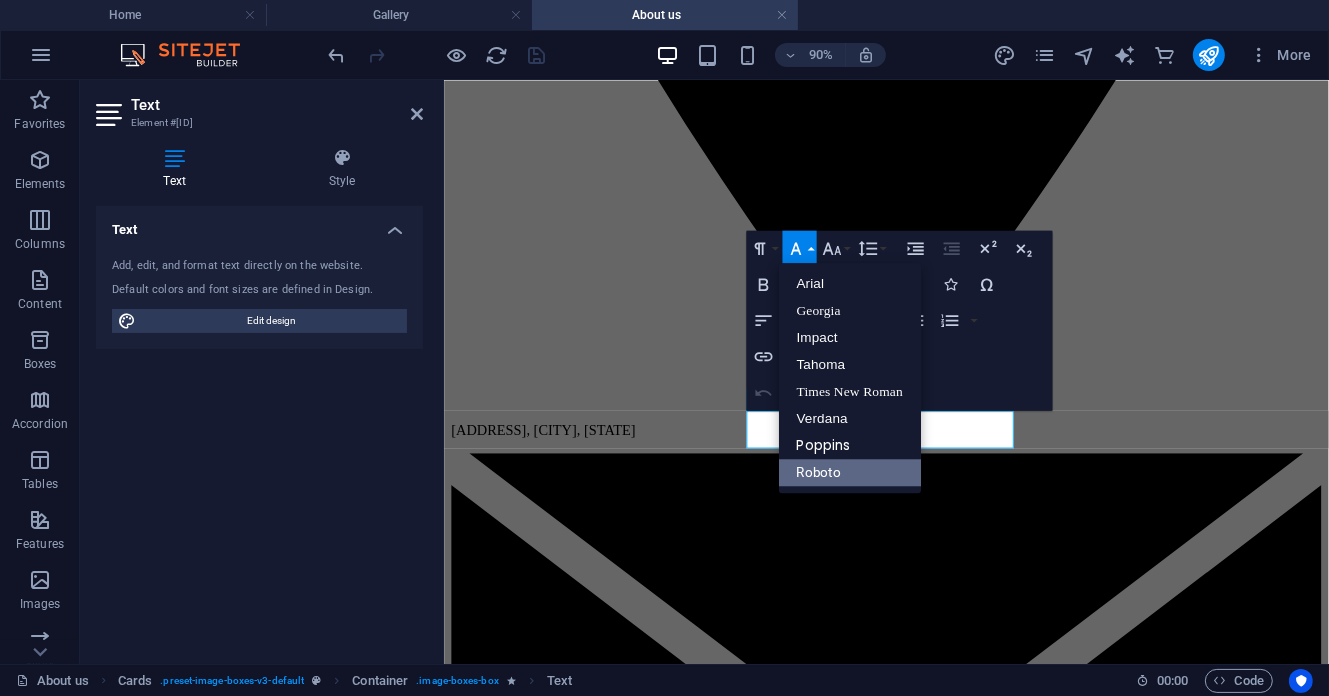 scroll, scrollTop: 0, scrollLeft: 0, axis: both 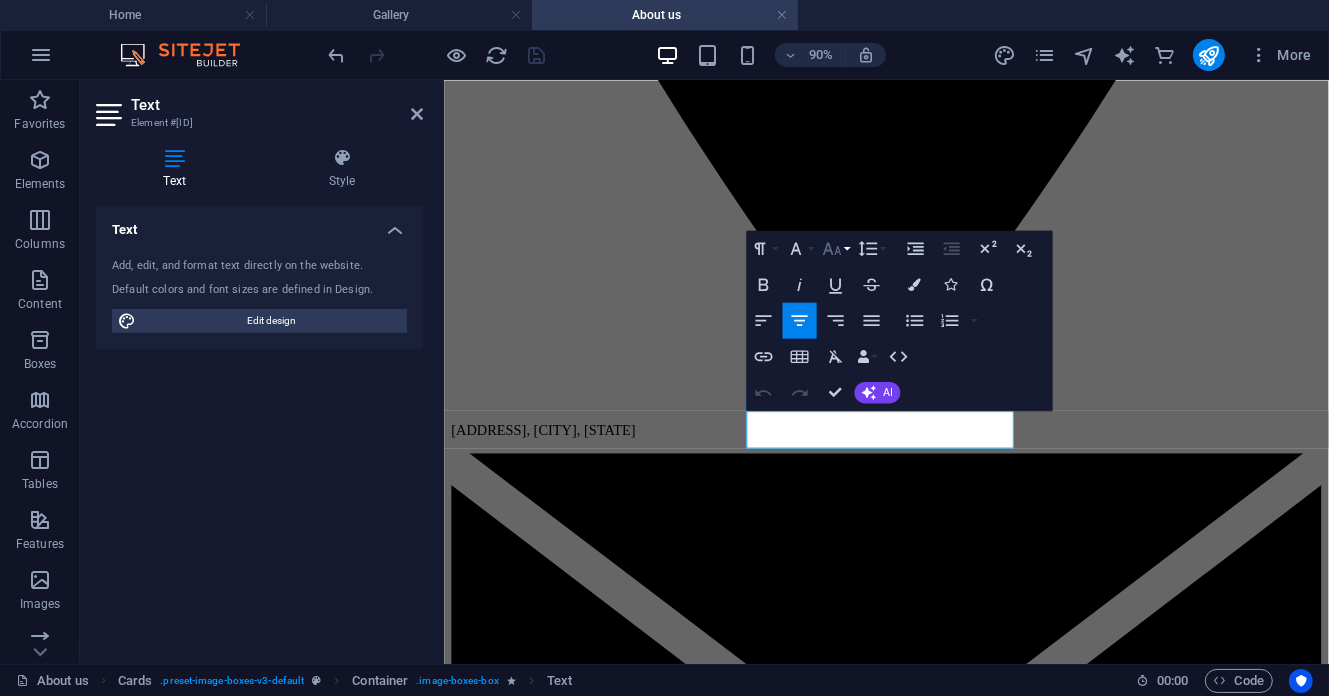click on "Font Size" at bounding box center [835, 249] 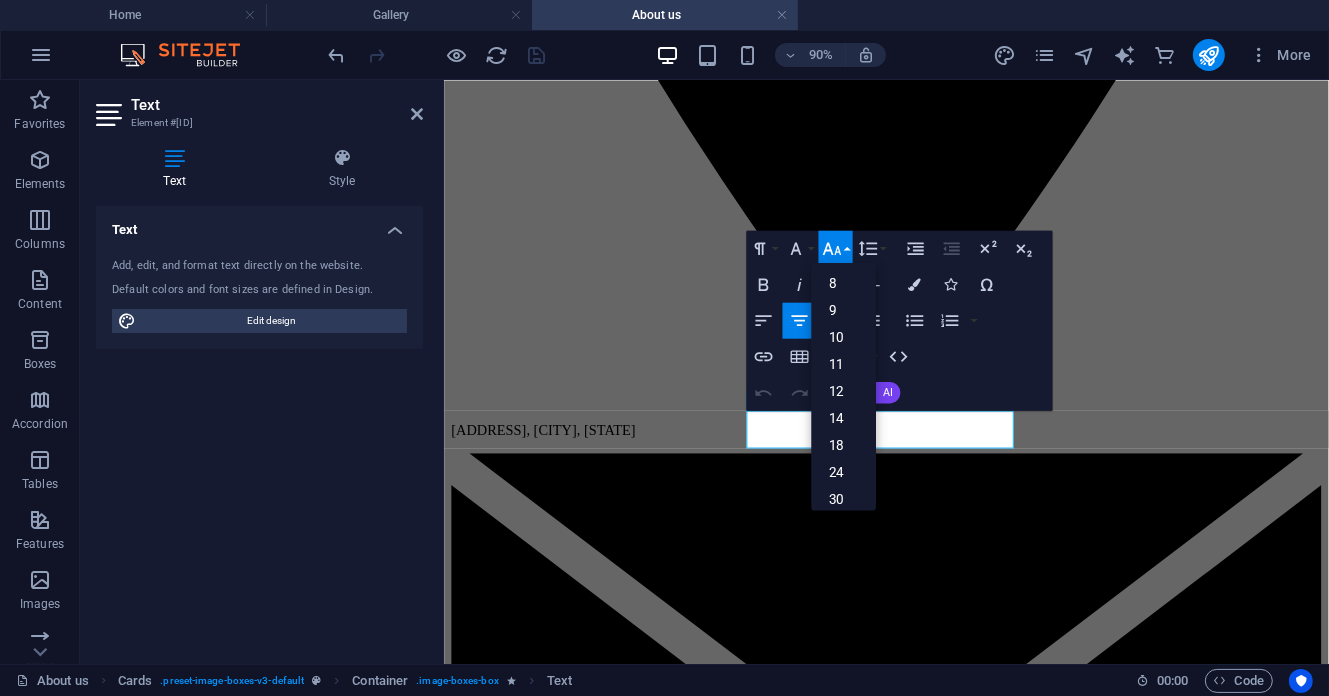 click on "Font Size" at bounding box center [835, 249] 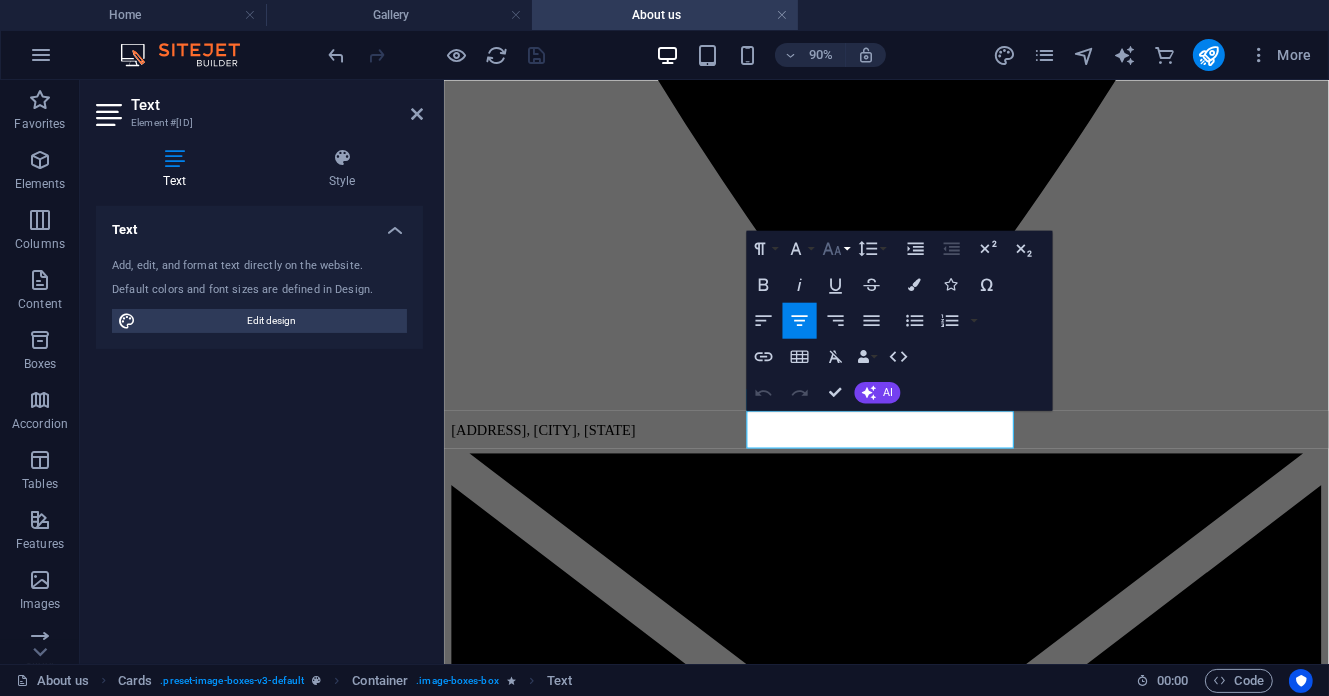 scroll, scrollTop: 1541, scrollLeft: 0, axis: vertical 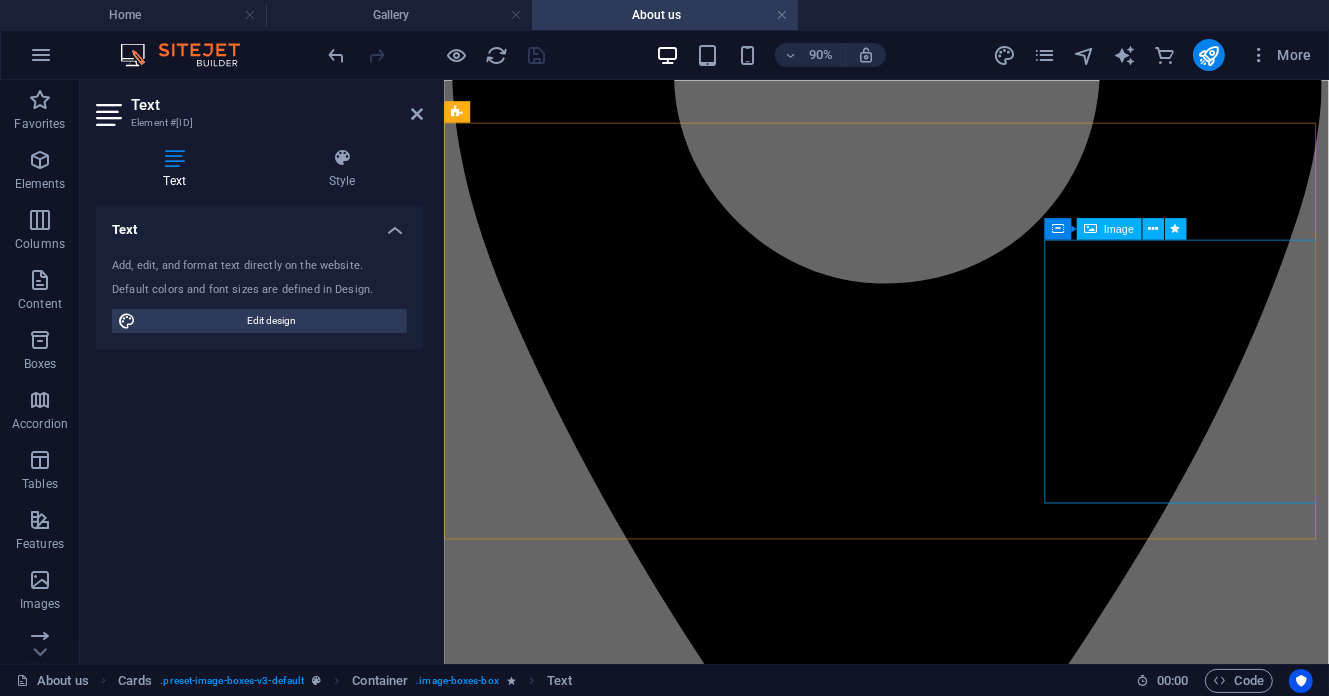 click at bounding box center (934, 12150) 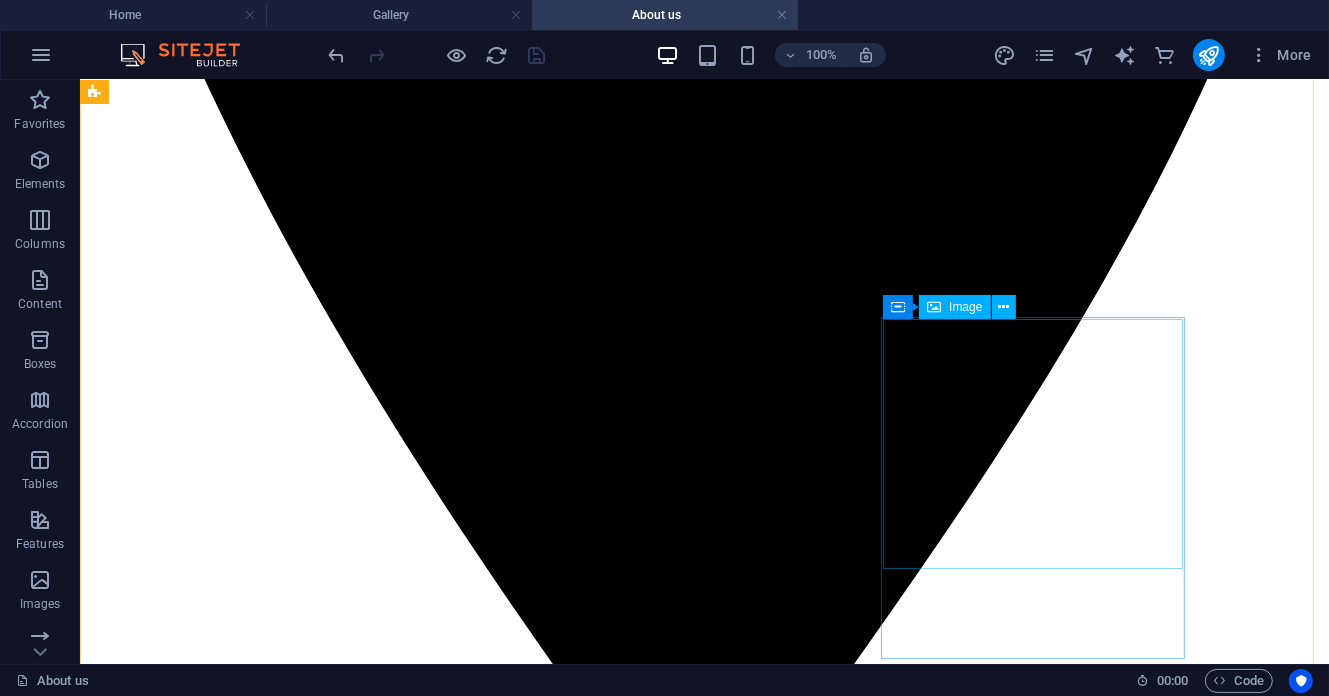 scroll, scrollTop: 2074, scrollLeft: 0, axis: vertical 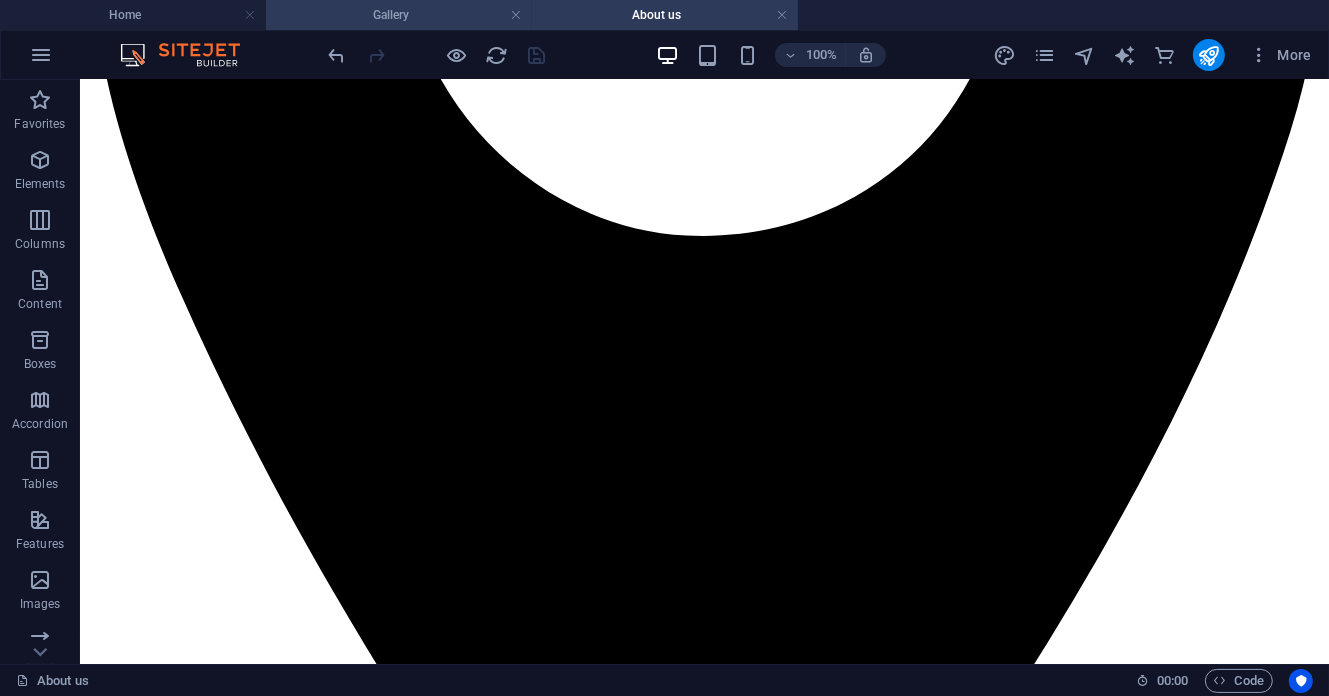 click on "Gallery" at bounding box center [399, 15] 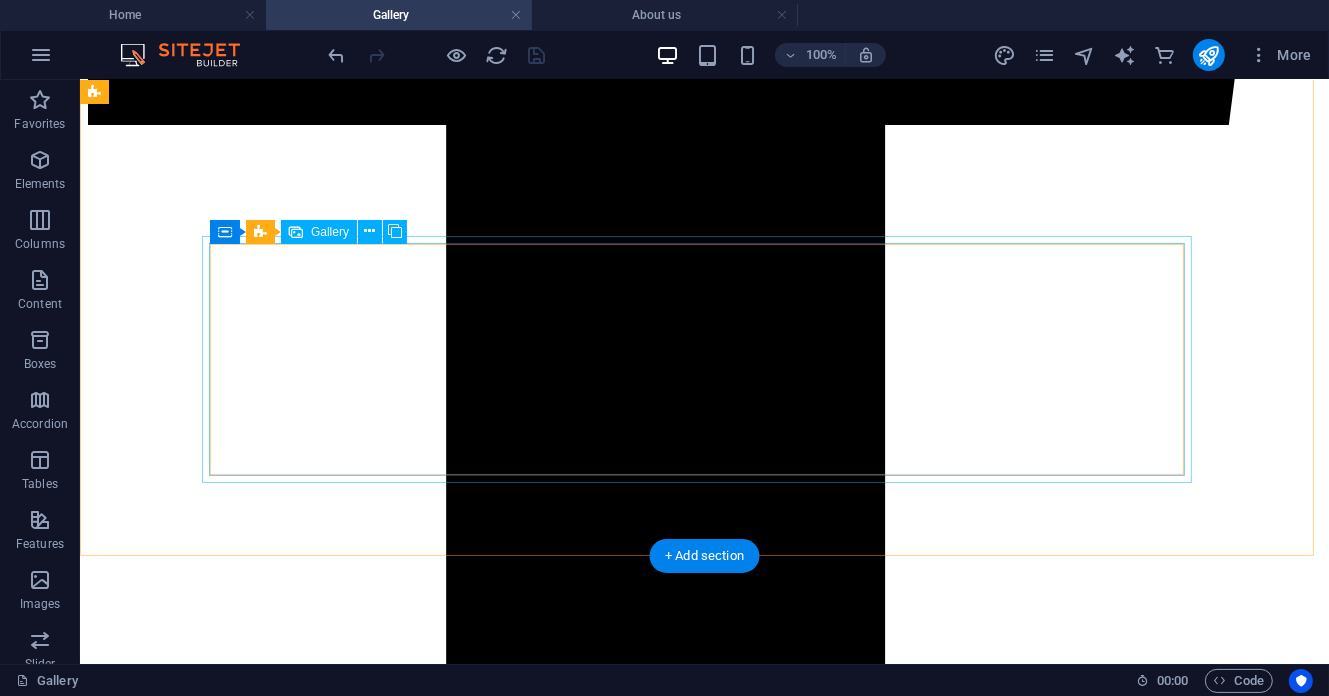 scroll, scrollTop: 5600, scrollLeft: 0, axis: vertical 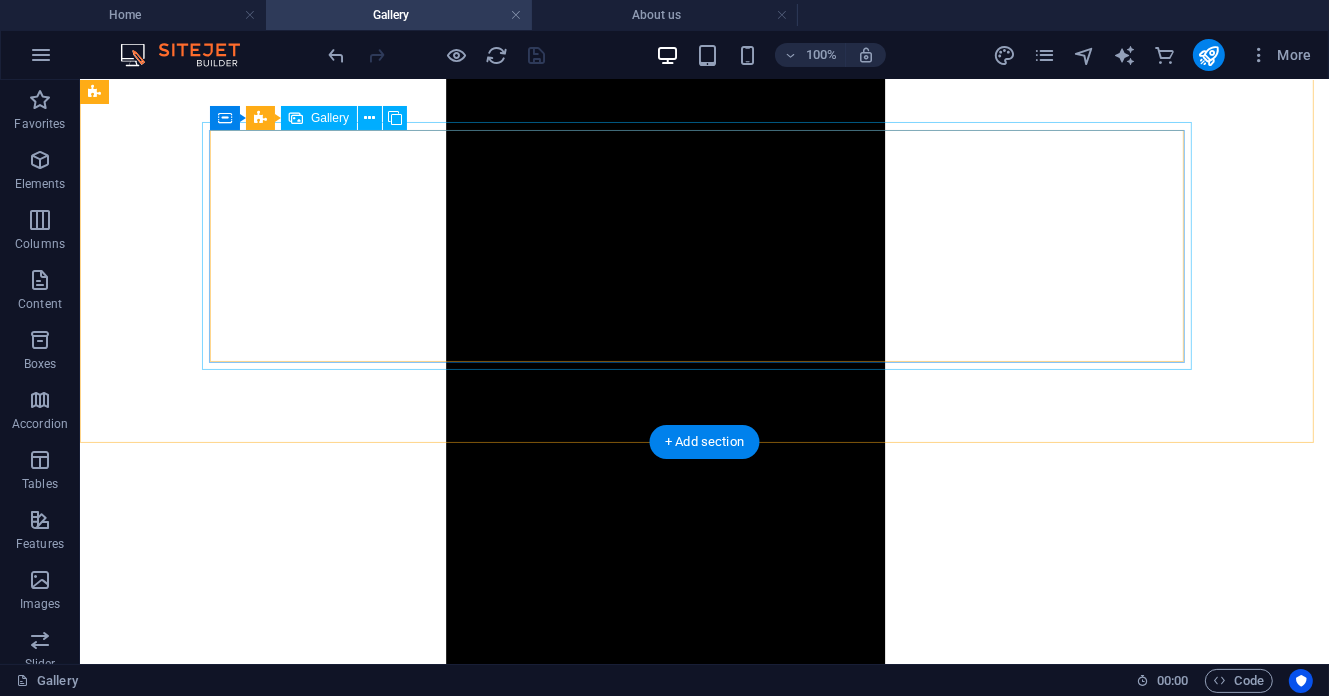 click at bounding box center (527, 71897) 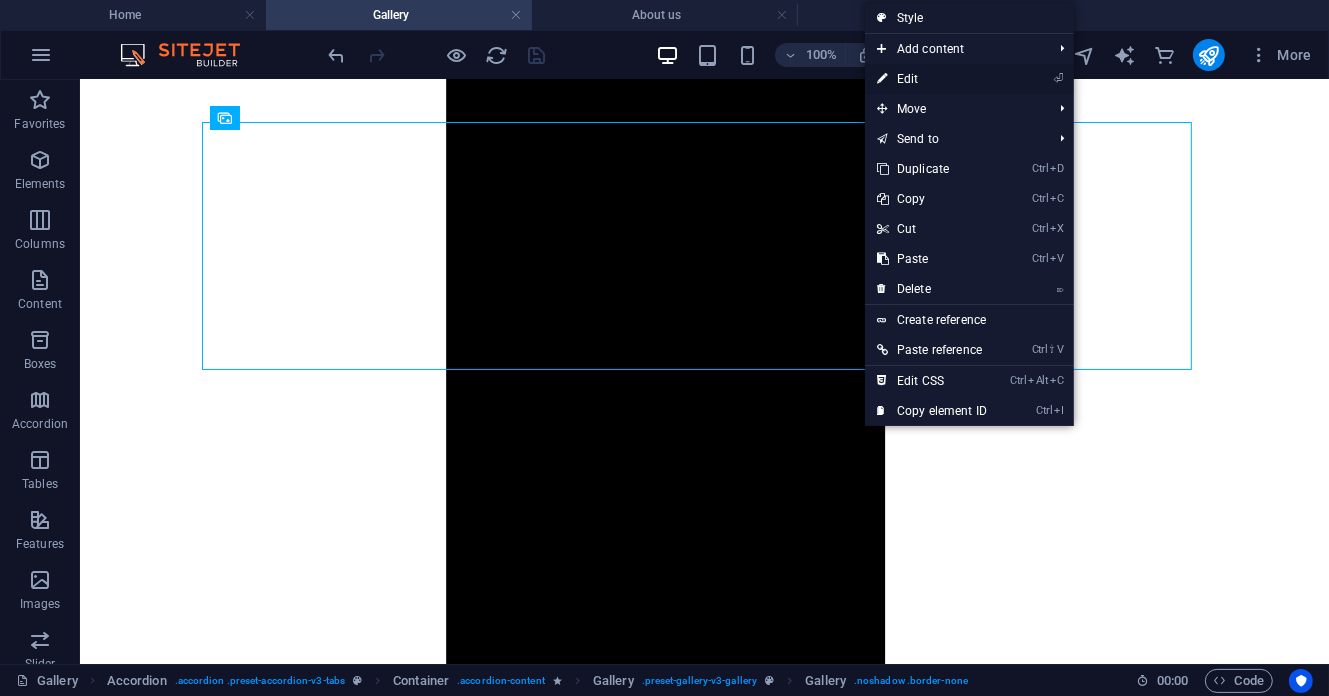 click on "⏎  Edit" at bounding box center [932, 79] 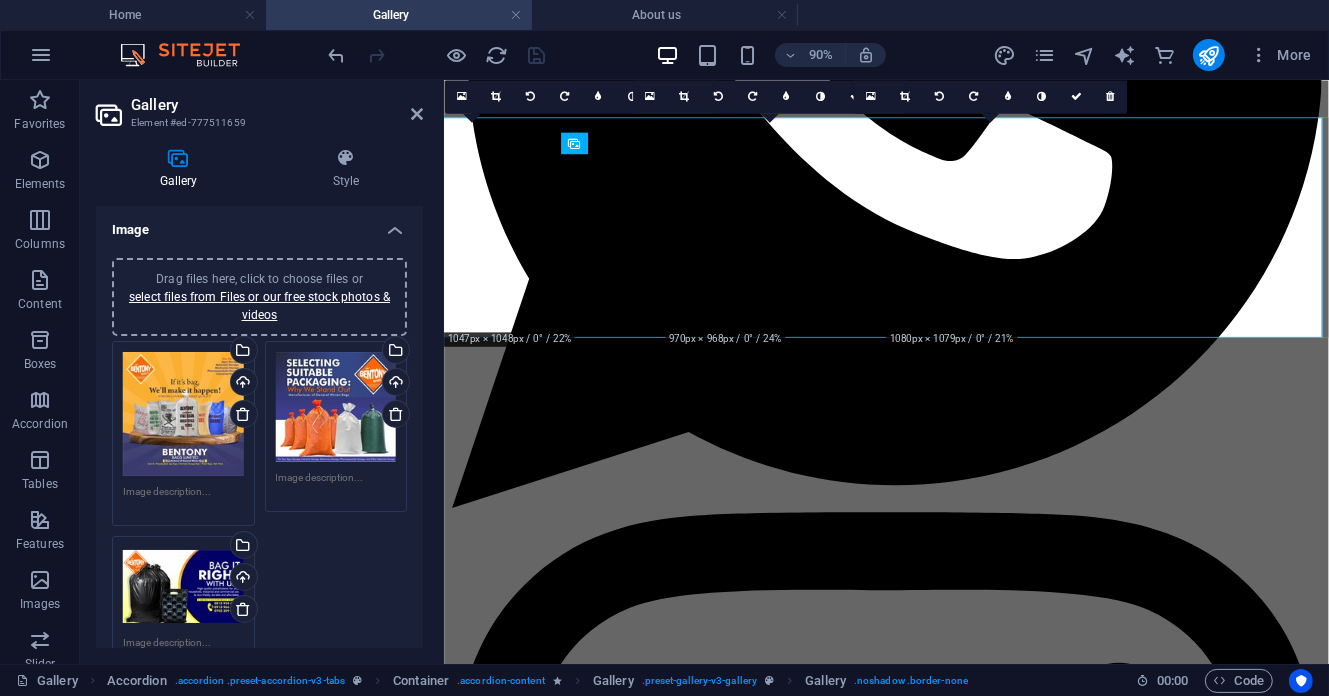 scroll, scrollTop: 5568, scrollLeft: 0, axis: vertical 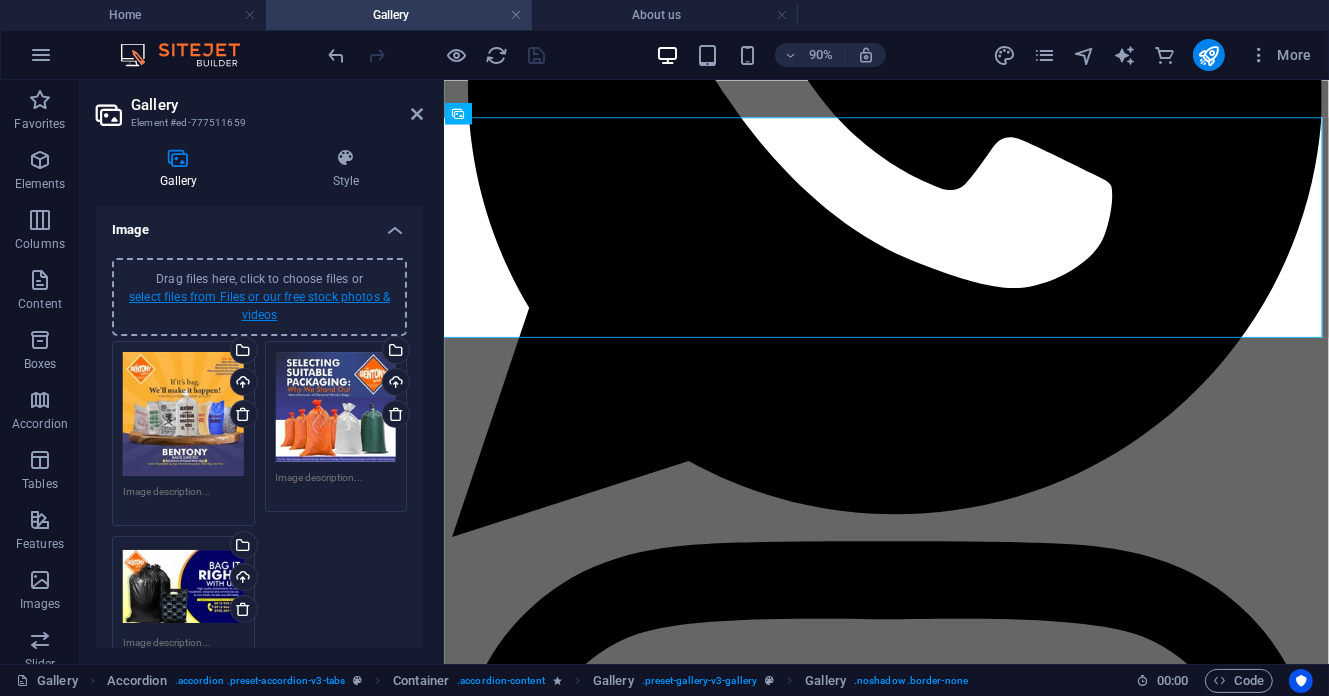 click on "select files from Files or our free stock photos & videos" at bounding box center (259, 306) 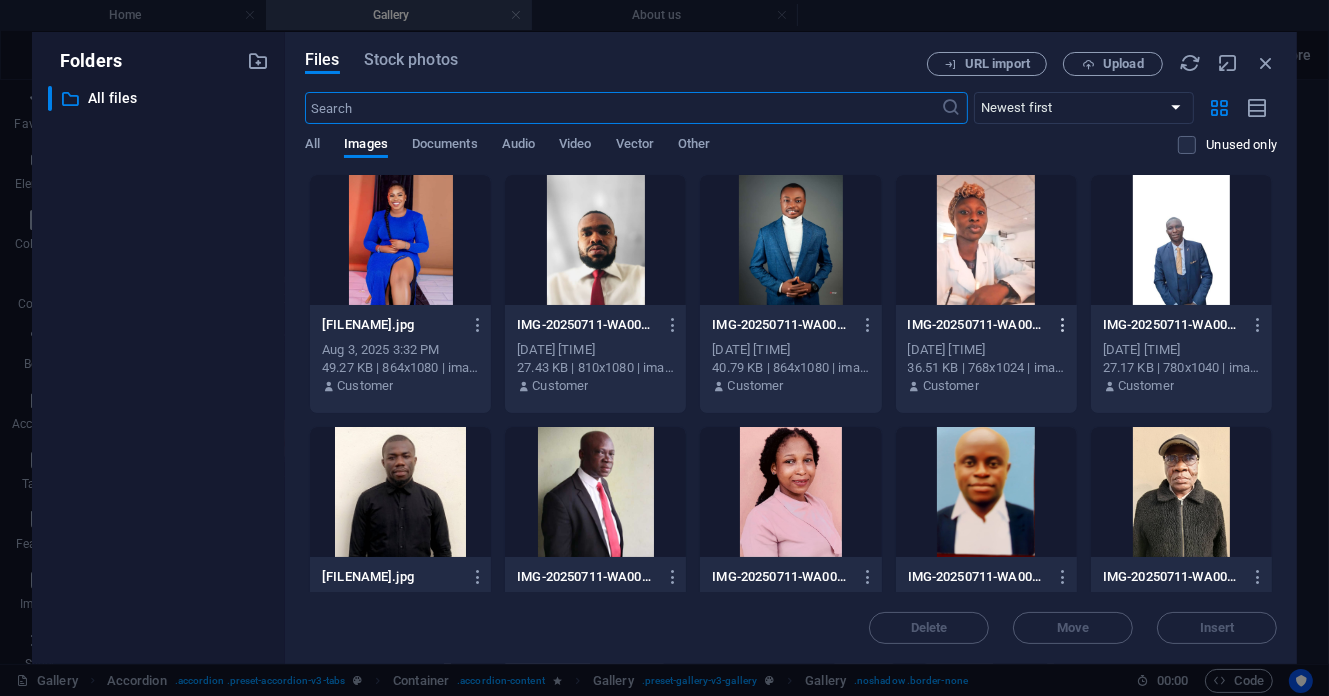 scroll, scrollTop: 266, scrollLeft: 0, axis: vertical 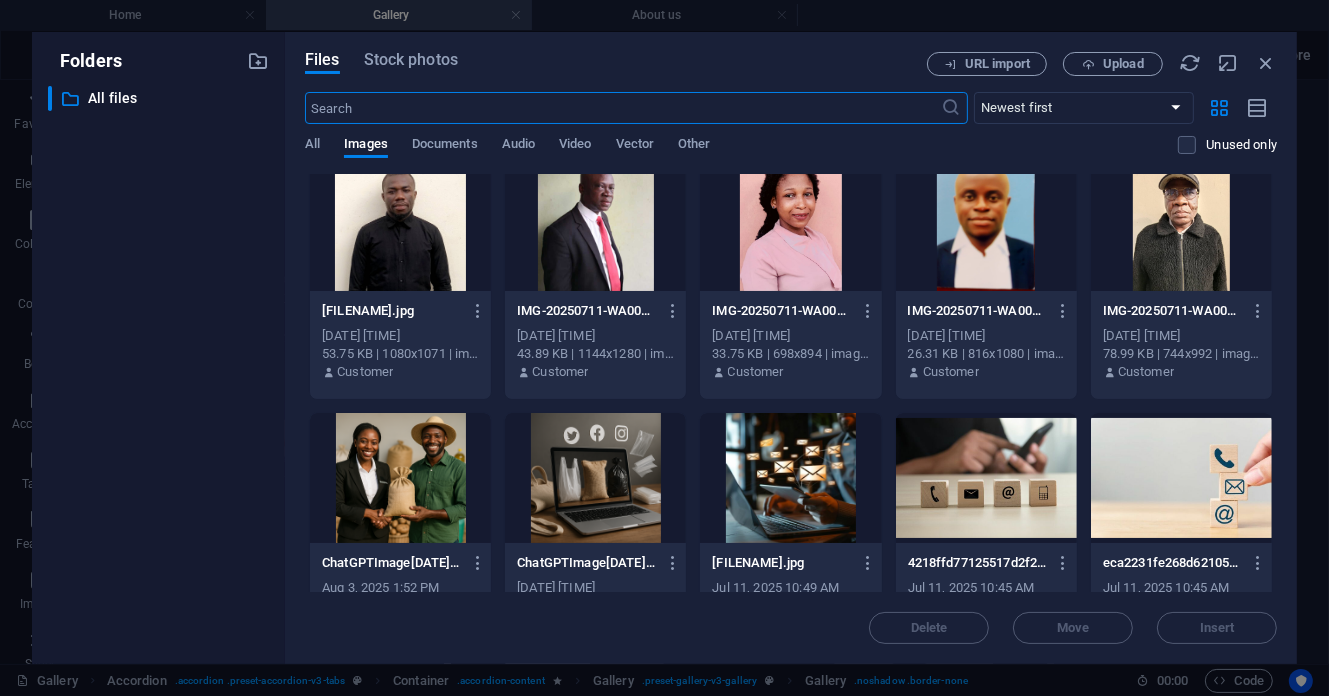 click at bounding box center [623, 108] 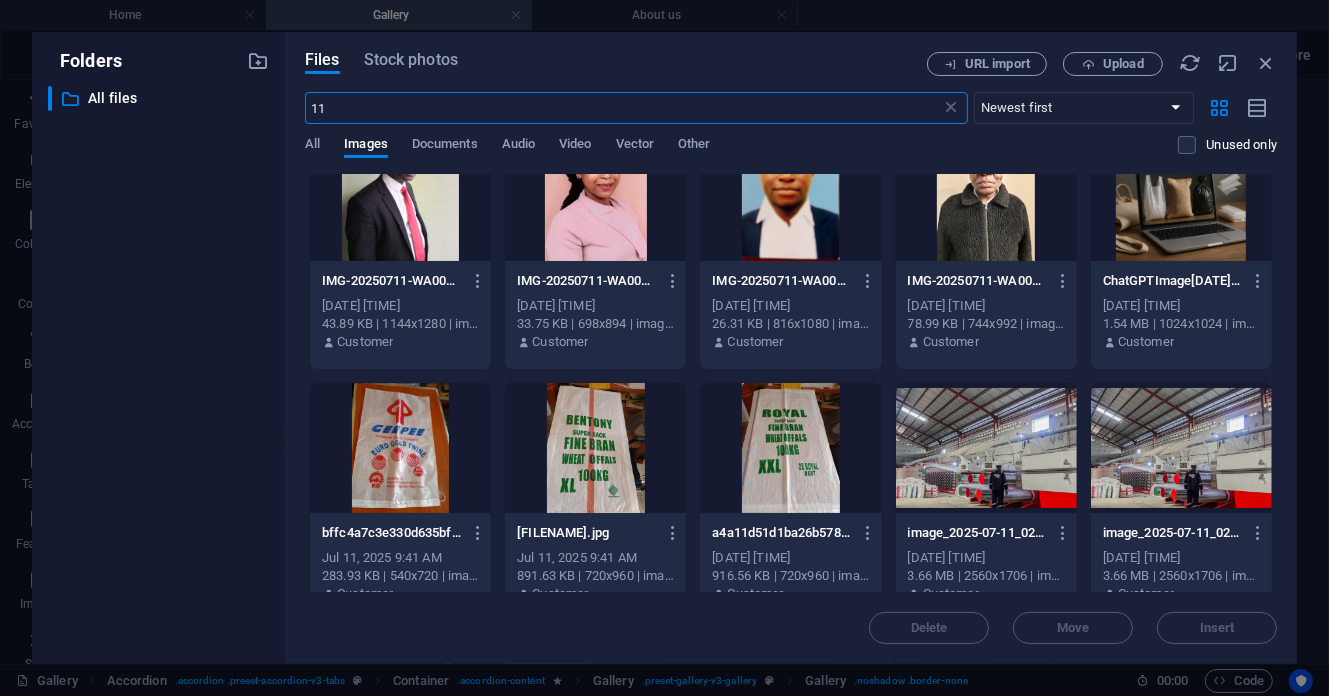 scroll, scrollTop: 0, scrollLeft: 0, axis: both 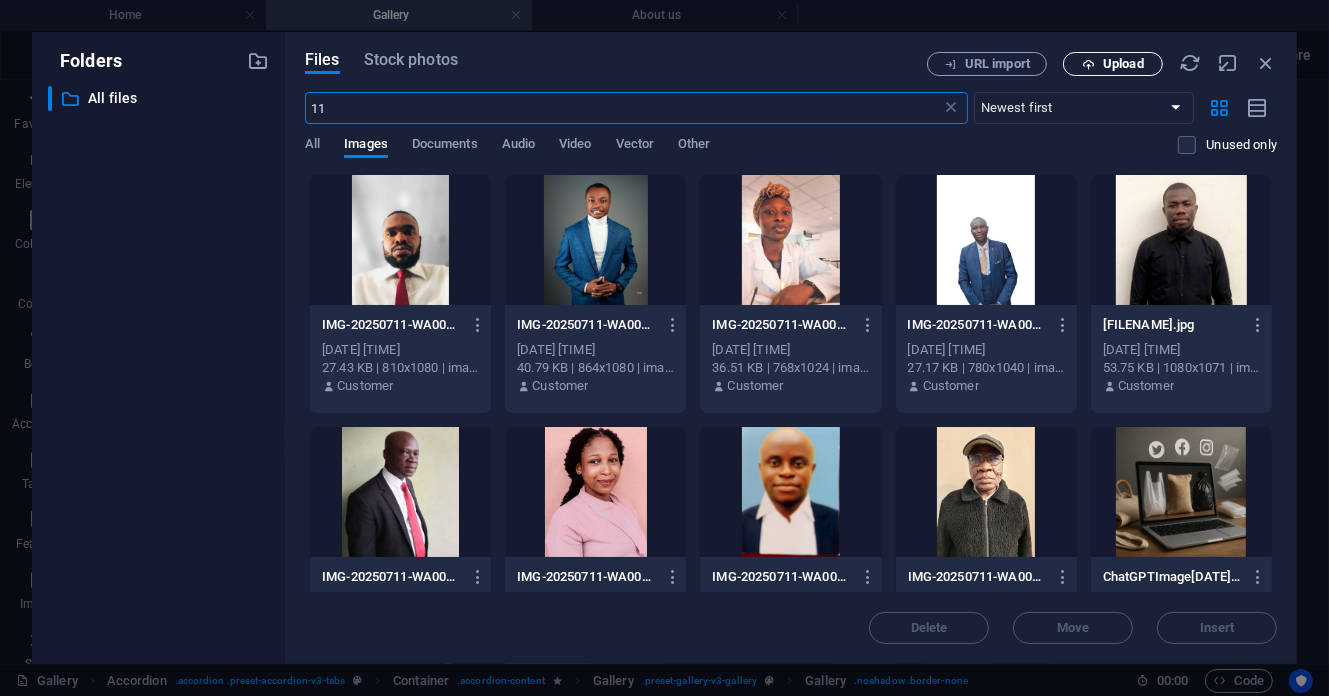 type on "11" 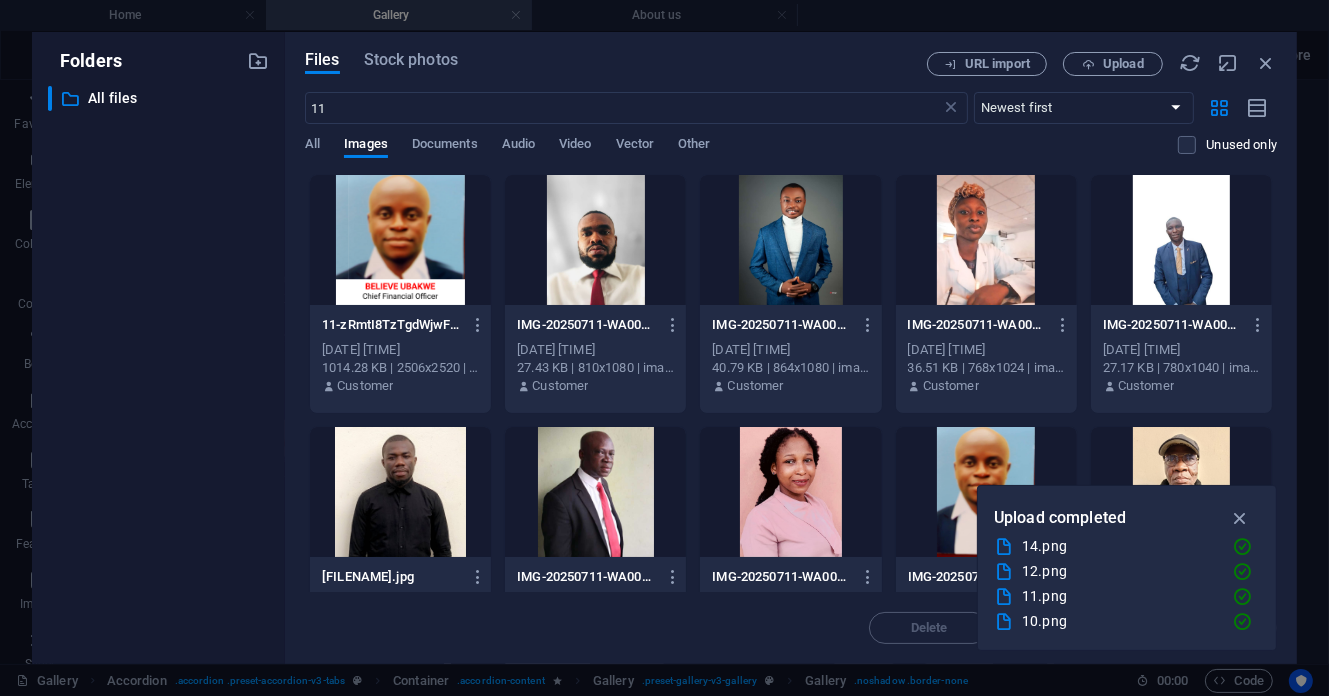 click at bounding box center (400, 240) 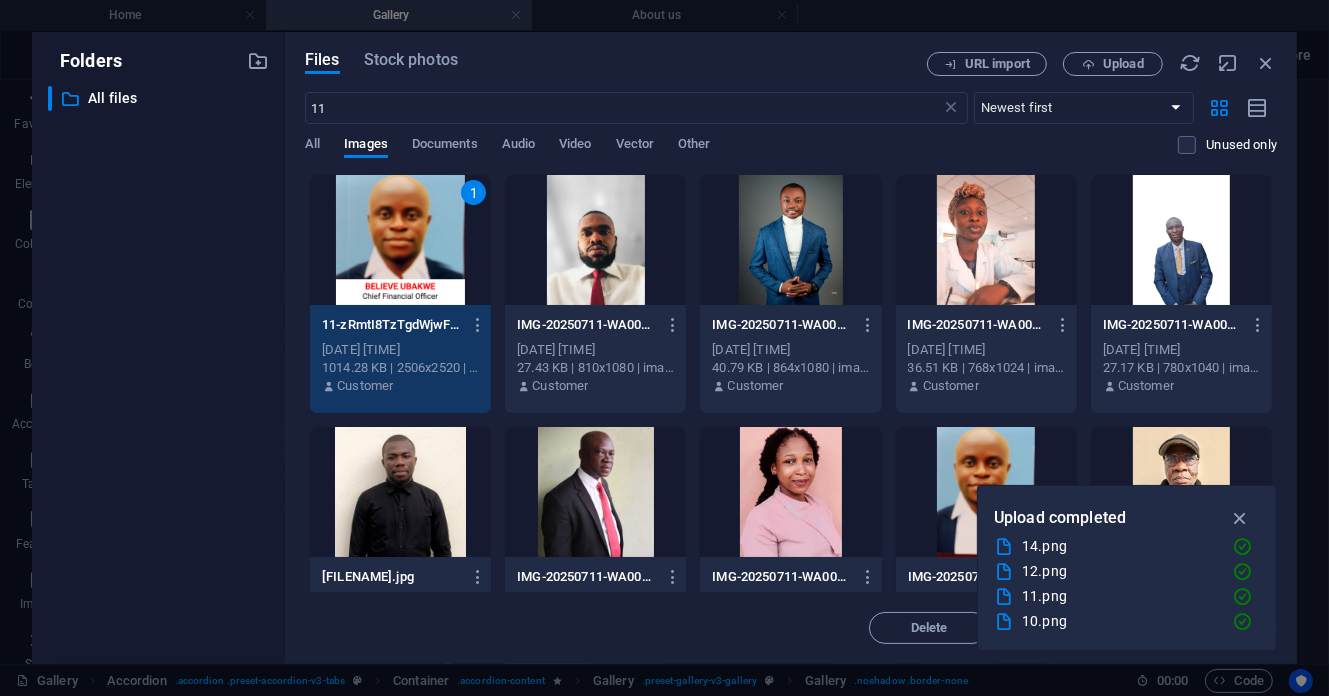 click on "1" at bounding box center [400, 240] 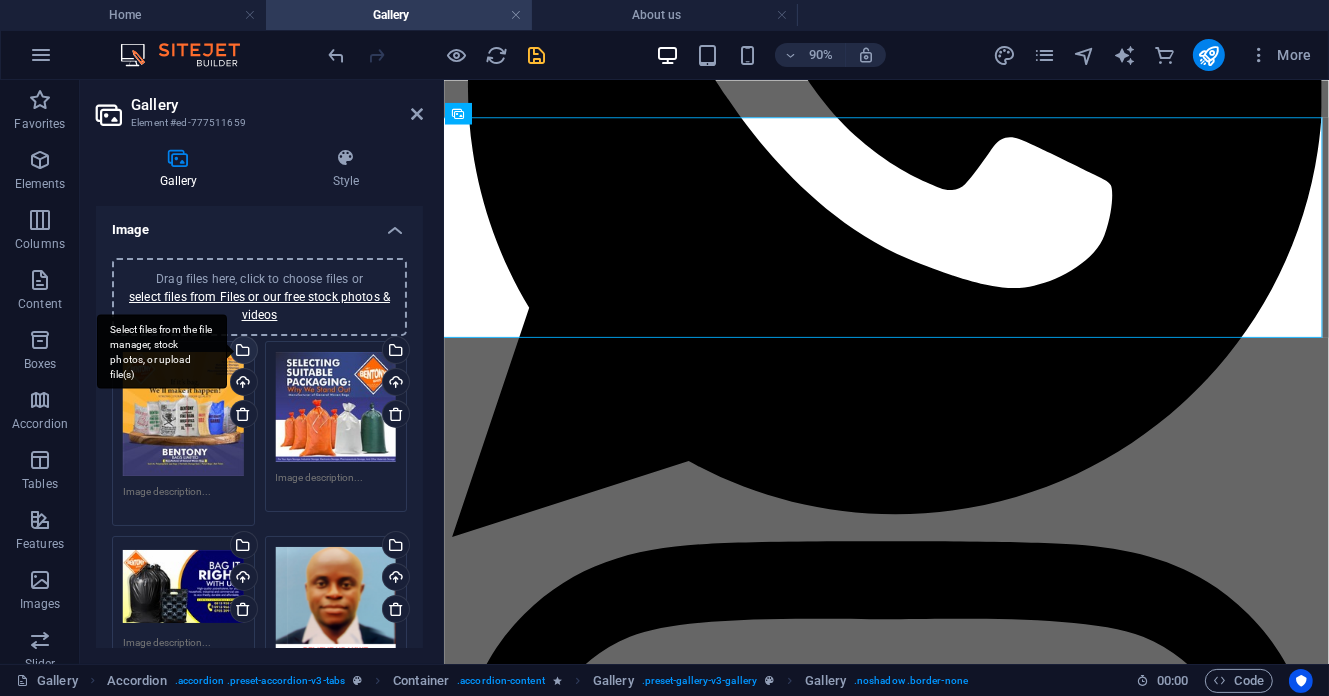 click on "Select files from the file manager, stock photos, or upload file(s)" at bounding box center [242, 352] 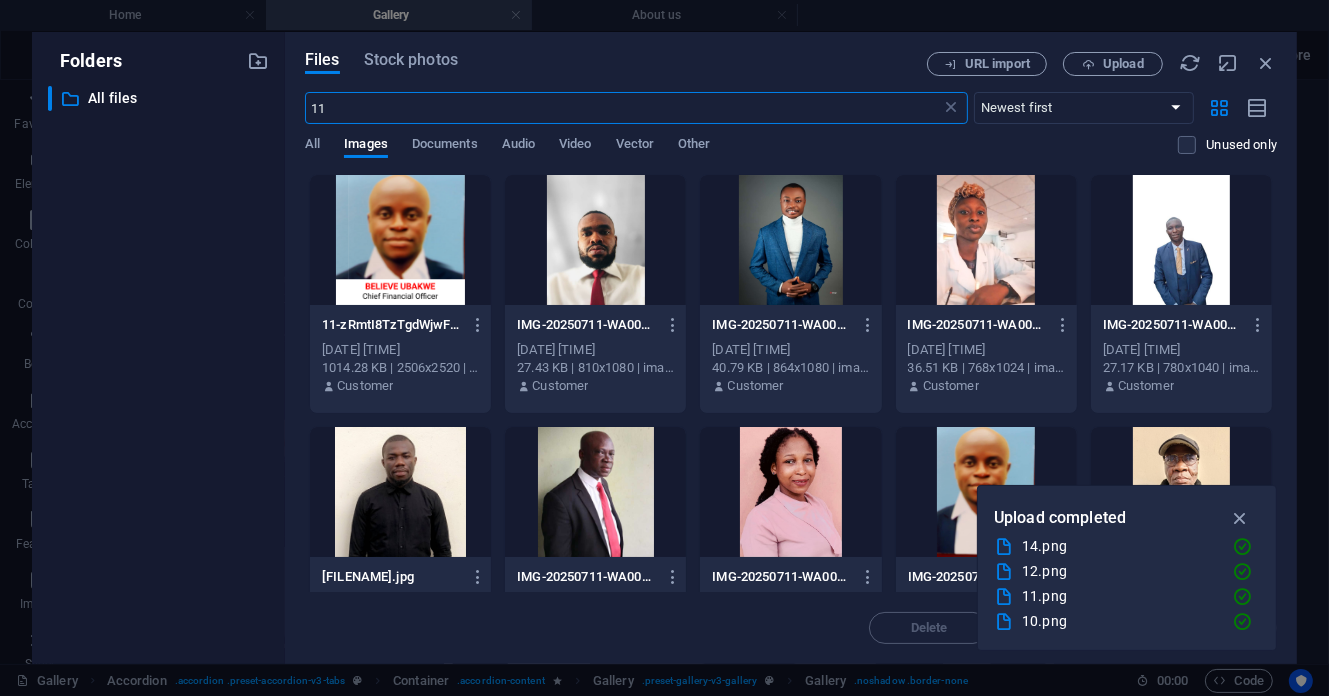 scroll, scrollTop: 5600, scrollLeft: 0, axis: vertical 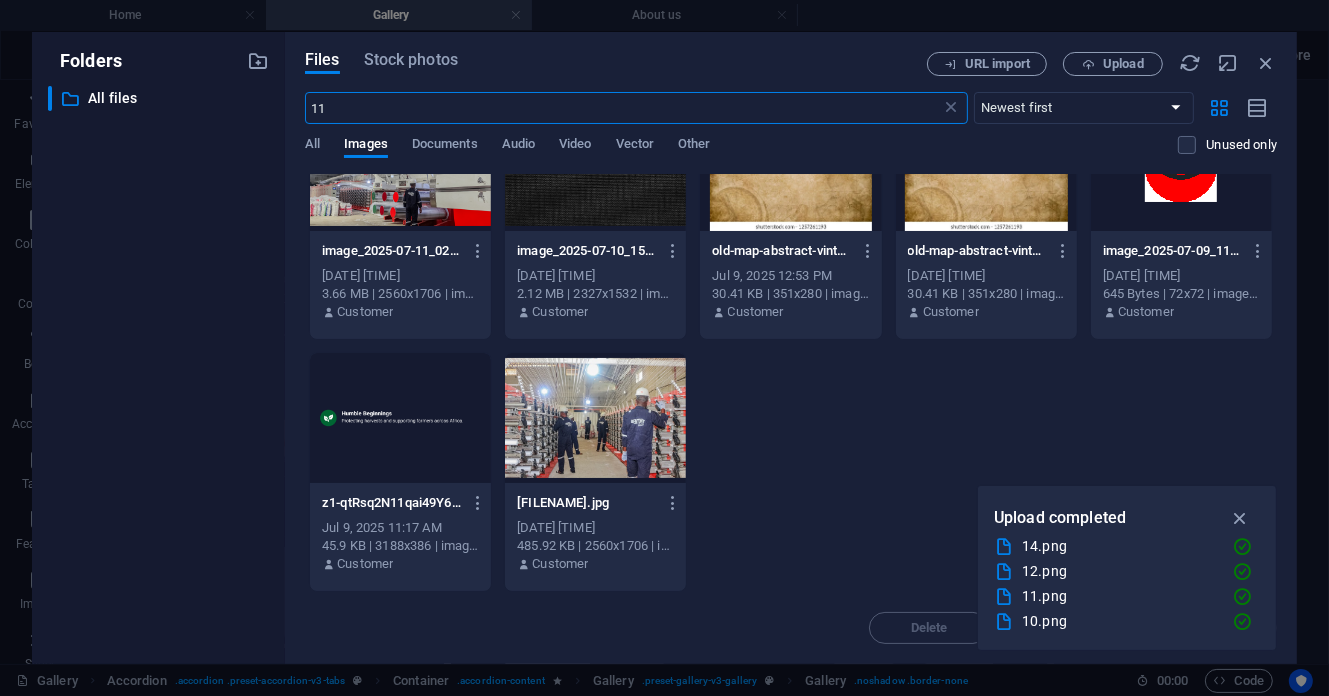 click on "11" at bounding box center (623, 108) 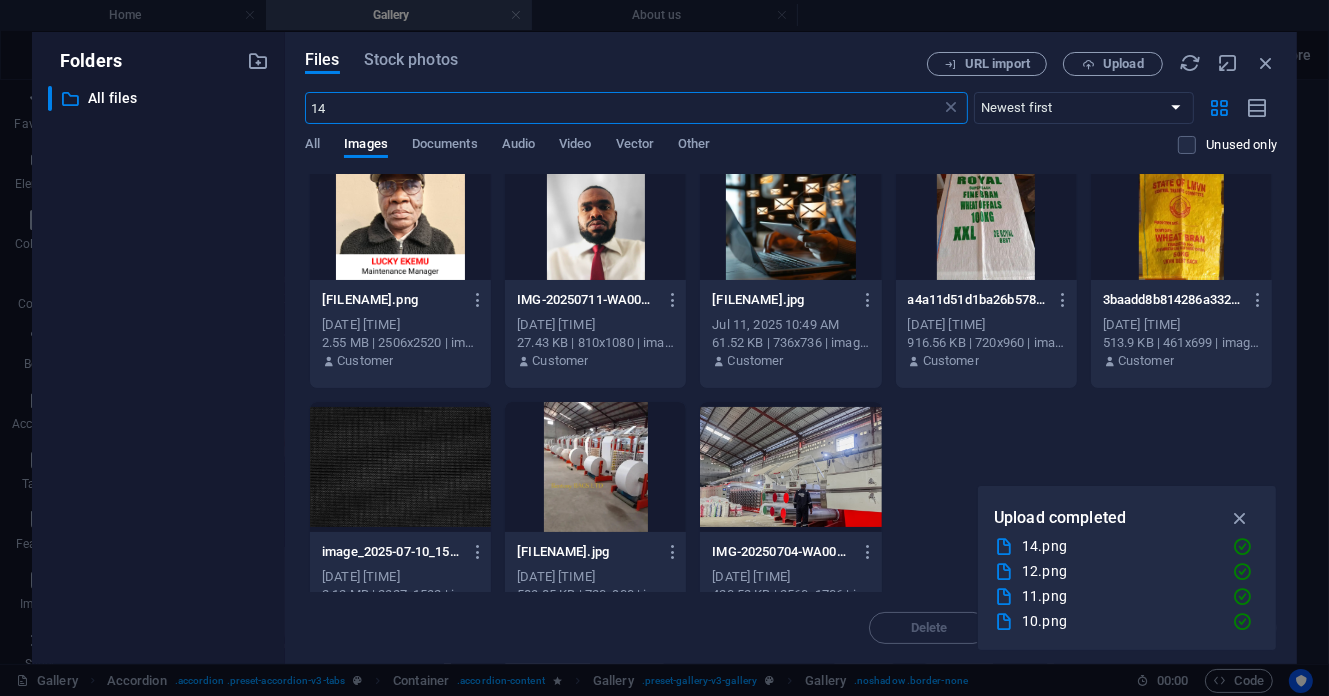 scroll, scrollTop: 0, scrollLeft: 0, axis: both 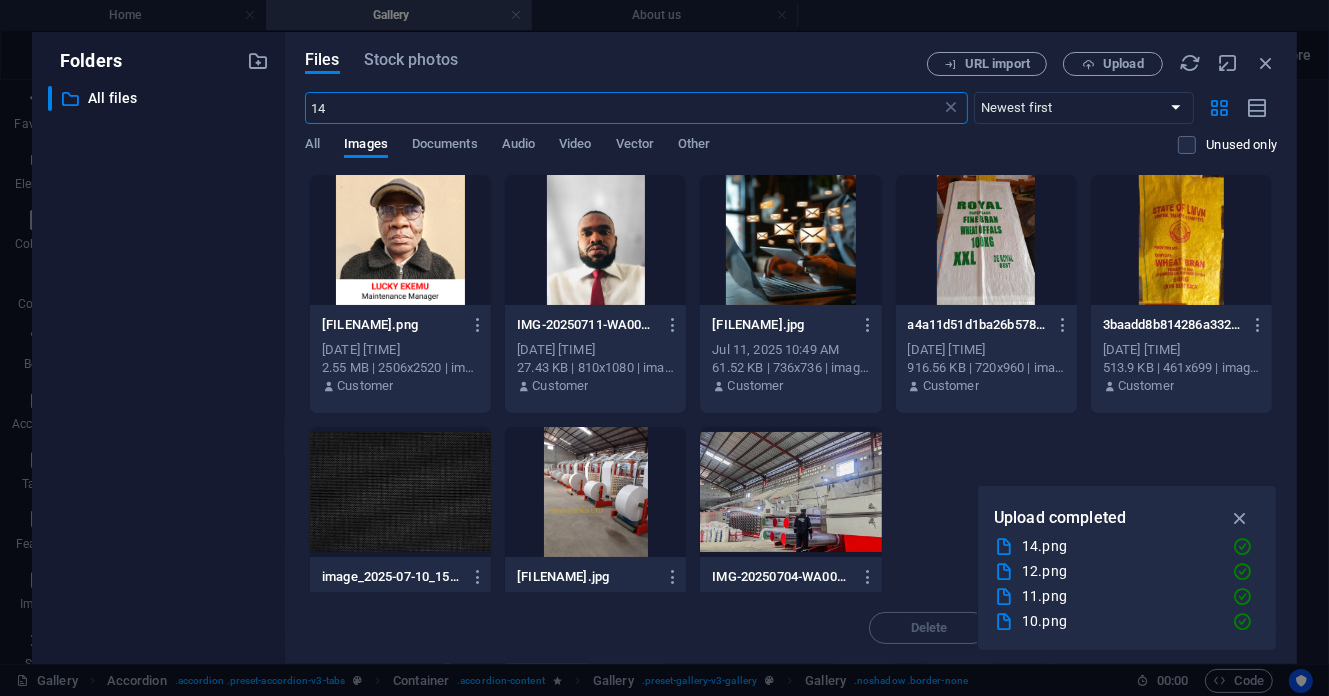 type on "14" 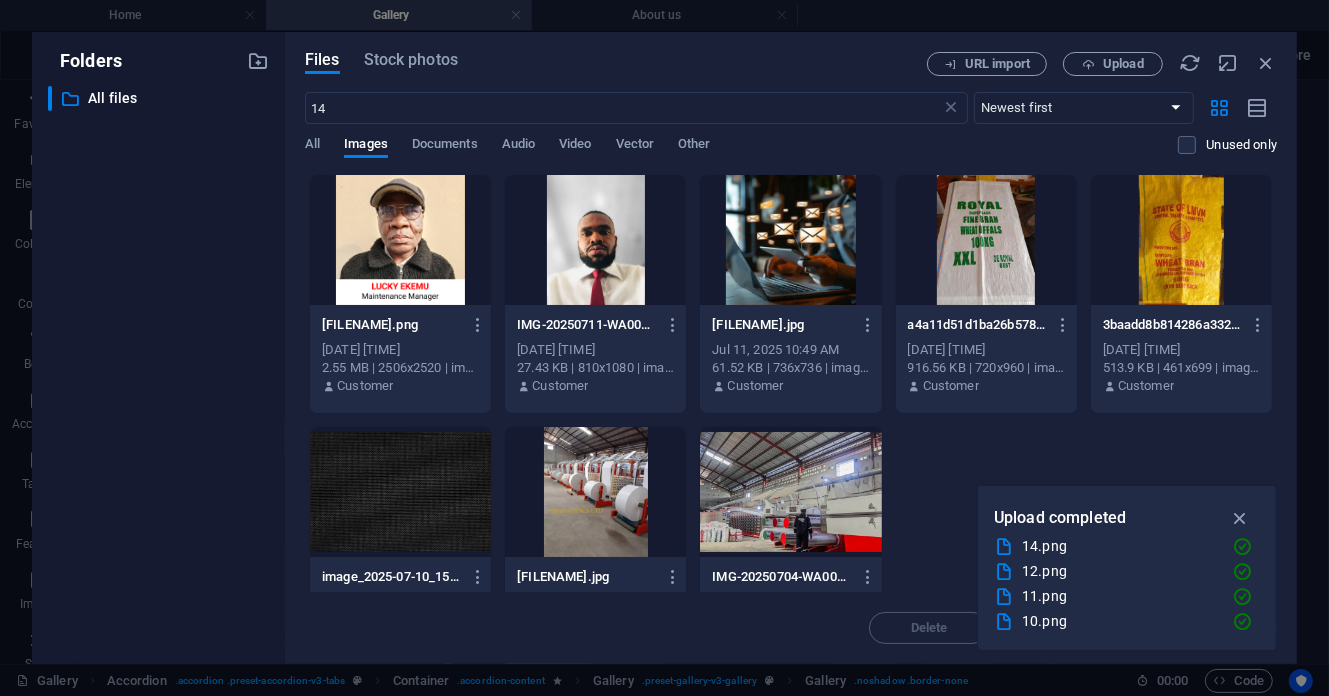 click at bounding box center [400, 240] 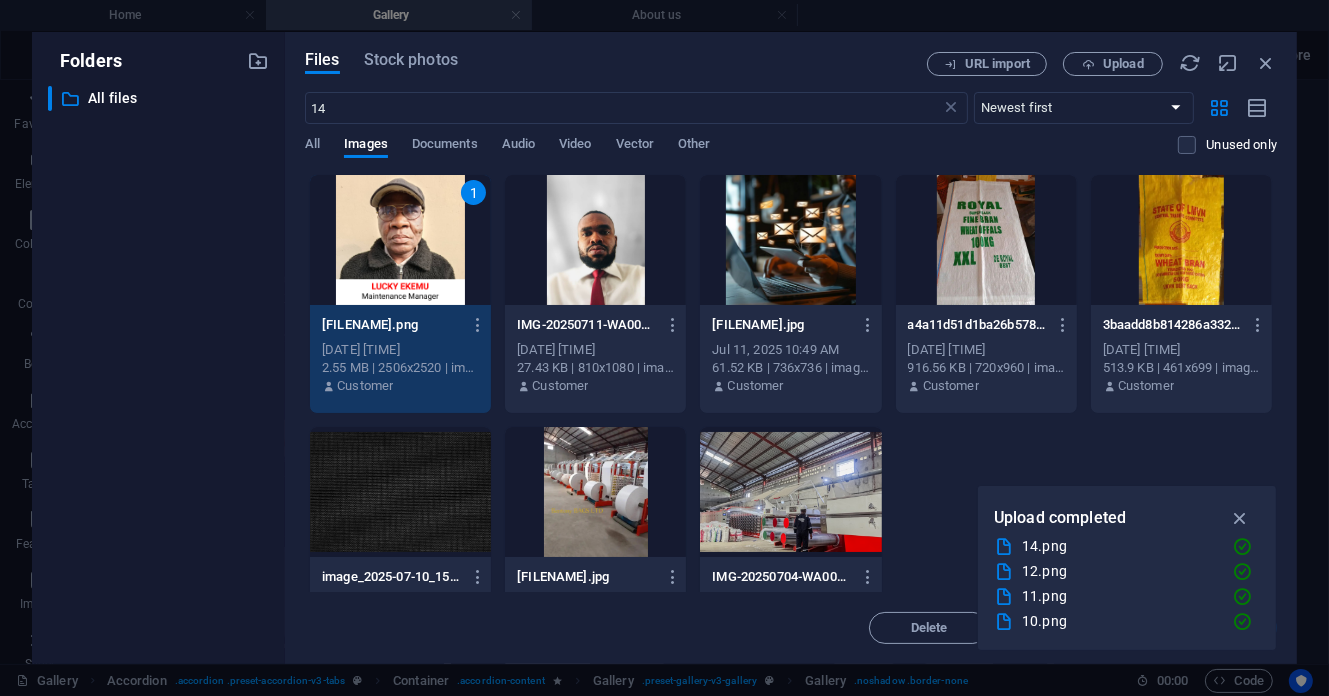 drag, startPoint x: 1242, startPoint y: 523, endPoint x: 1242, endPoint y: 552, distance: 29 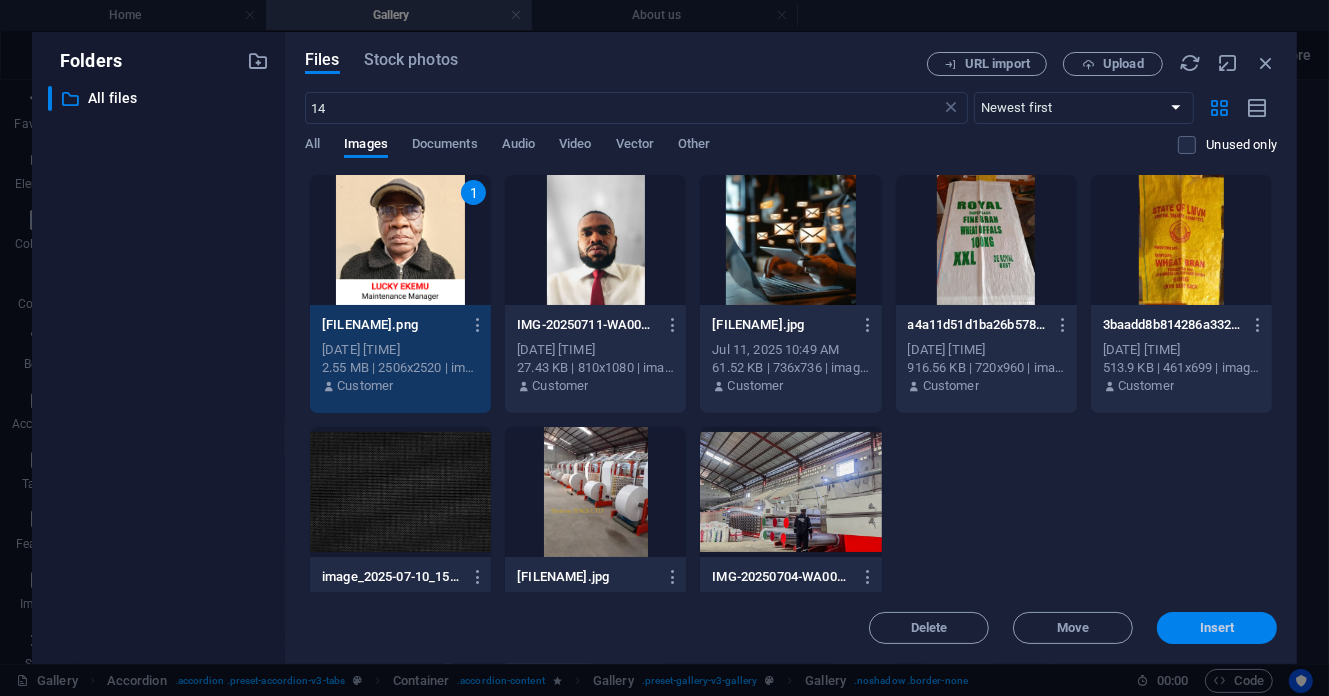 click on "Insert" at bounding box center [1217, 628] 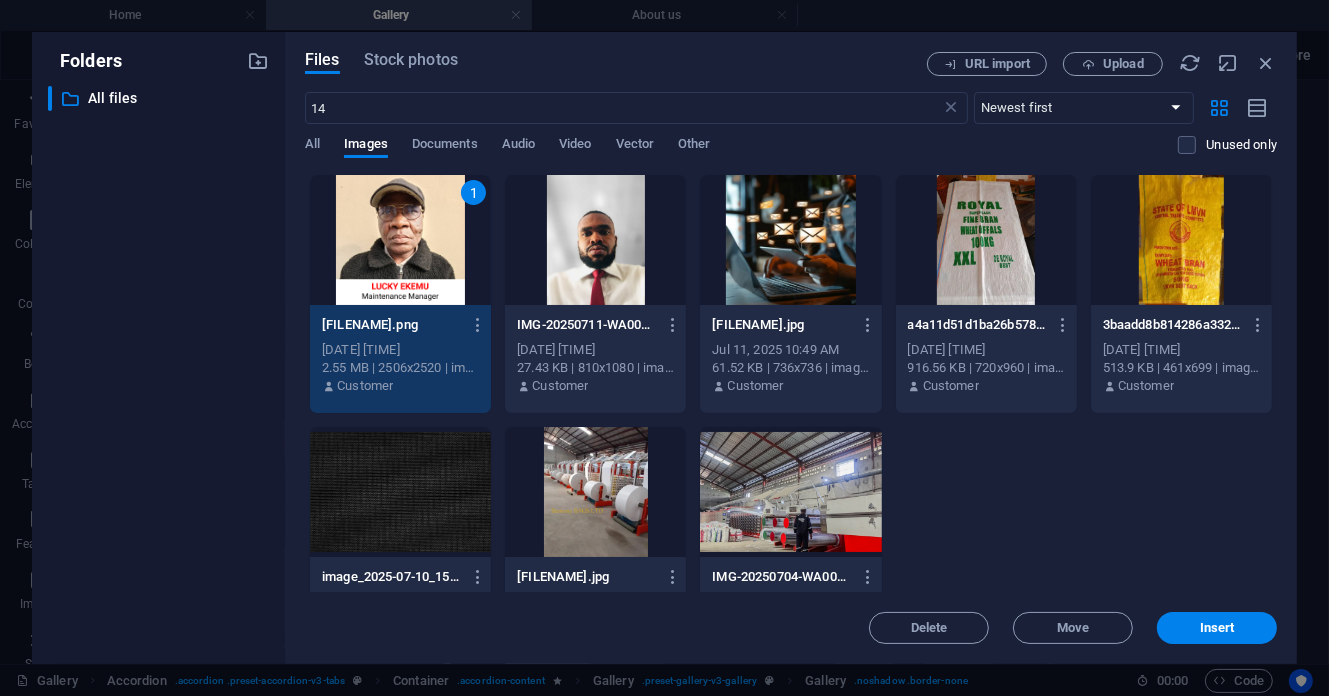 scroll, scrollTop: 5568, scrollLeft: 0, axis: vertical 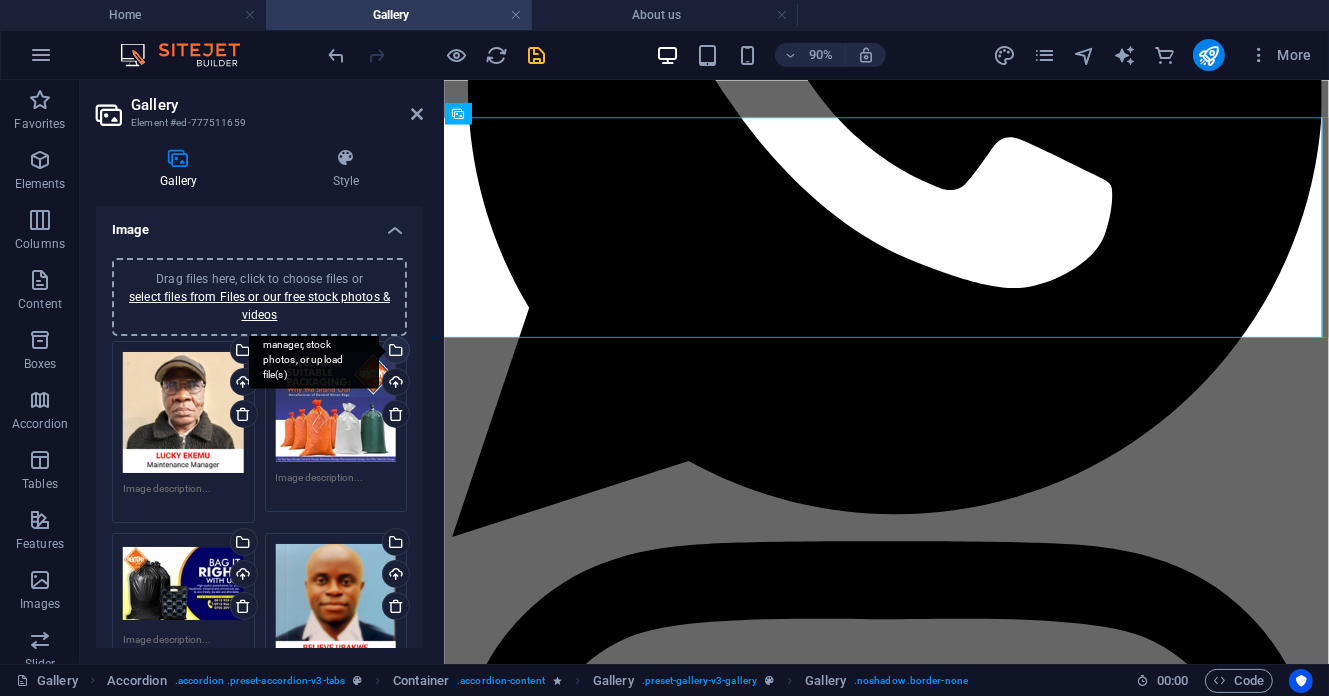click on "Select files from the file manager, stock photos, or upload file(s)" at bounding box center (394, 352) 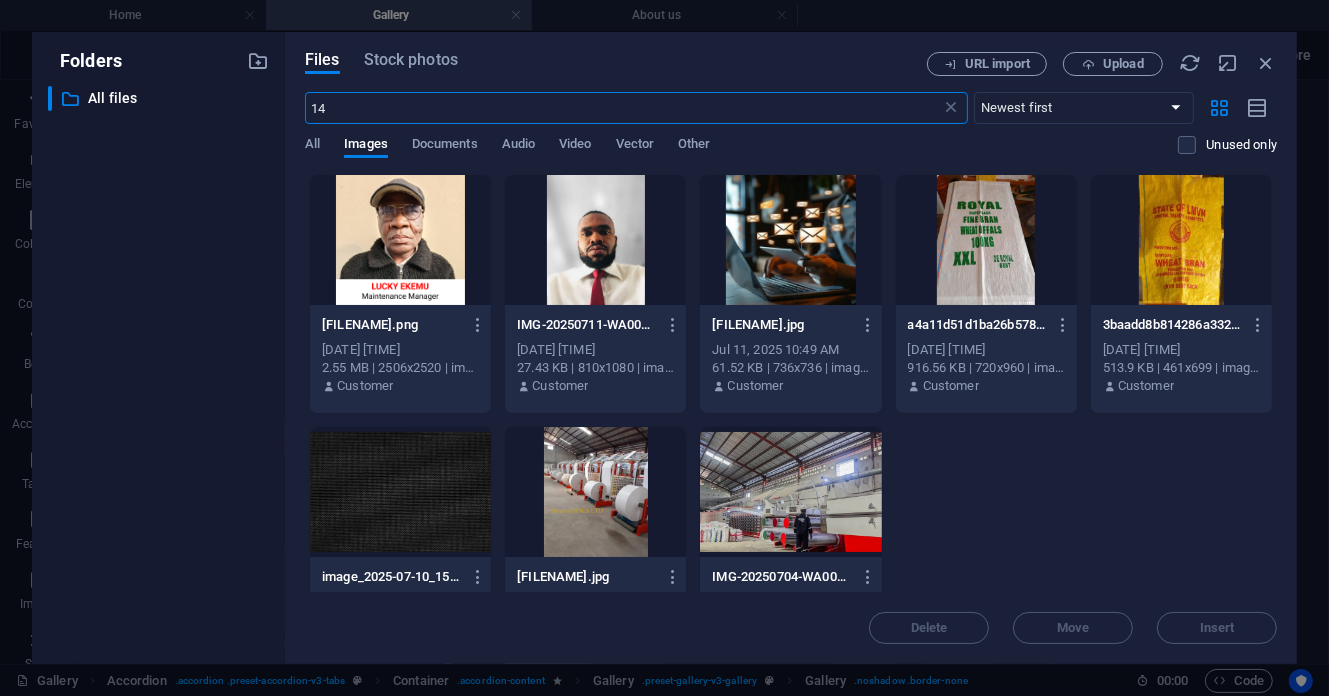 click on "14" at bounding box center (623, 108) 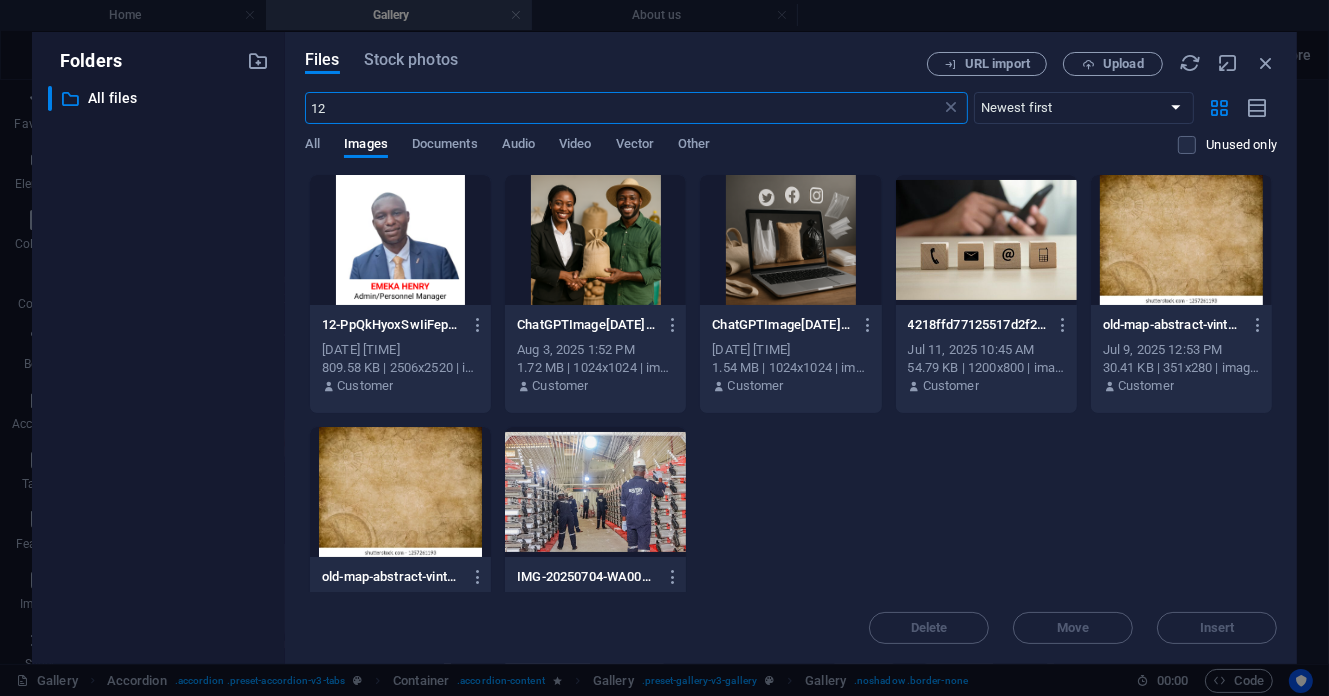 type on "12" 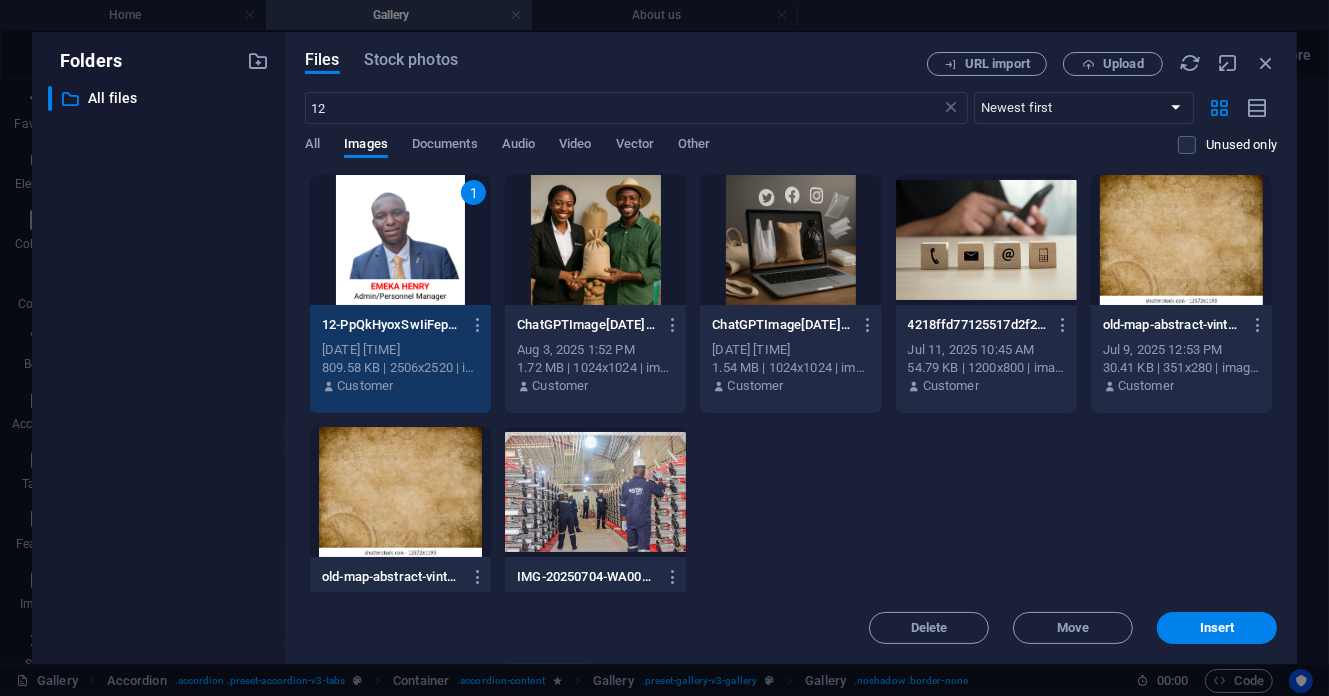 click on "1" at bounding box center (400, 240) 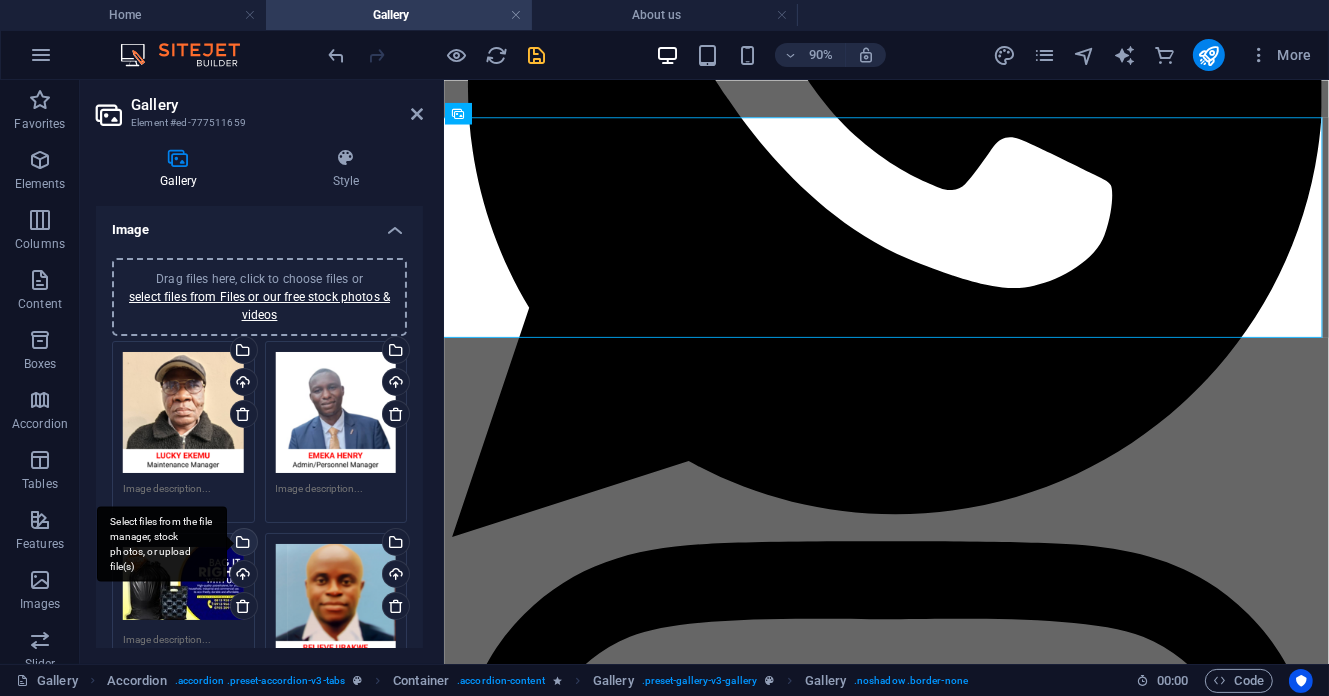 click on "Select files from the file manager, stock photos, or upload file(s)" at bounding box center (242, 544) 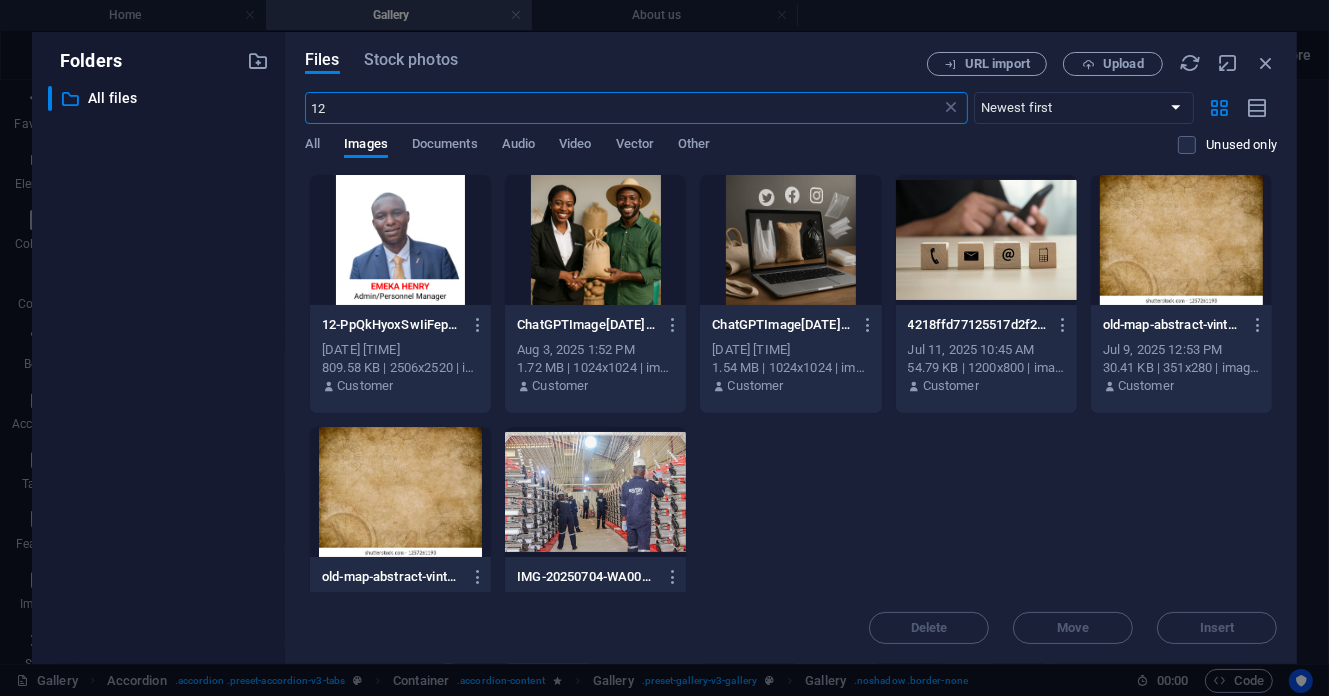 scroll, scrollTop: 5600, scrollLeft: 0, axis: vertical 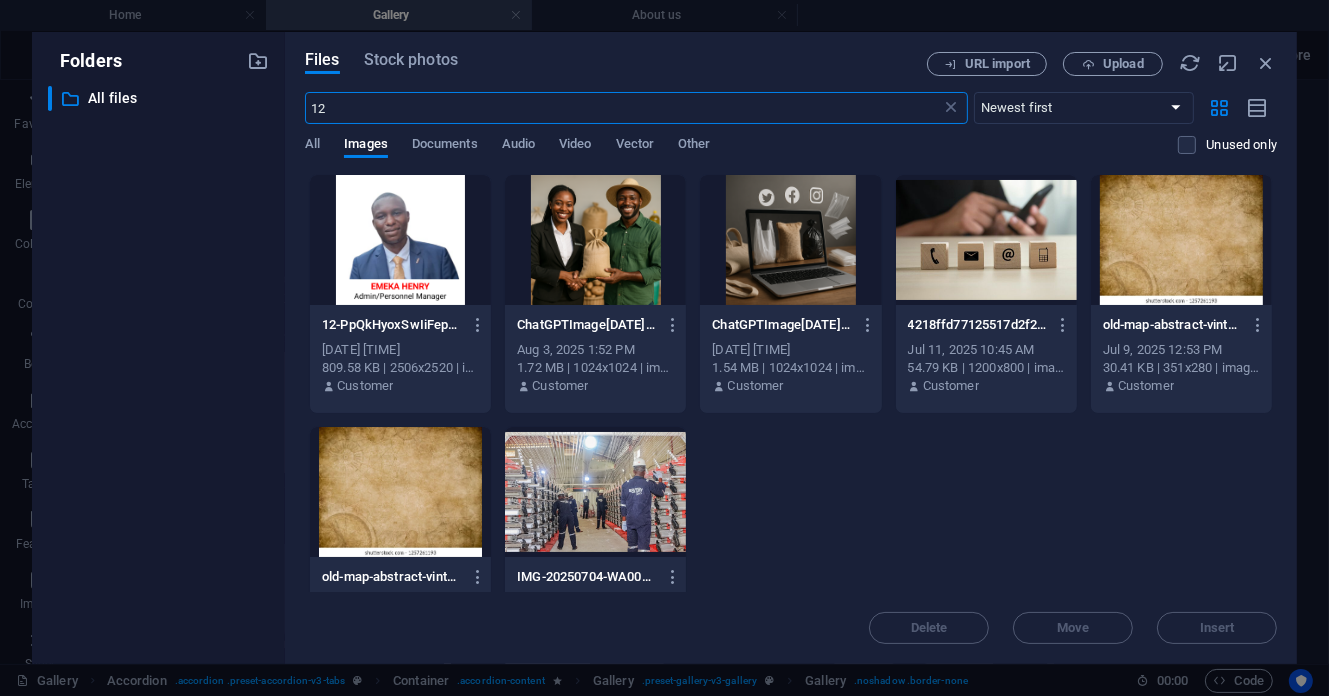 click on "12" at bounding box center [623, 108] 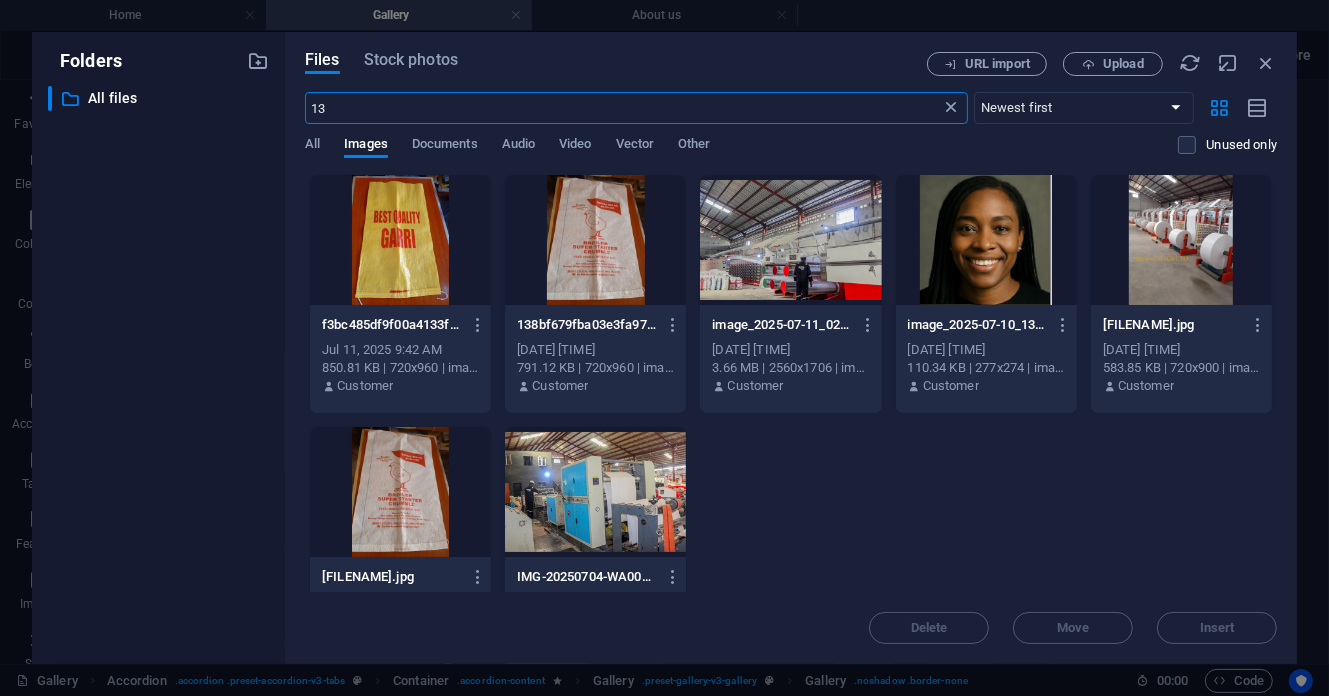 type on "13" 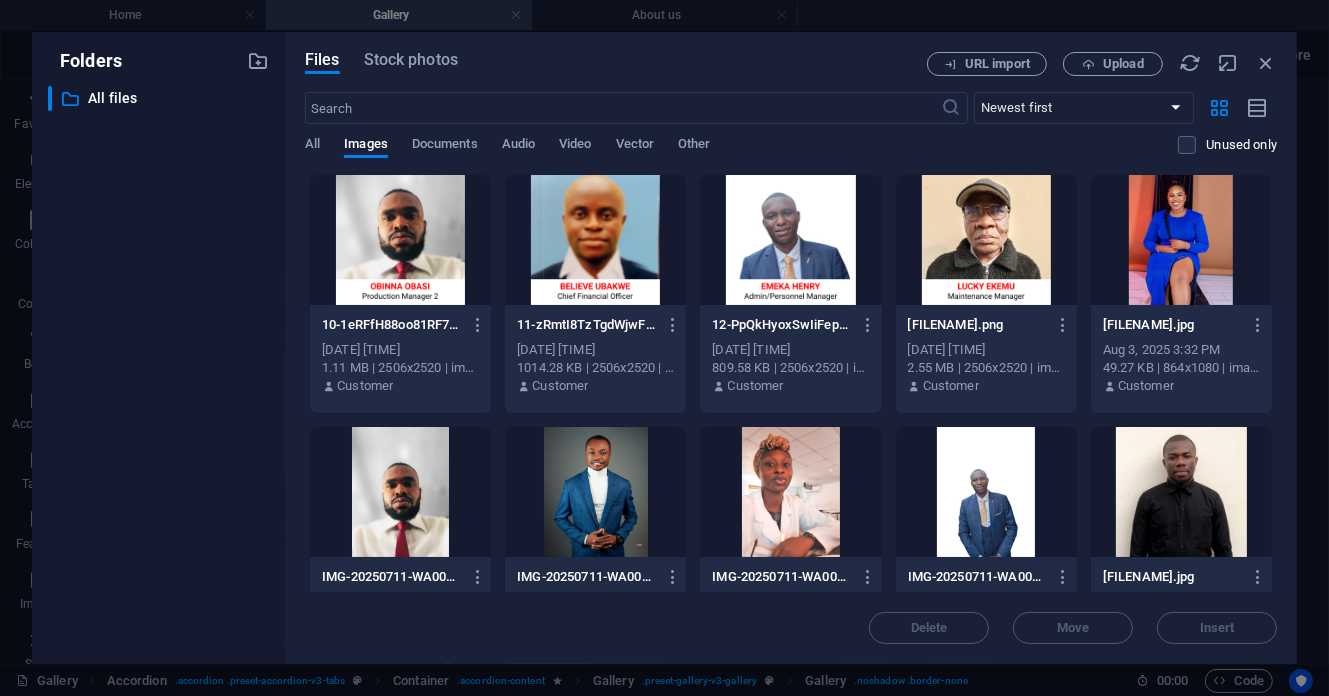click at bounding box center (400, 240) 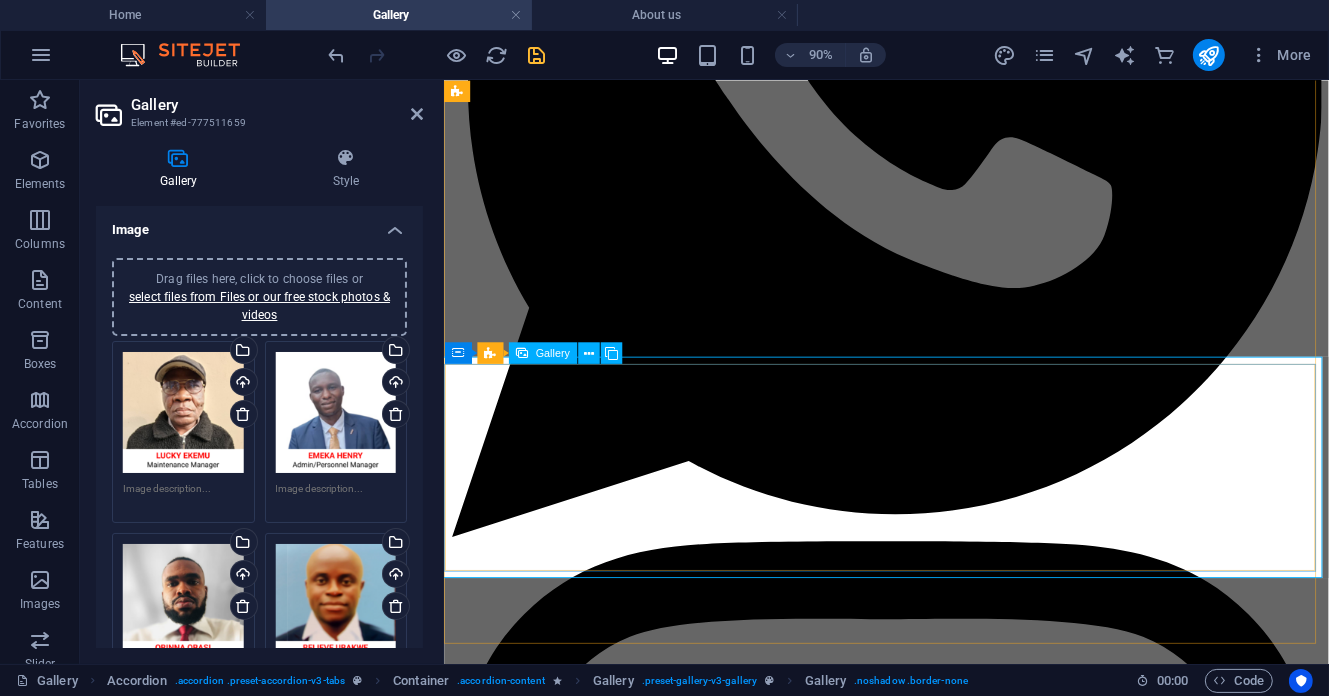 scroll, scrollTop: 5301, scrollLeft: 0, axis: vertical 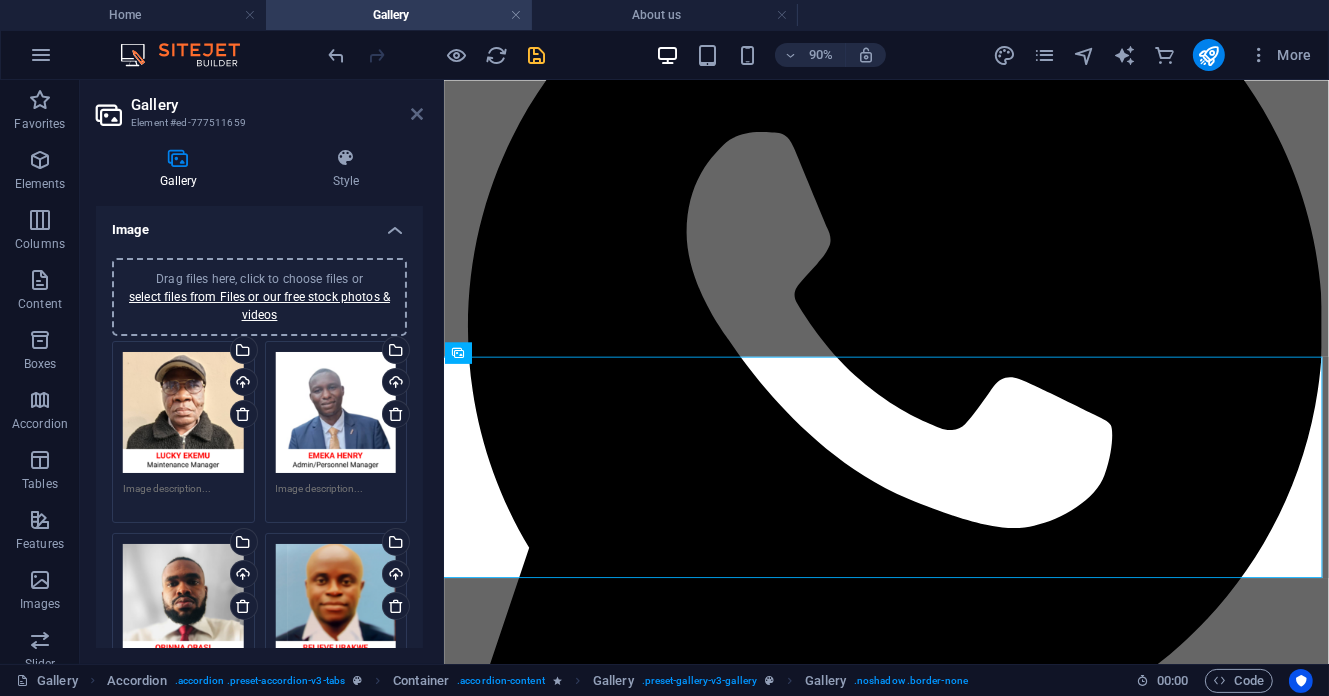 click at bounding box center [417, 114] 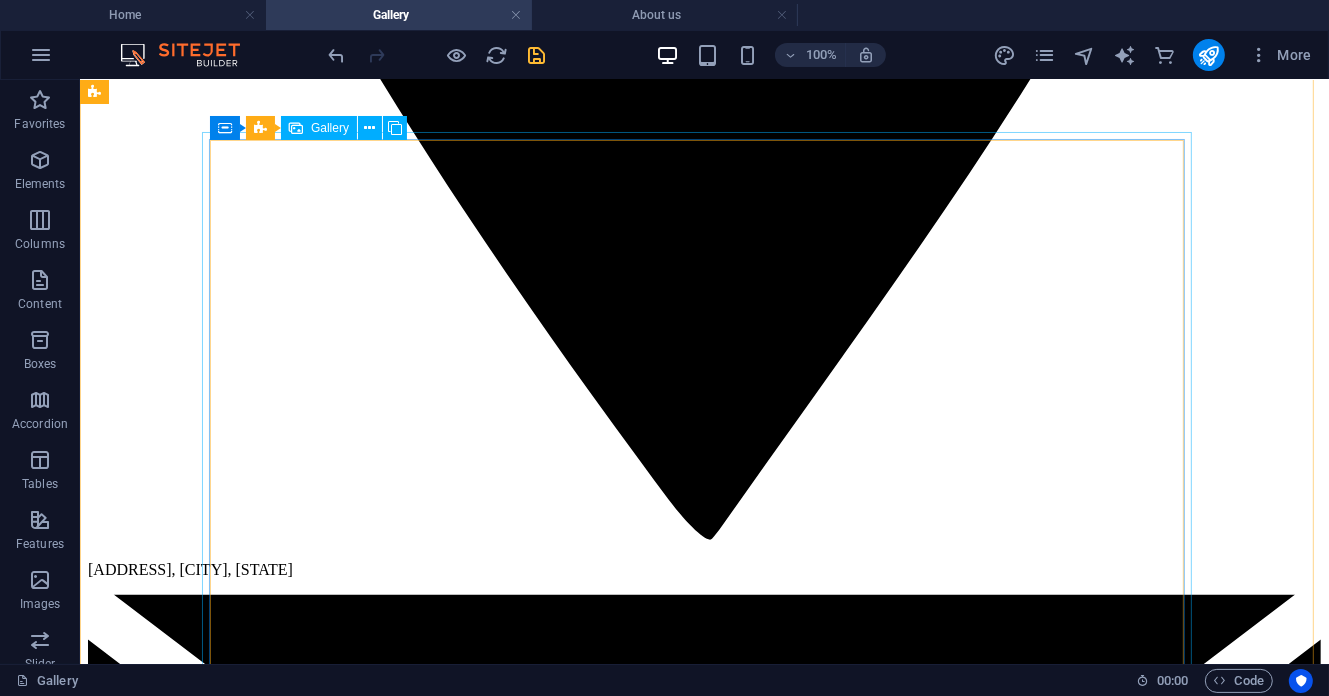 scroll, scrollTop: 2931, scrollLeft: 0, axis: vertical 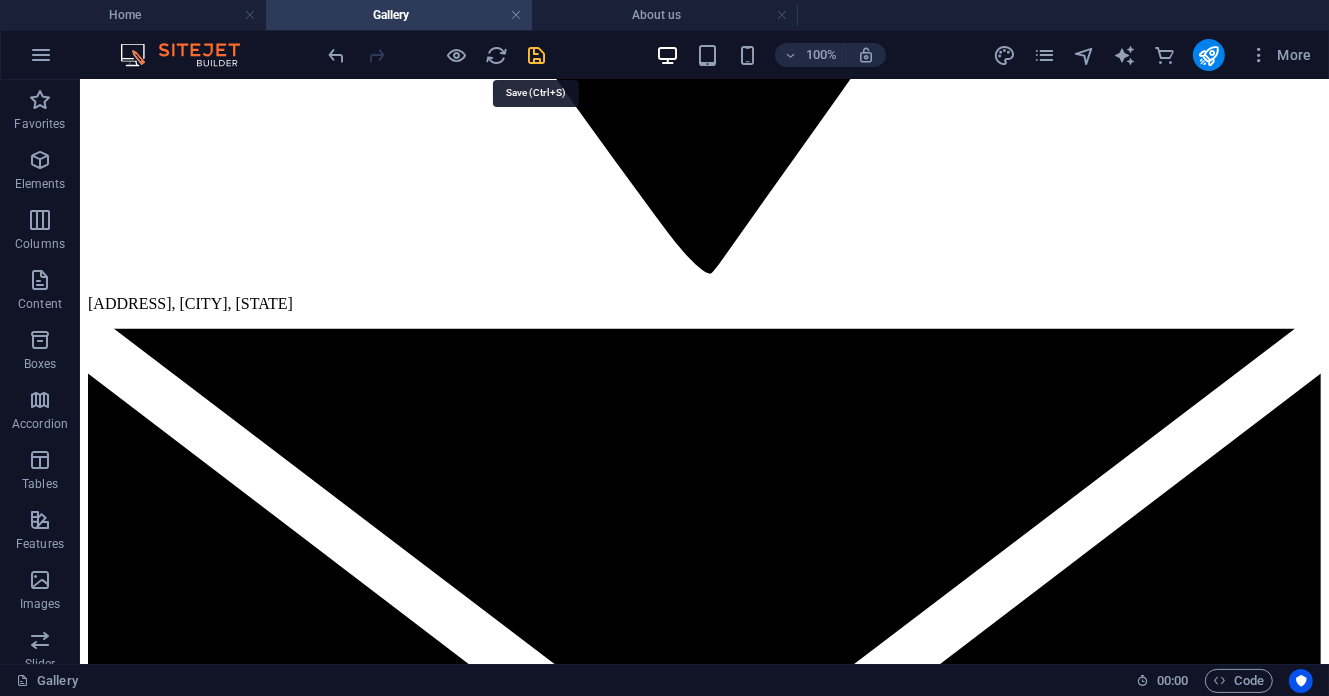 click at bounding box center [537, 55] 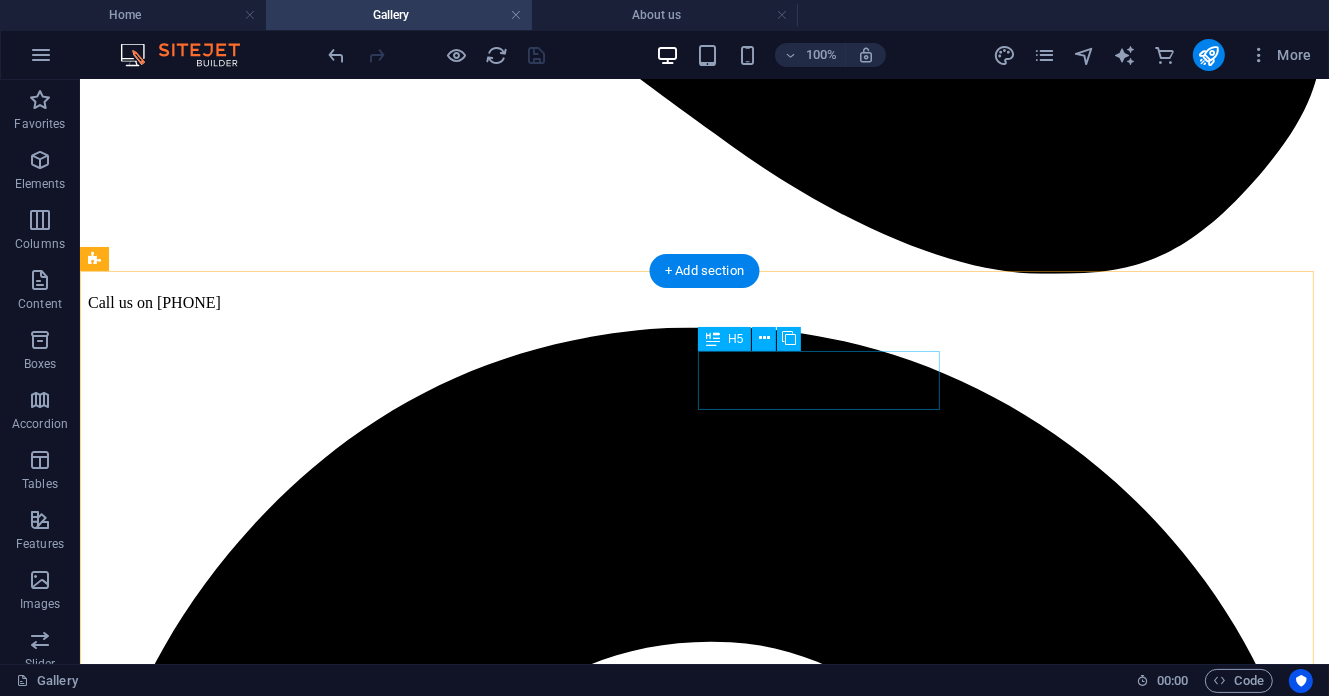 scroll, scrollTop: 798, scrollLeft: 0, axis: vertical 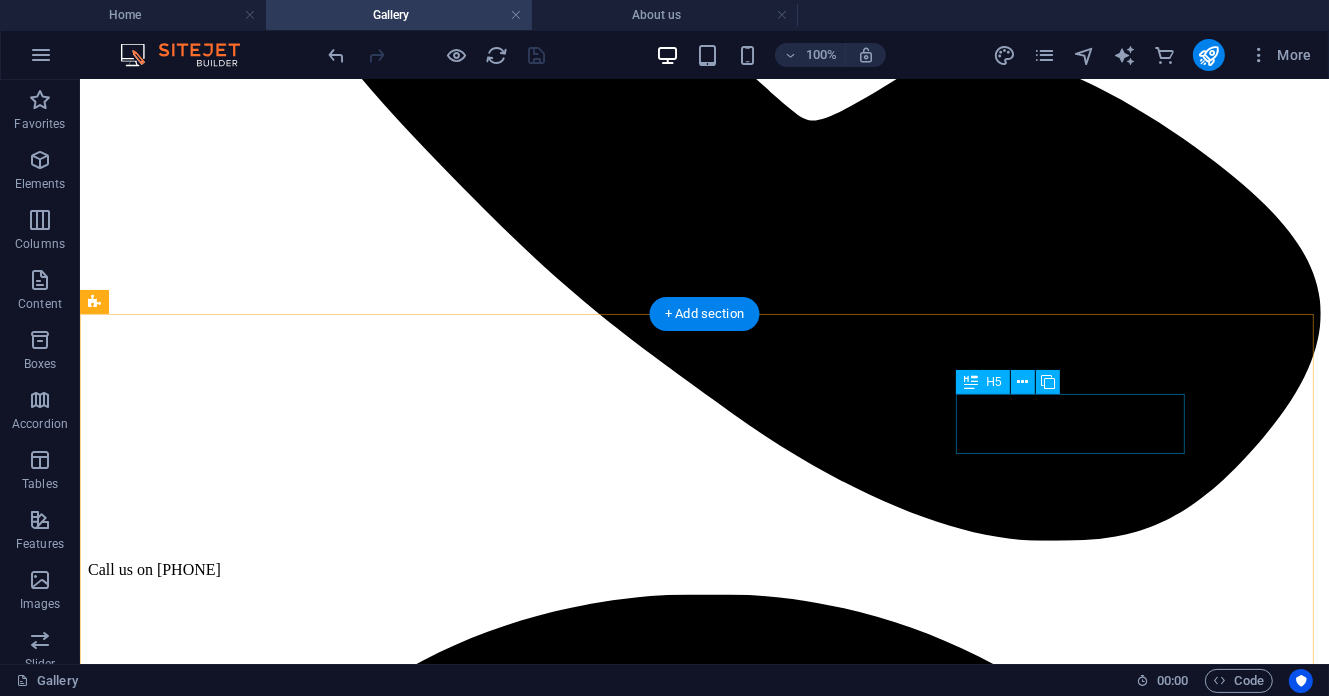 click on "WORKERS" at bounding box center (703, 73648) 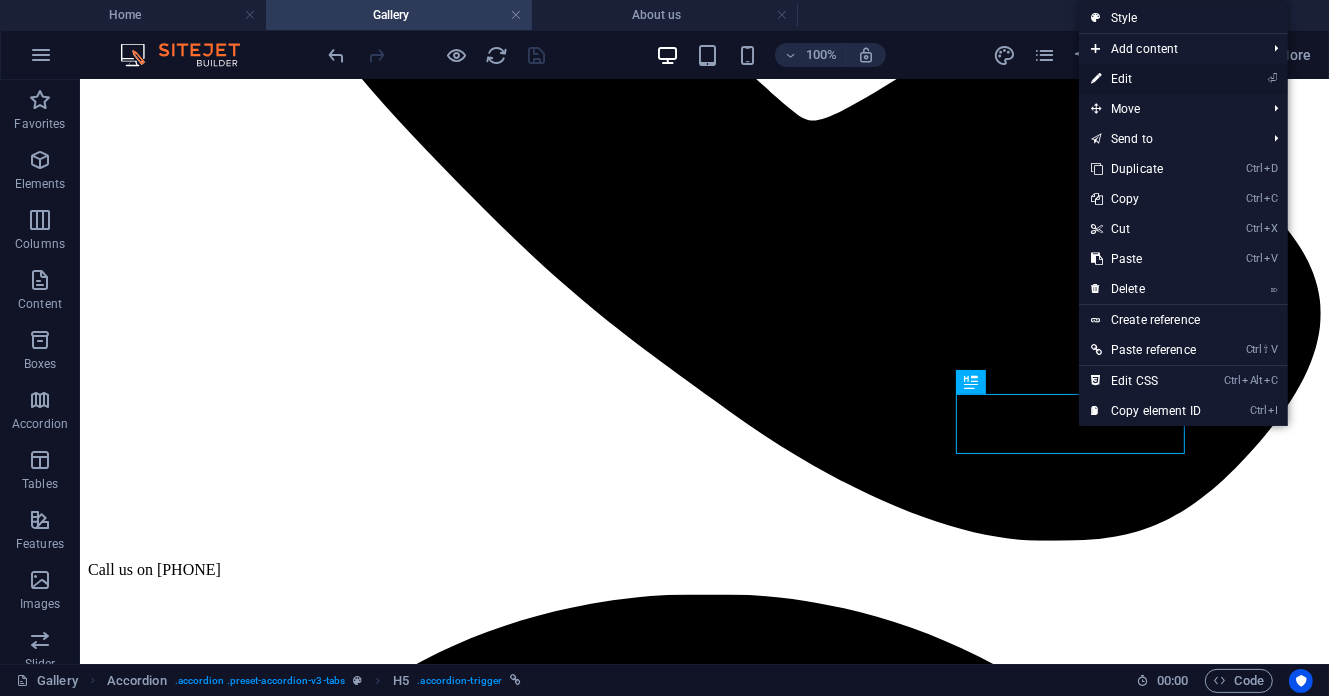 drag, startPoint x: 1137, startPoint y: 79, endPoint x: 1150, endPoint y: 69, distance: 16.40122 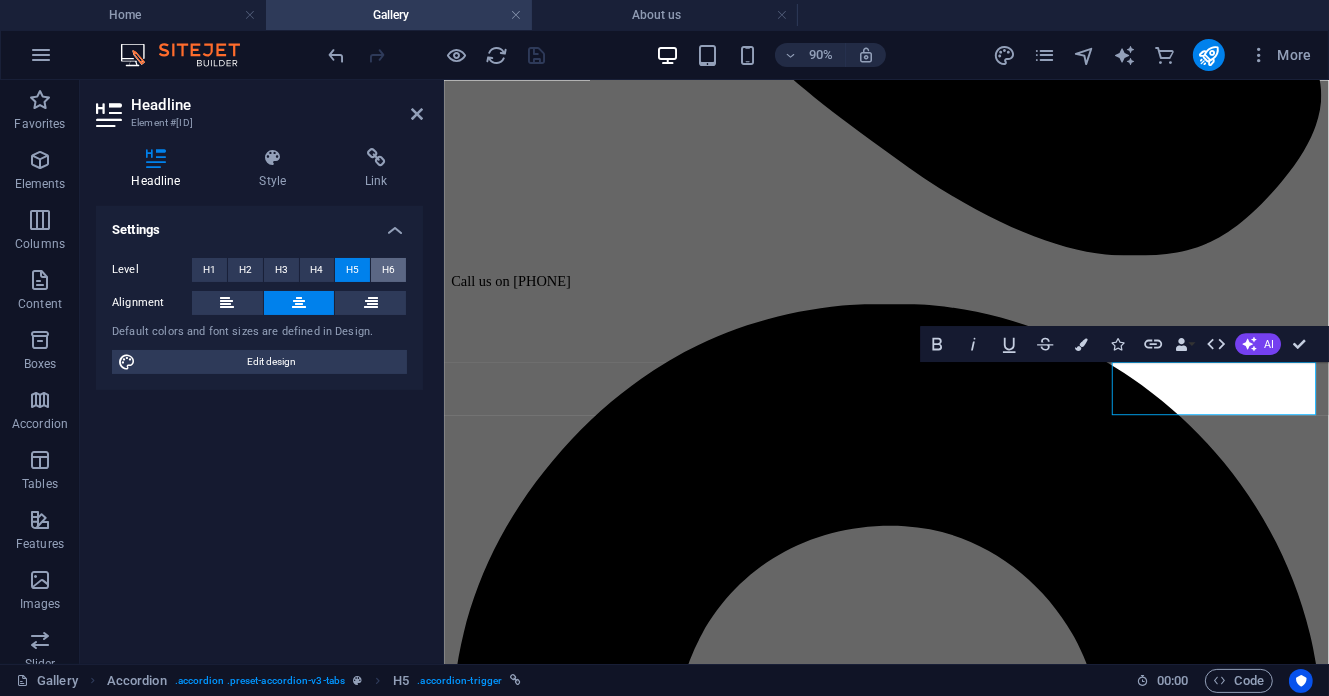 click on "H6" at bounding box center (388, 270) 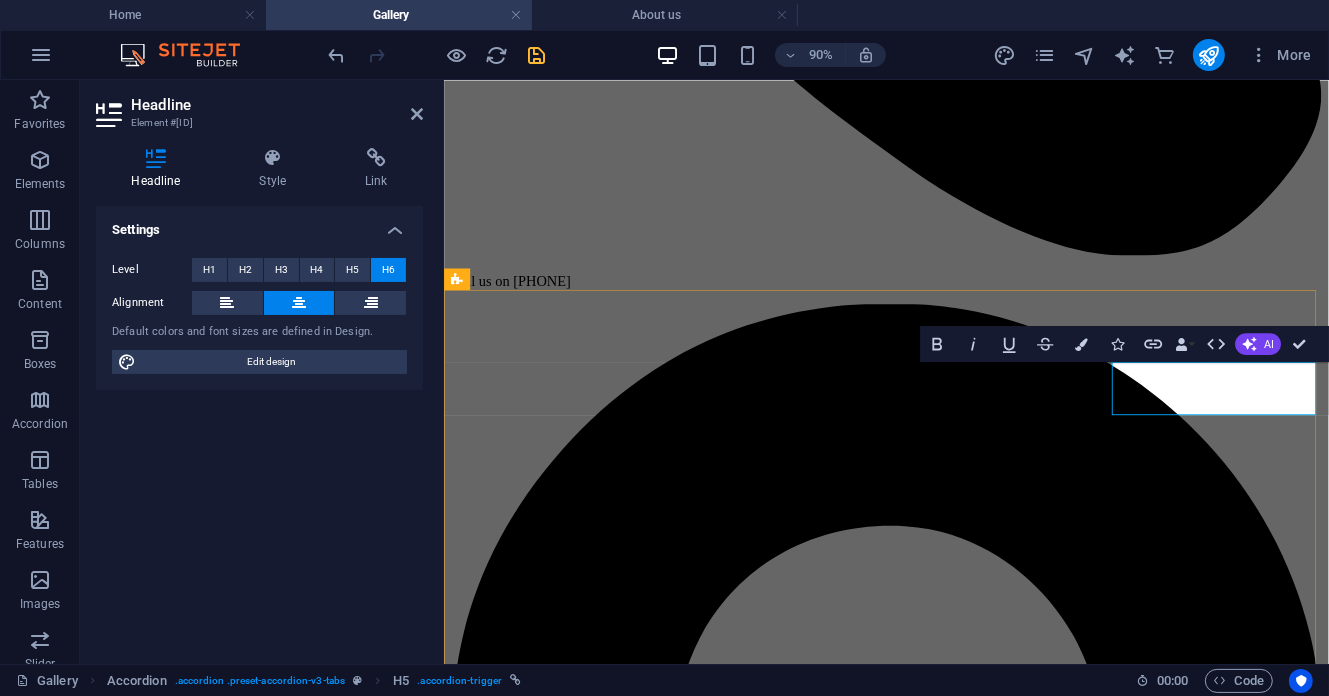 click on "WORKERS" at bounding box center [935, 65338] 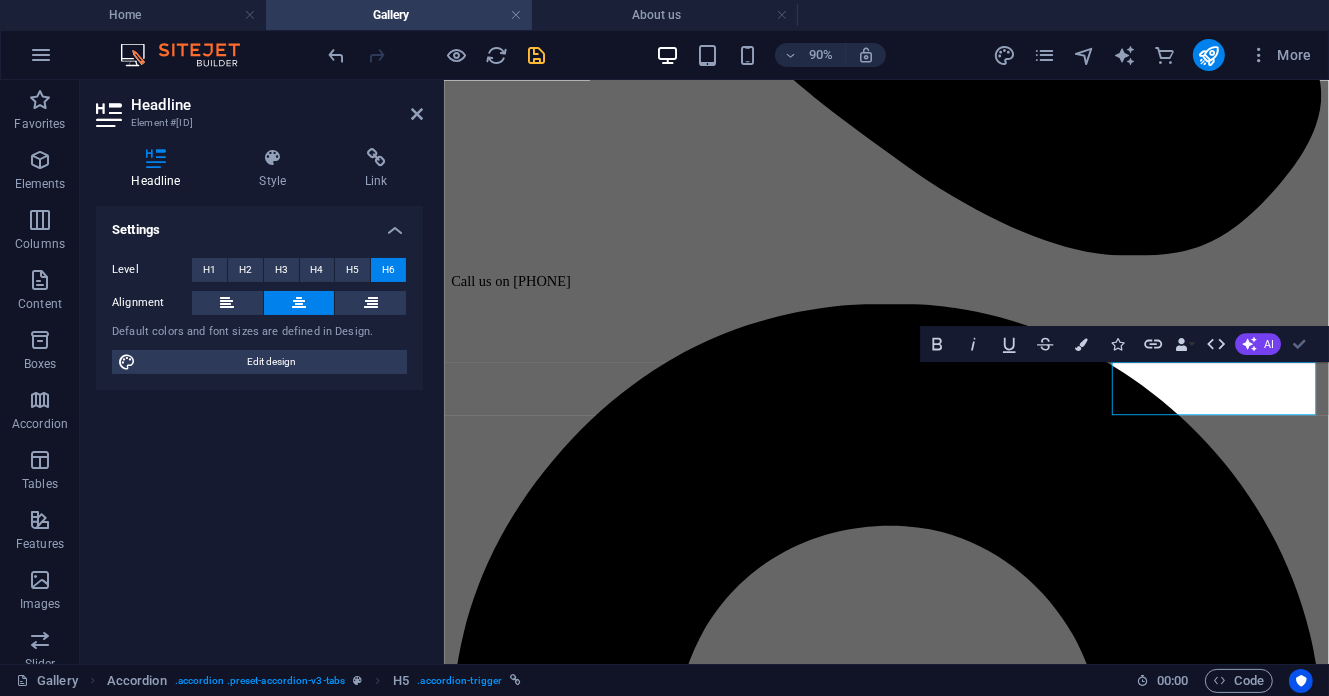 scroll, scrollTop: 800, scrollLeft: 0, axis: vertical 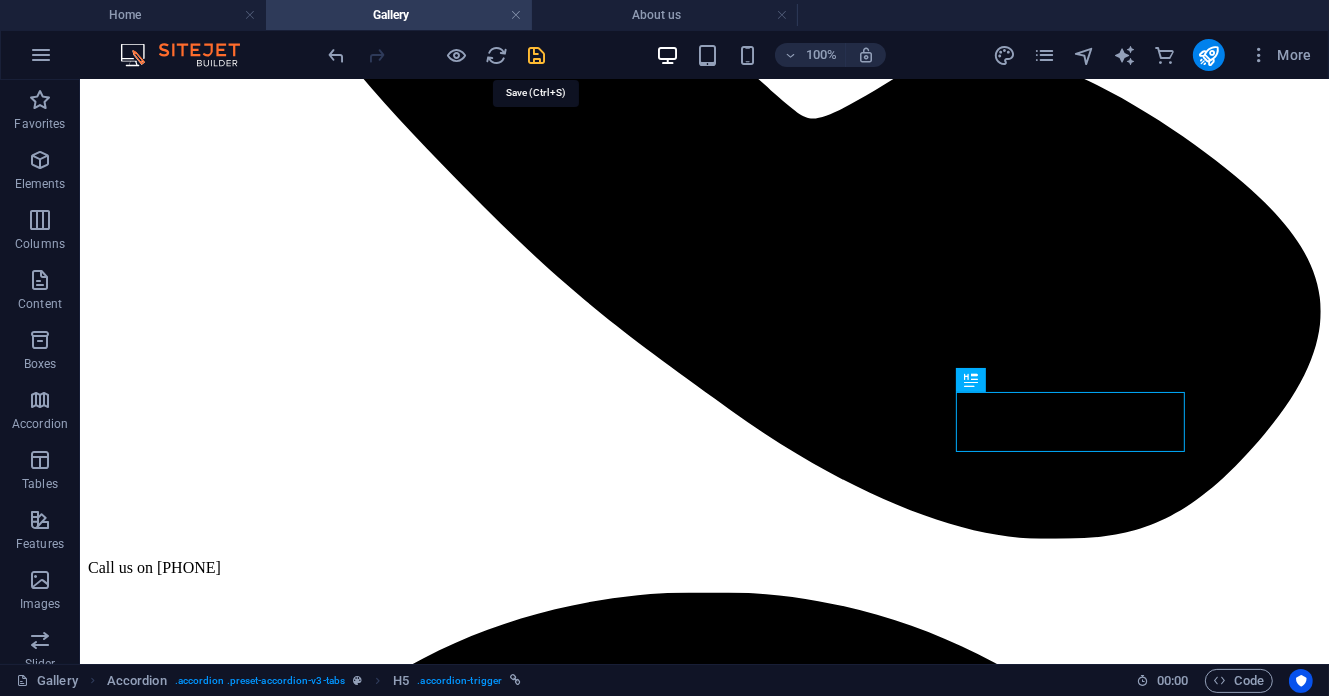 click at bounding box center [537, 55] 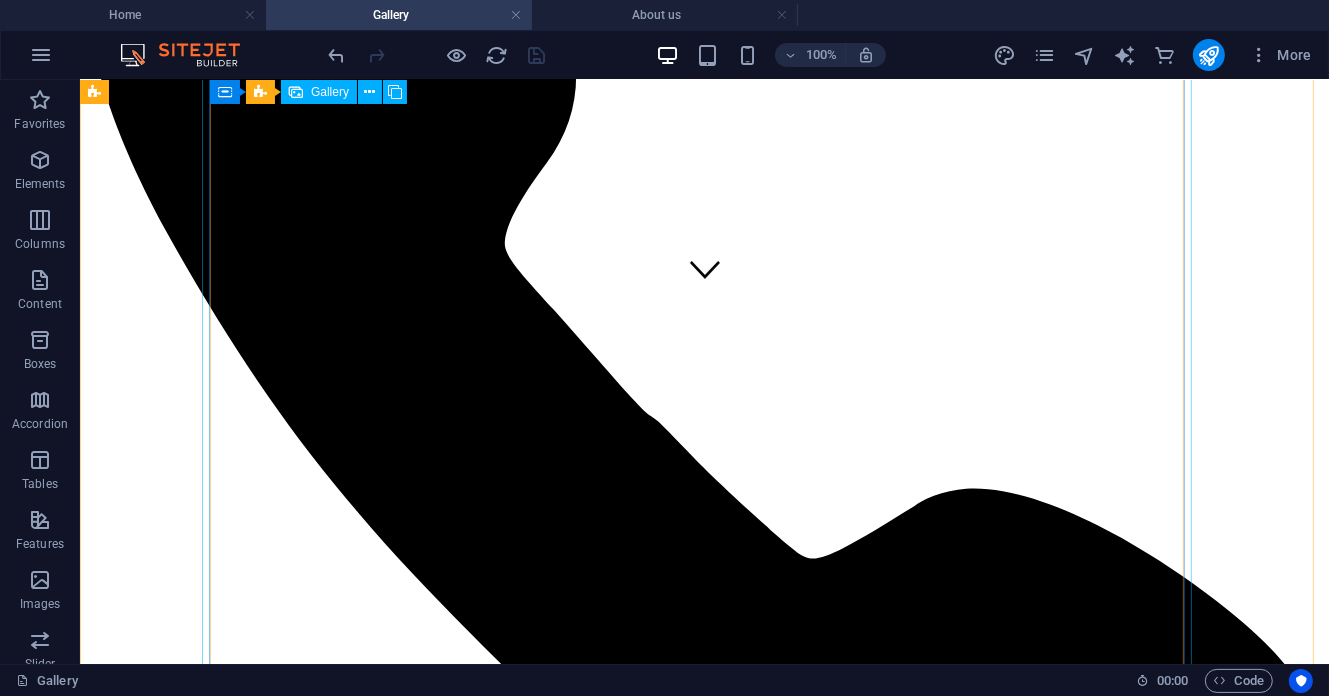 scroll, scrollTop: 0, scrollLeft: 0, axis: both 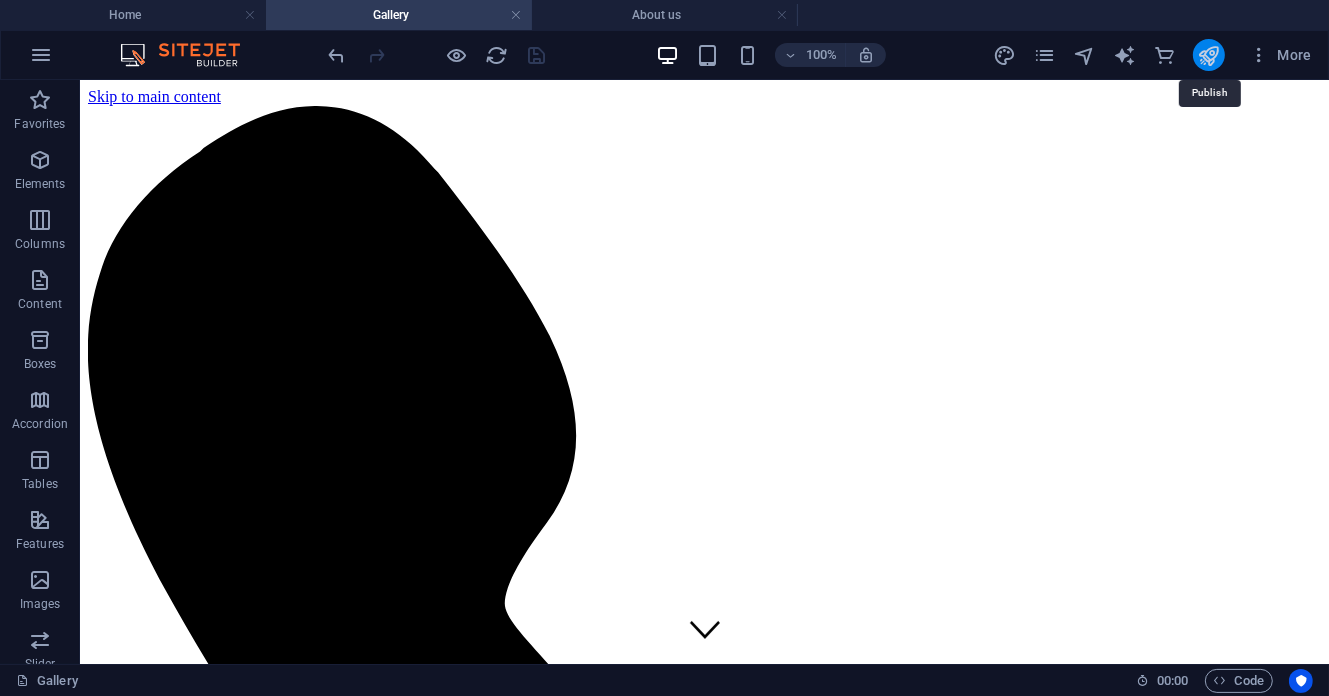 click at bounding box center [1208, 55] 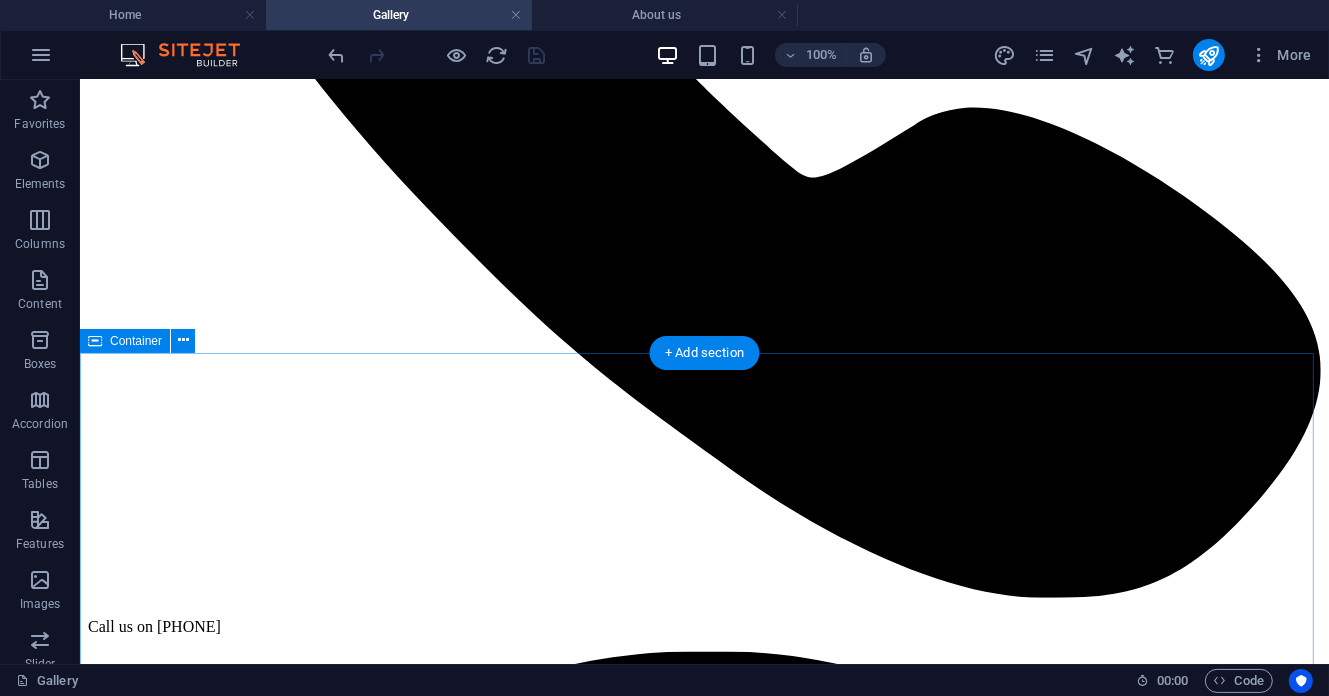 scroll, scrollTop: 800, scrollLeft: 0, axis: vertical 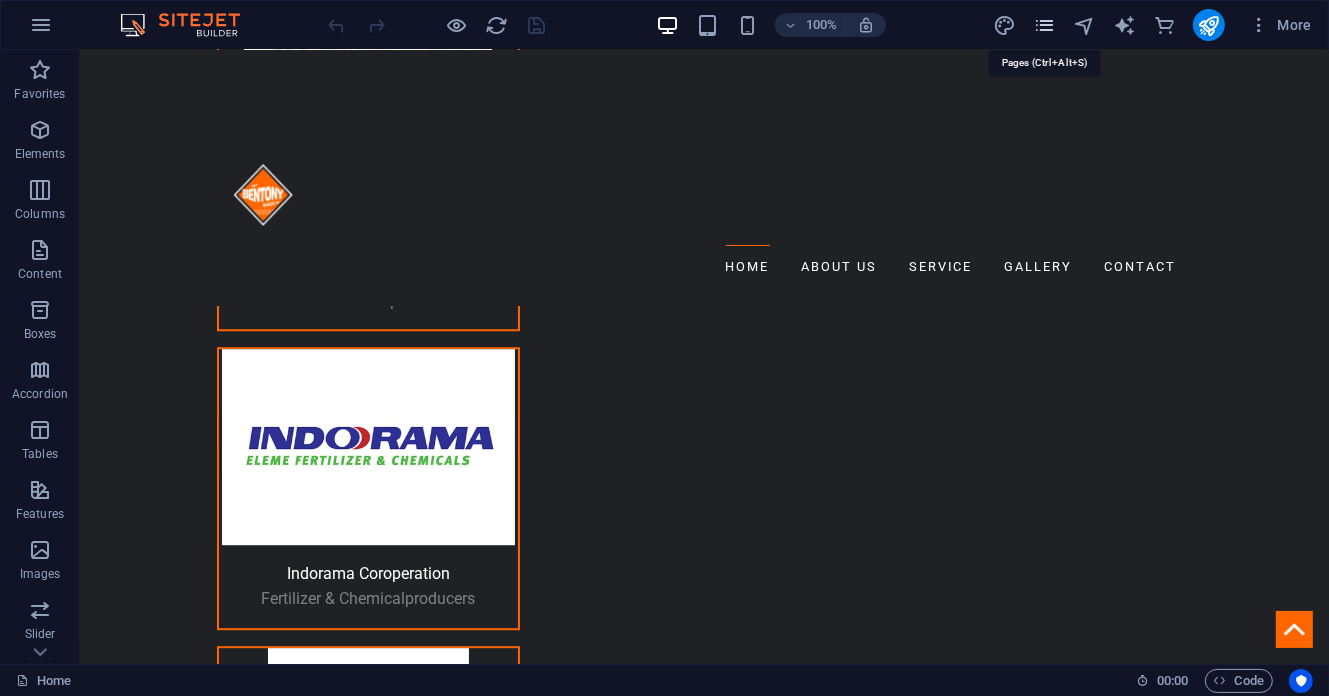 click at bounding box center (1044, 25) 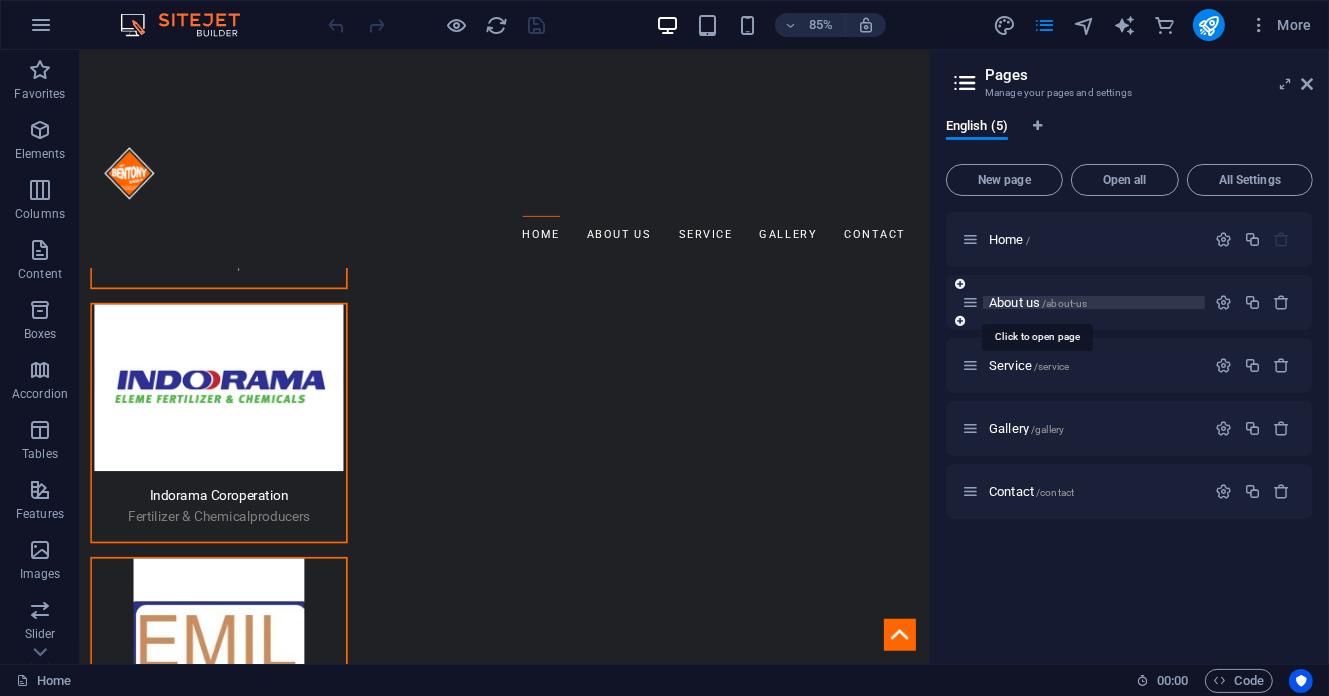 click on "About us /about-us" at bounding box center (1038, 302) 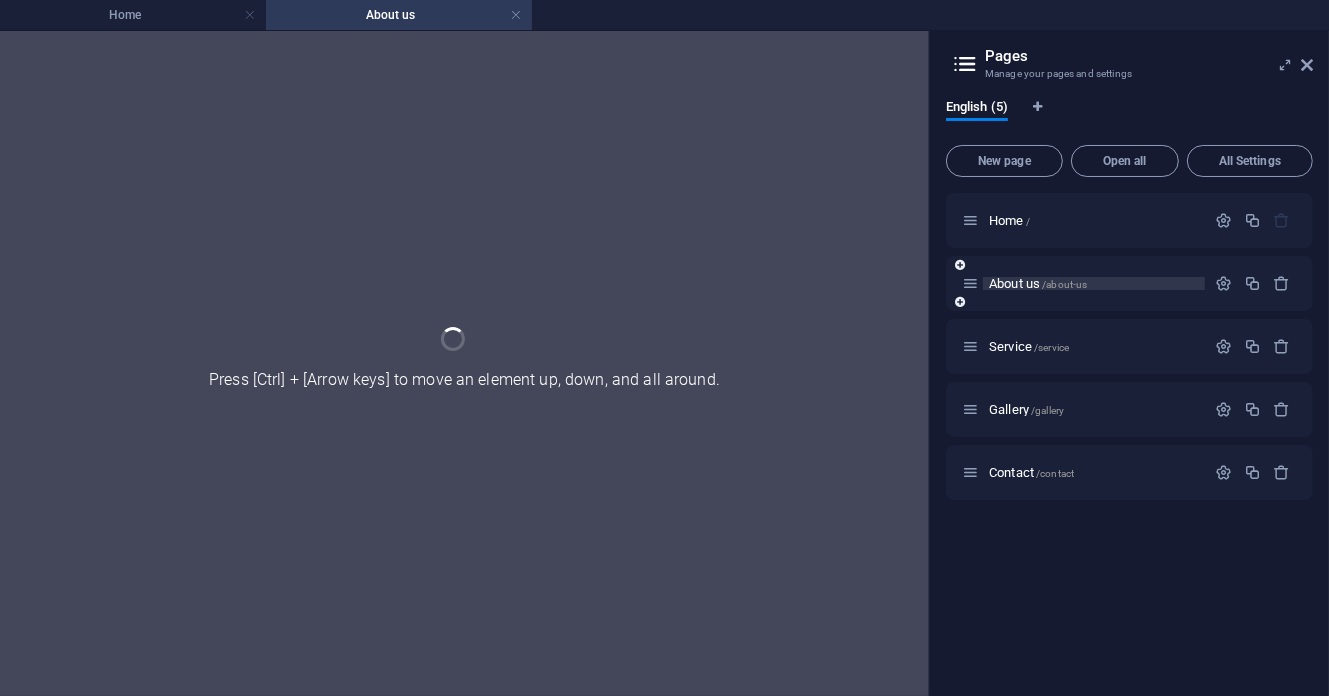 scroll, scrollTop: 0, scrollLeft: 0, axis: both 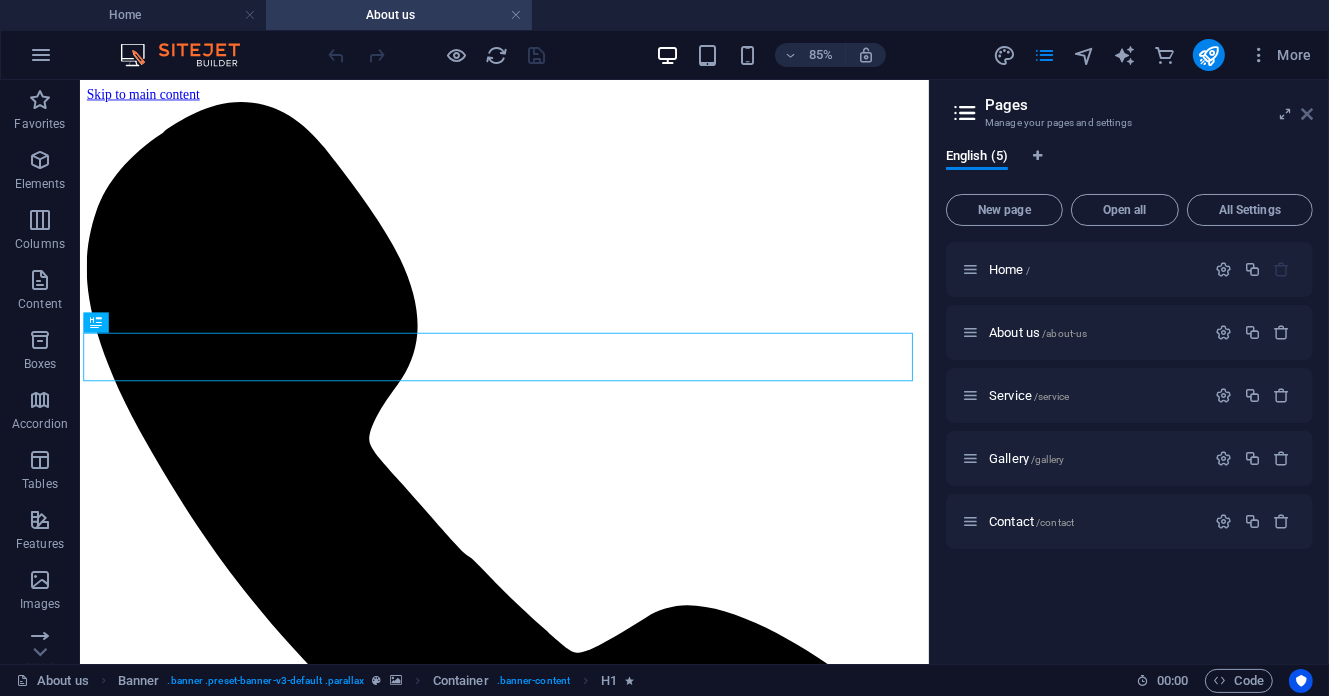 click at bounding box center (1307, 114) 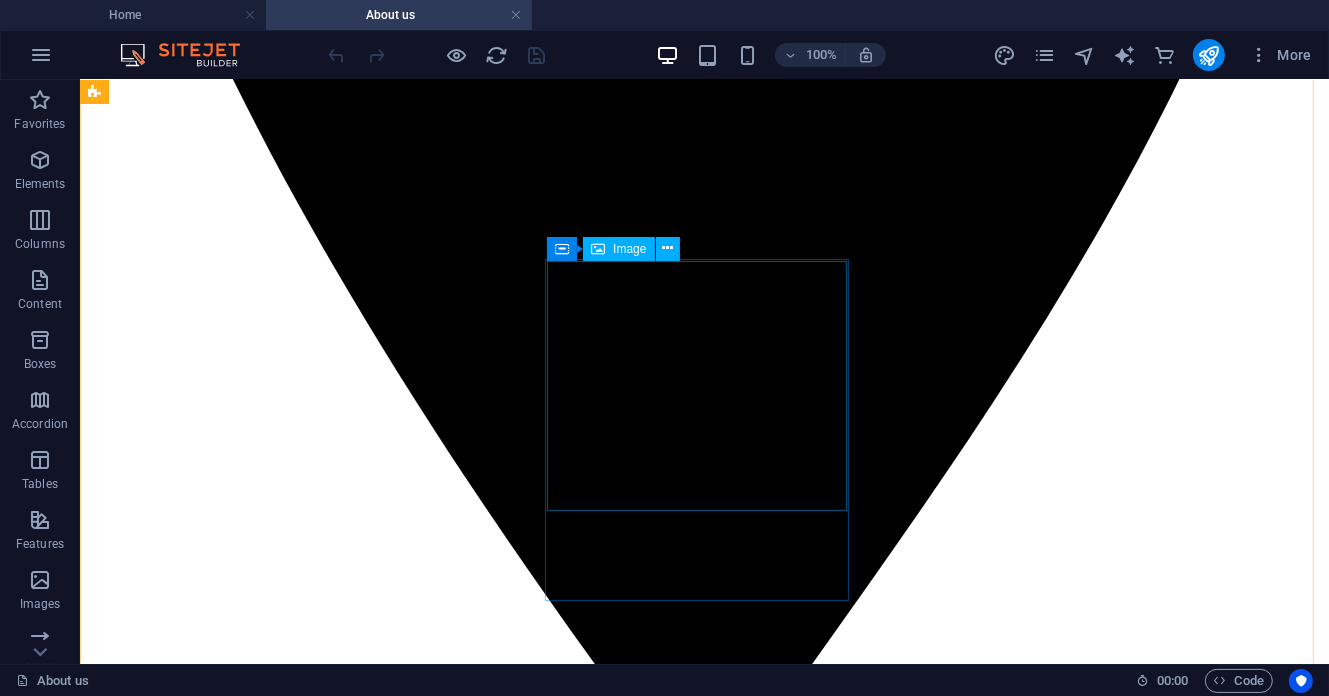 scroll, scrollTop: 2666, scrollLeft: 0, axis: vertical 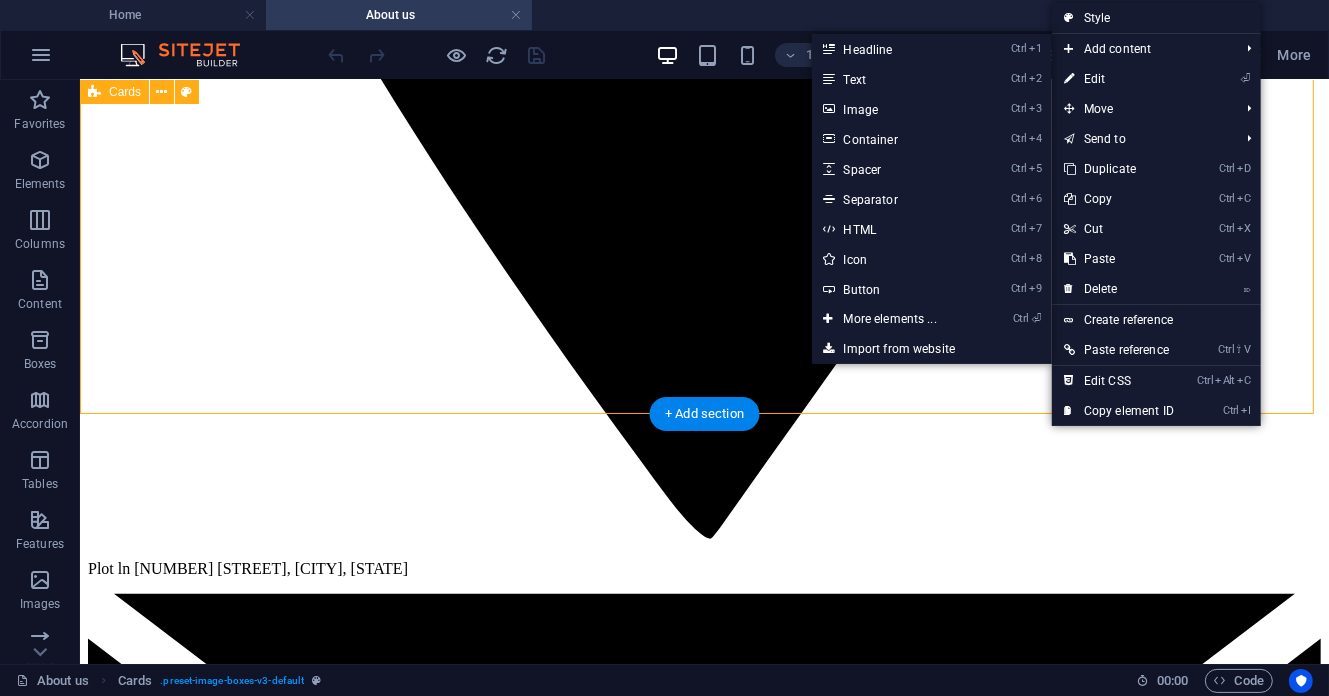 click on "Our EXECUTIVES [FIRST] [LAST] Executive Manager [FIRST] [LAST] Asst. General Manager [FIRST] [LAST] Quality Control Manager [FIRST] [LAST] Business Development Manager [FIRST] [LAST] Business Development Manager [FIRST] [LAST] Inventory Manager" at bounding box center (703, 17183) 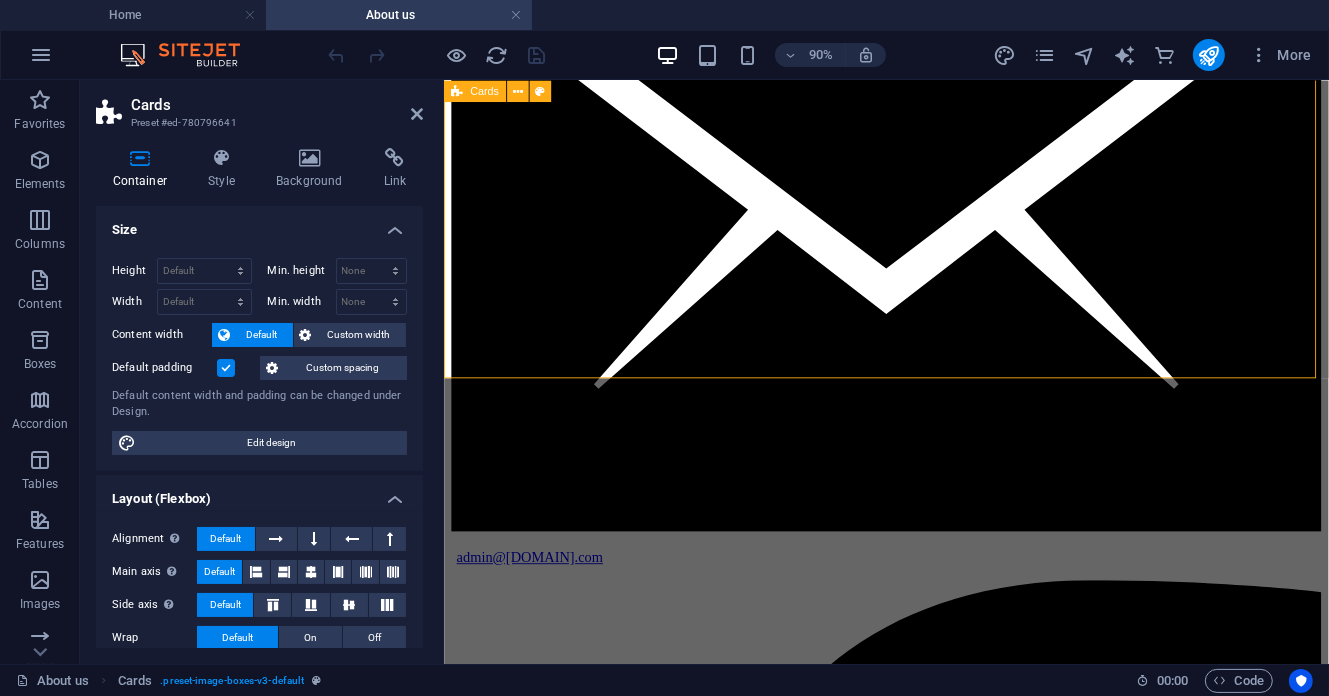 scroll, scrollTop: 2642, scrollLeft: 0, axis: vertical 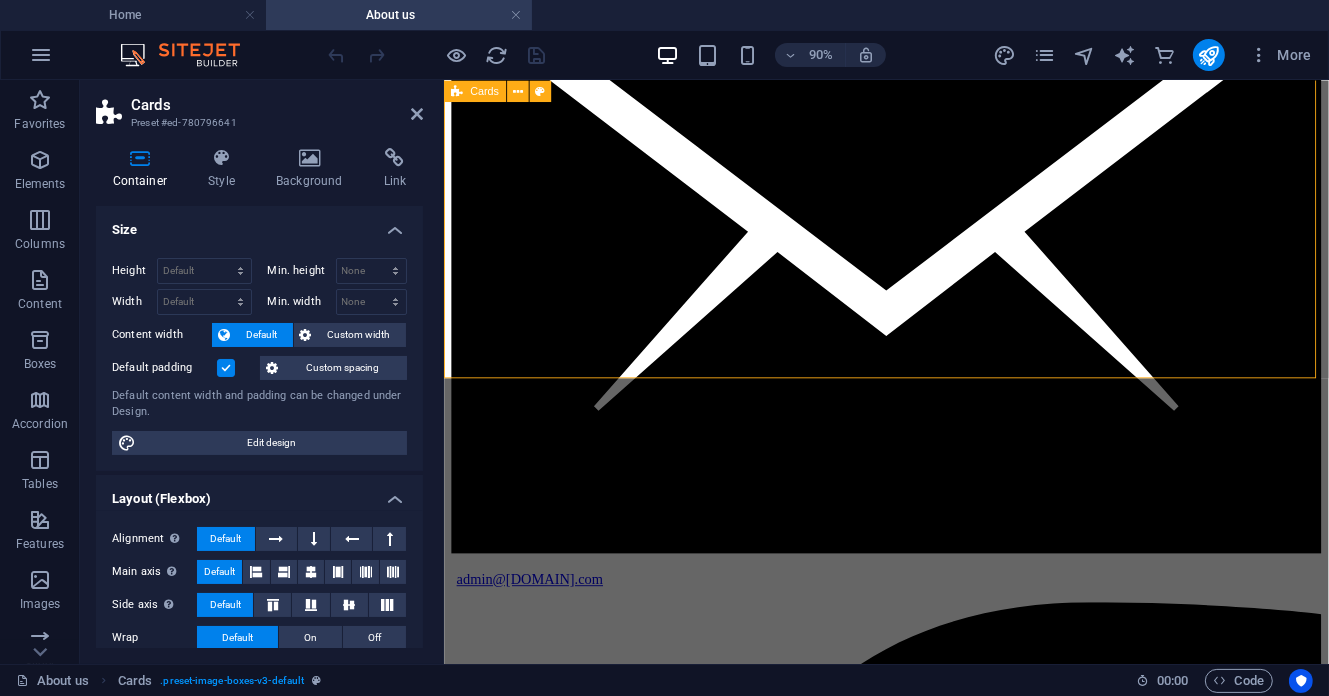 click on "Our EXECUTIVES [FIRST] [LAST] Executive Manager [FIRST] [LAST] Asst. General Manager [FIRST] [LAST] Quality Control Manager [FIRST] [LAST] Business Development Manager [FIRST] [LAST] Business Development Manager [FIRST] [LAST] Inventory Manager" at bounding box center (934, 13700) 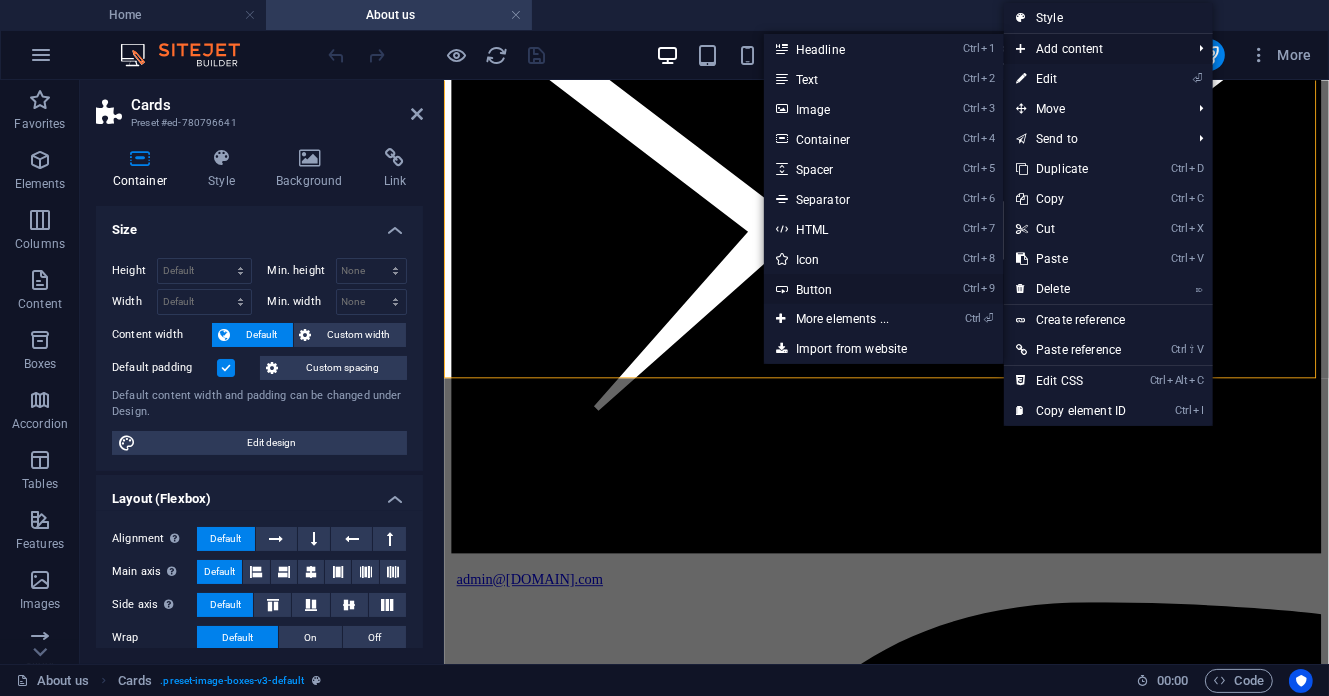 click on "Ctrl 9  Button" at bounding box center [846, 289] 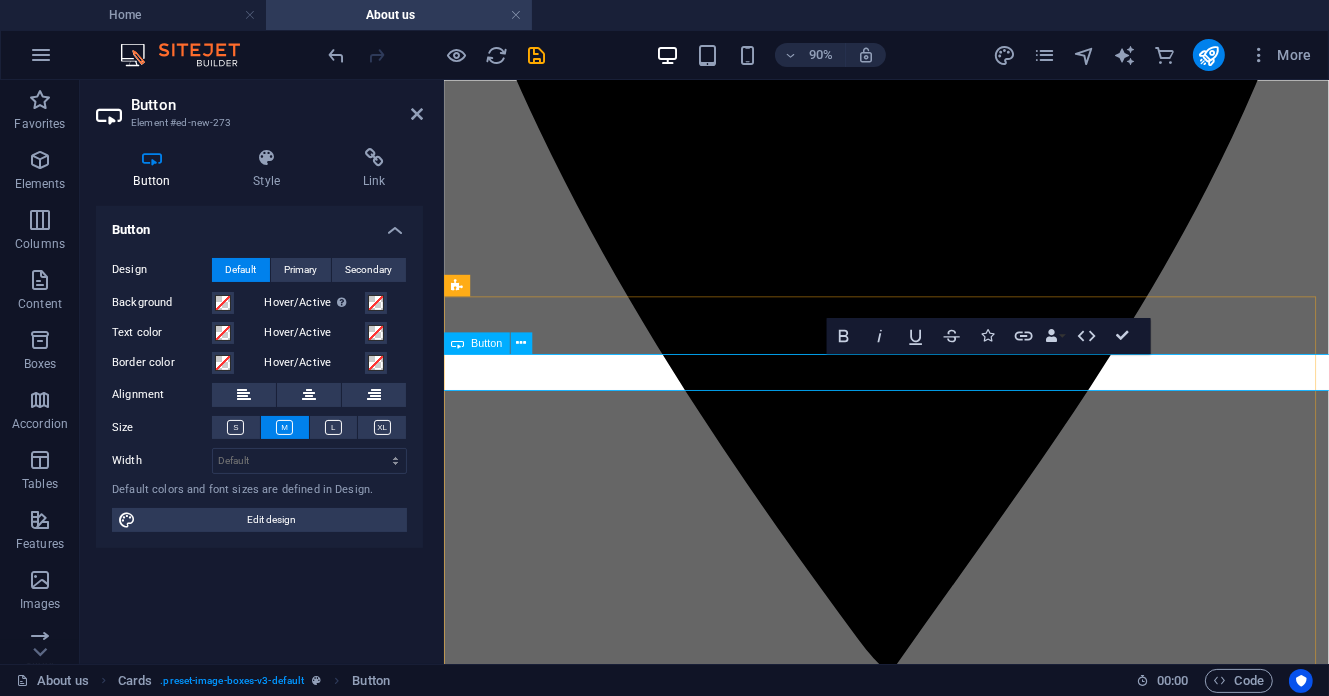 scroll, scrollTop: 2078, scrollLeft: 0, axis: vertical 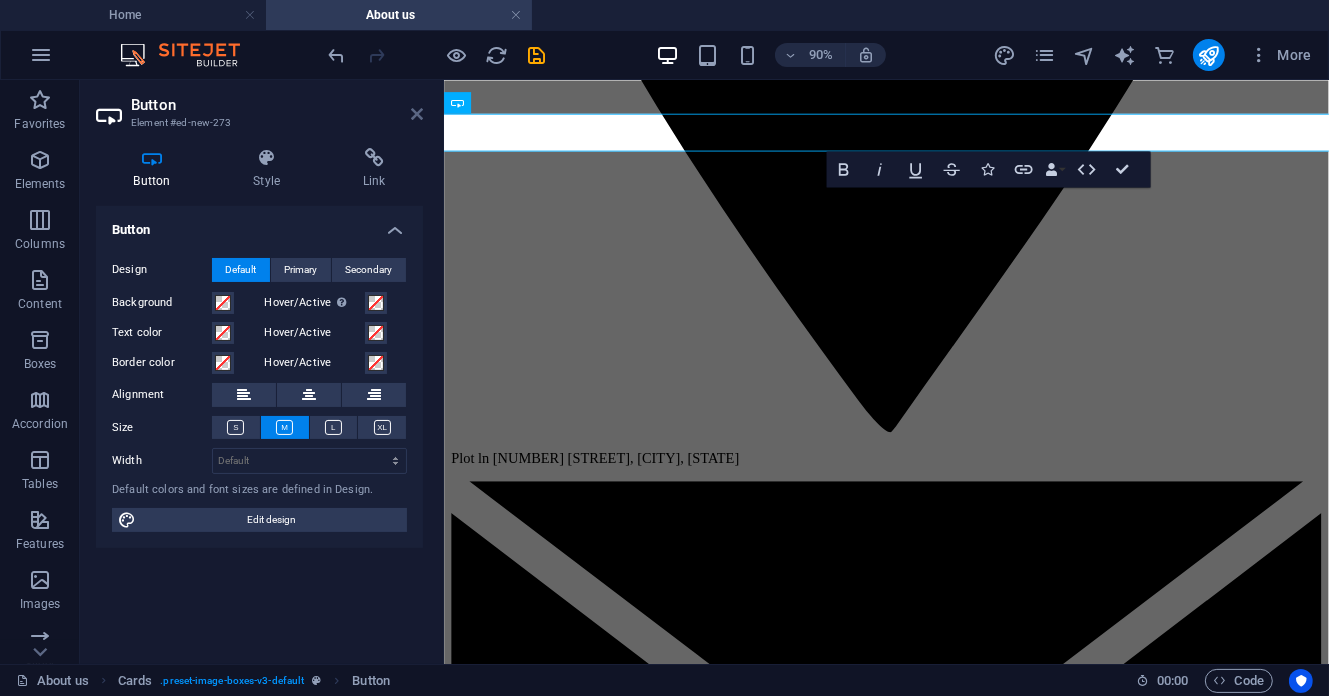 click at bounding box center (417, 114) 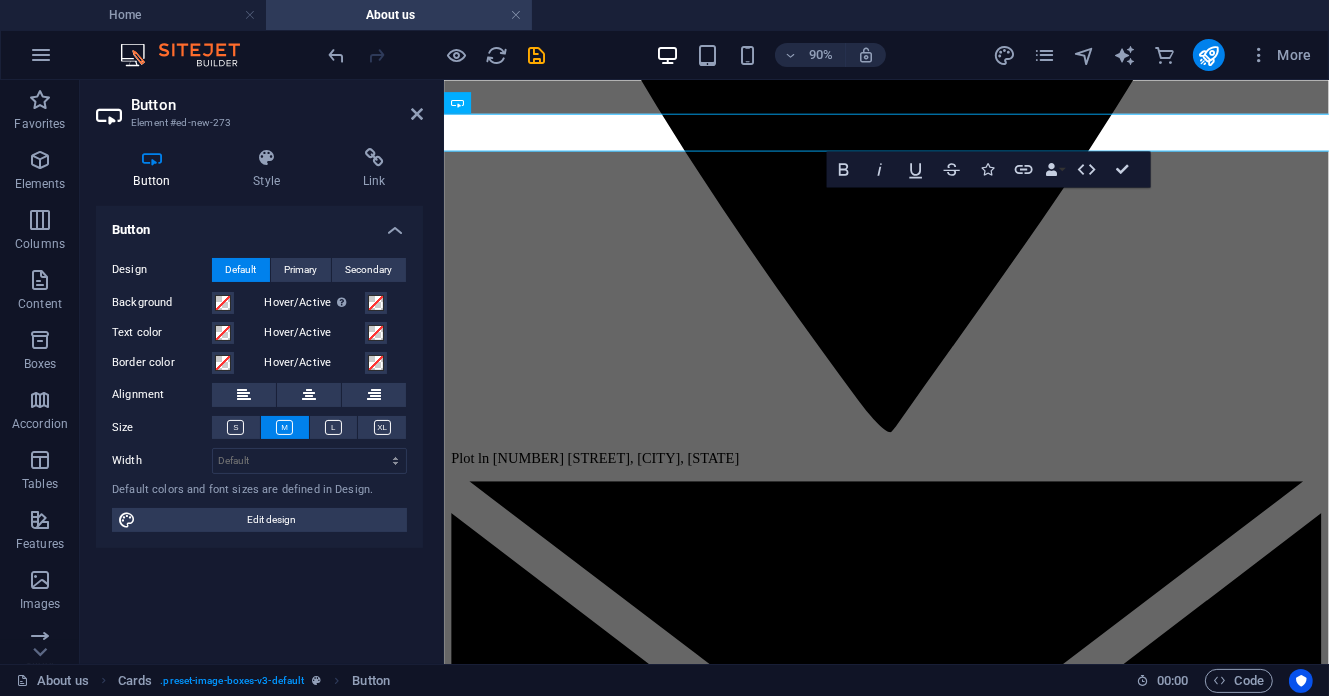 scroll, scrollTop: 2102, scrollLeft: 0, axis: vertical 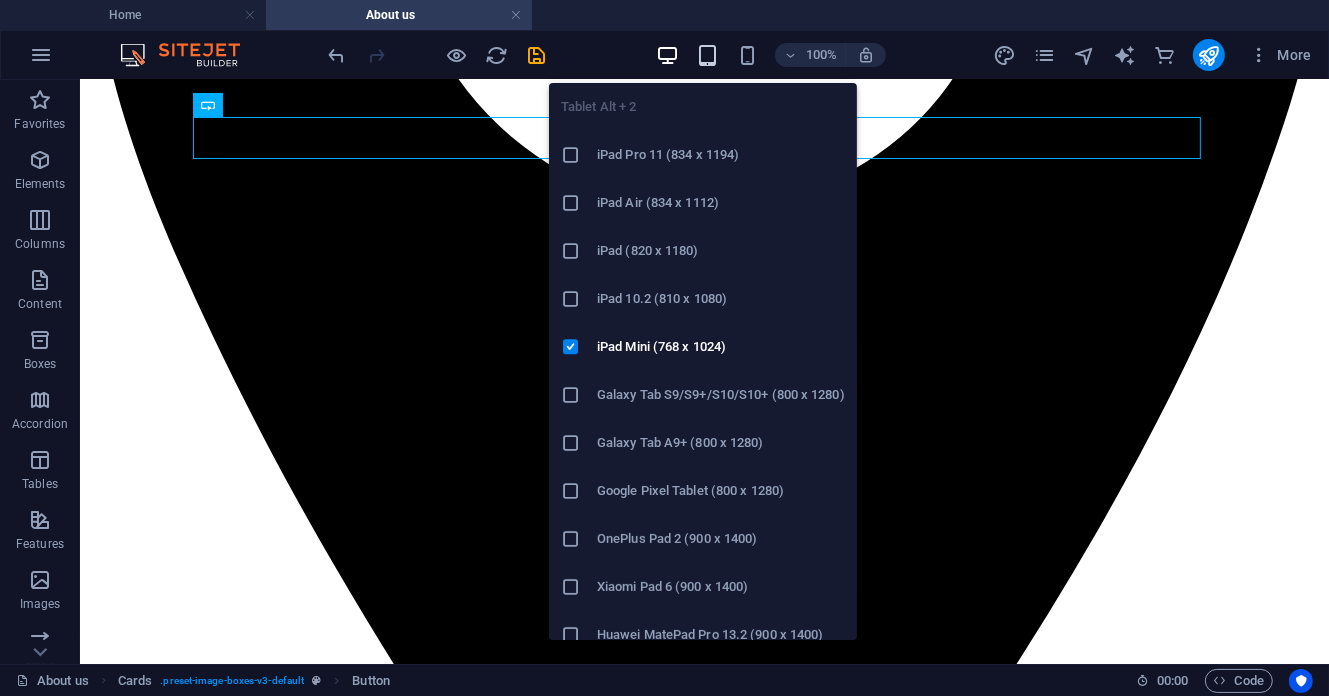 click at bounding box center (707, 55) 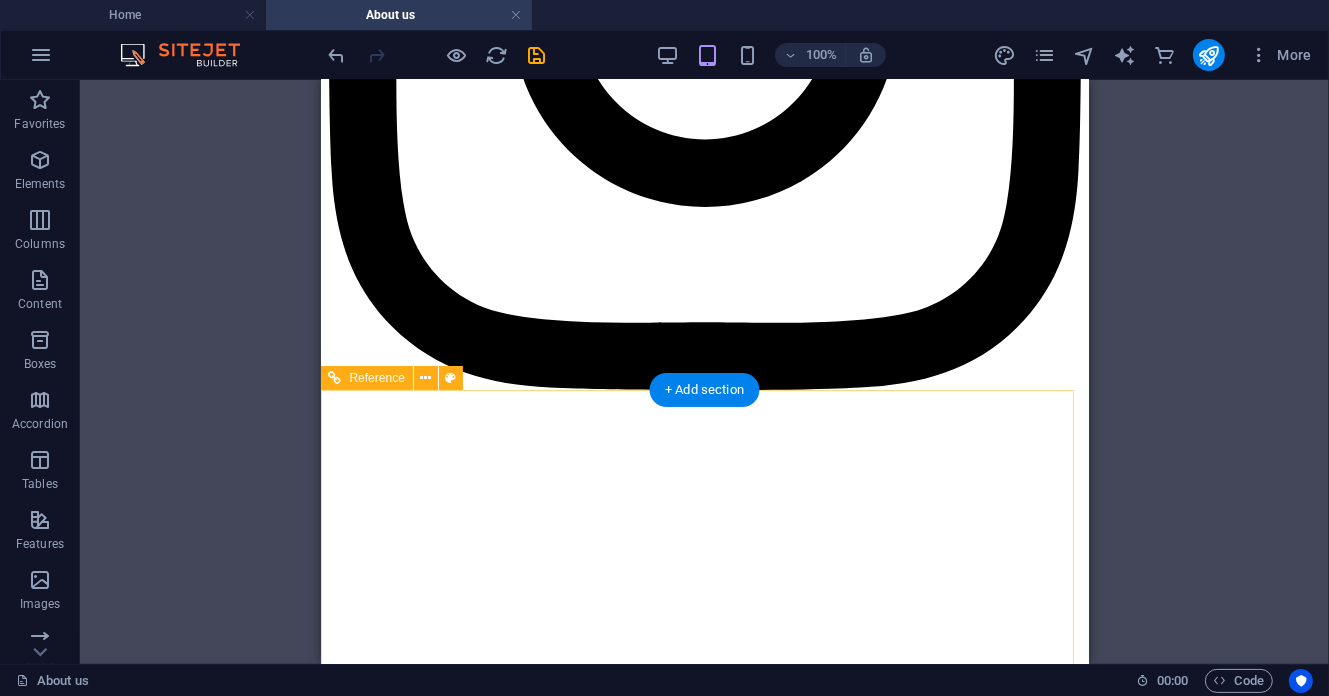 scroll, scrollTop: 5481, scrollLeft: 0, axis: vertical 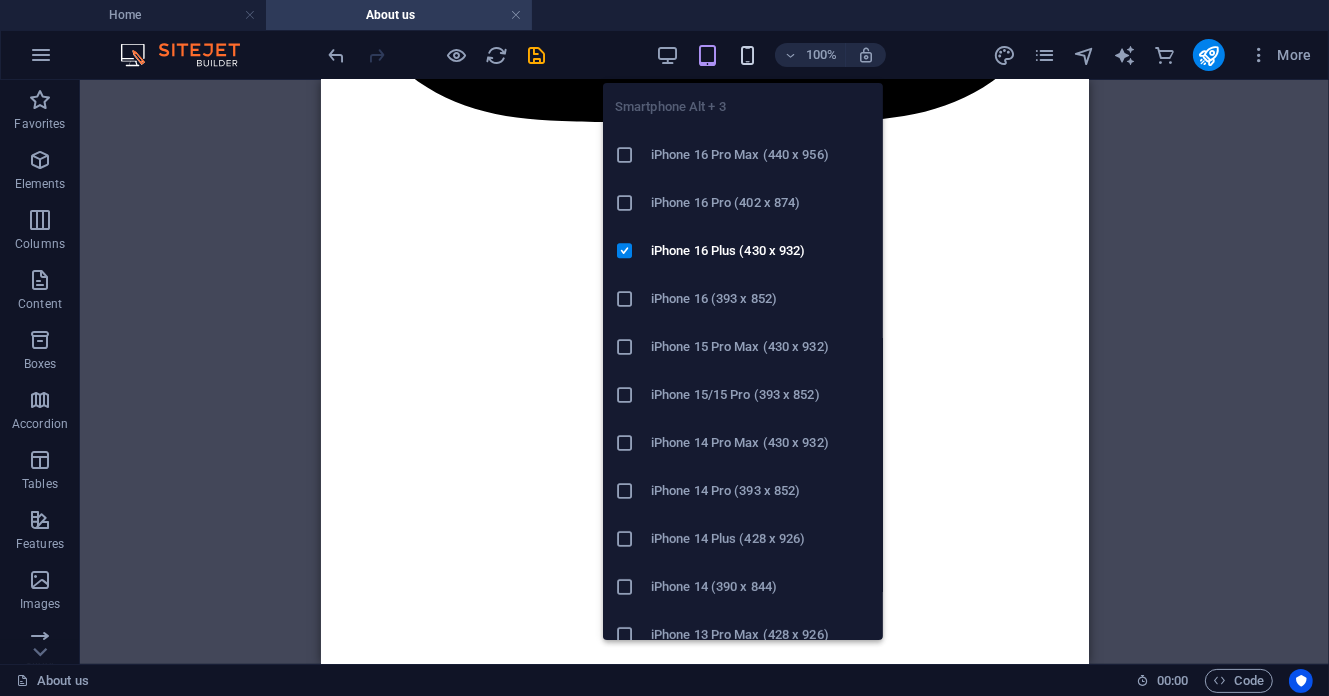 click at bounding box center [747, 55] 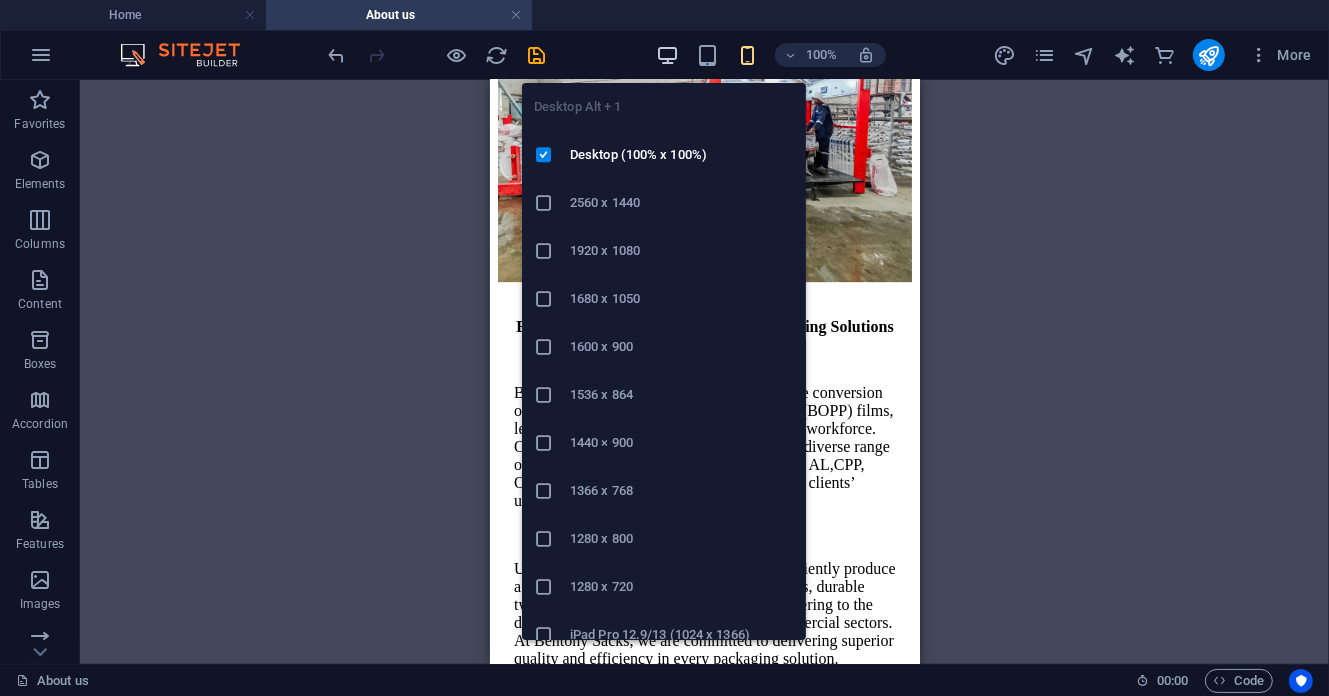 click at bounding box center [667, 55] 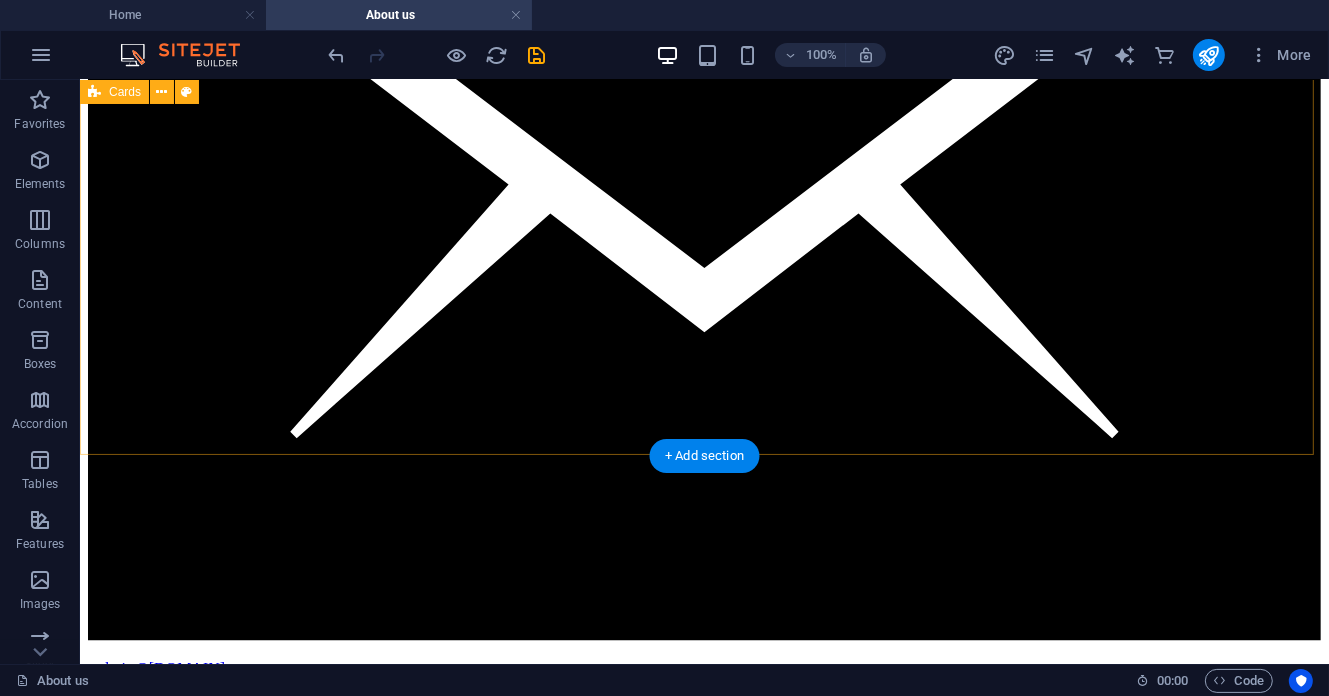 scroll, scrollTop: 3466, scrollLeft: 0, axis: vertical 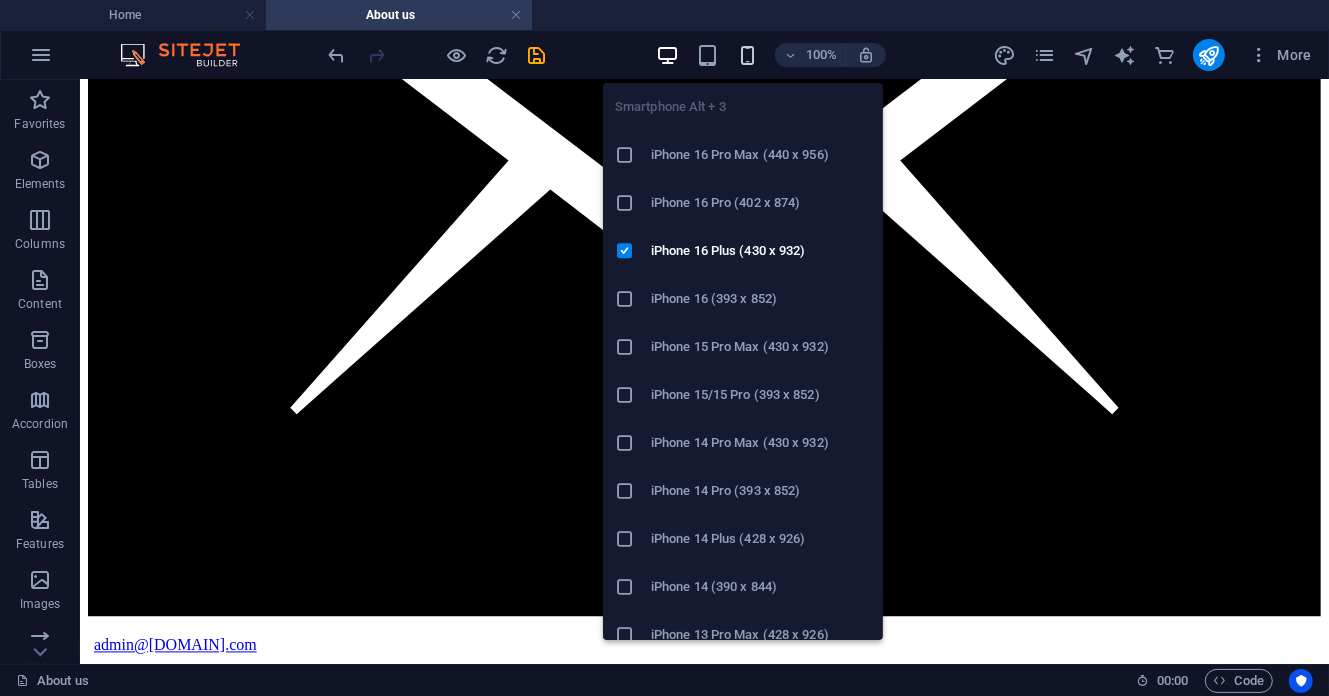 click at bounding box center (747, 55) 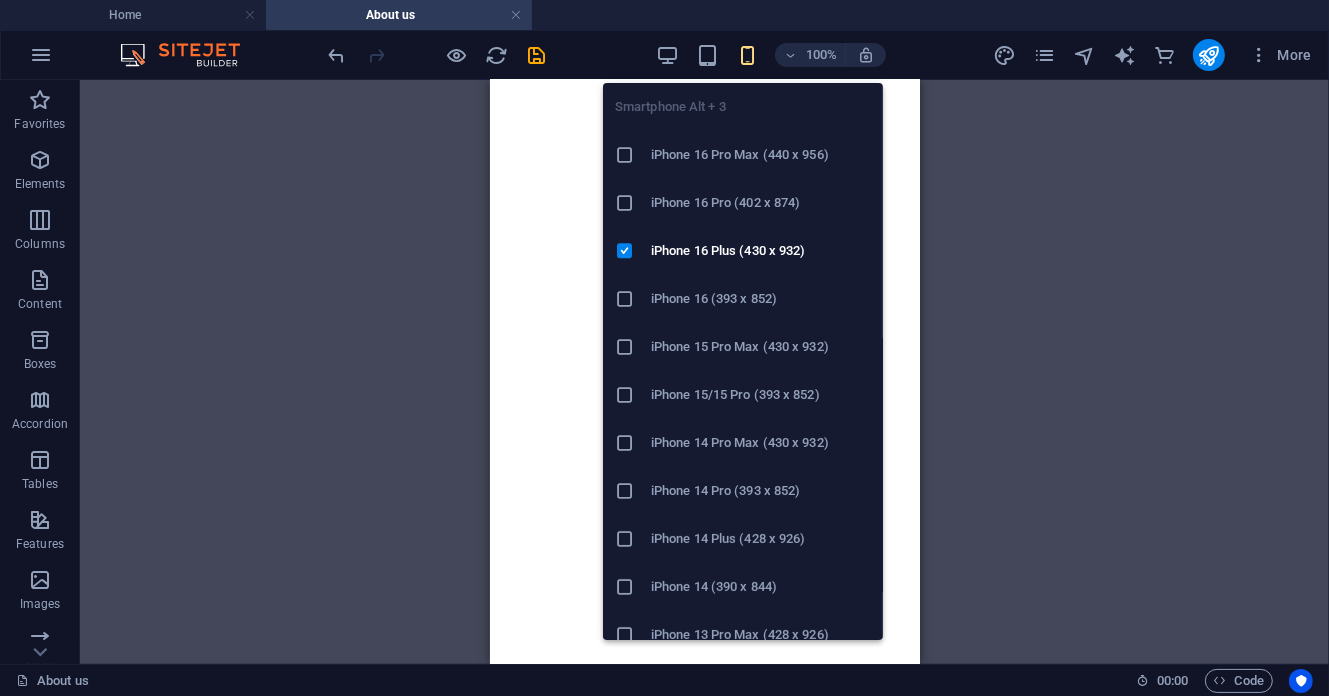 scroll, scrollTop: 782, scrollLeft: 0, axis: vertical 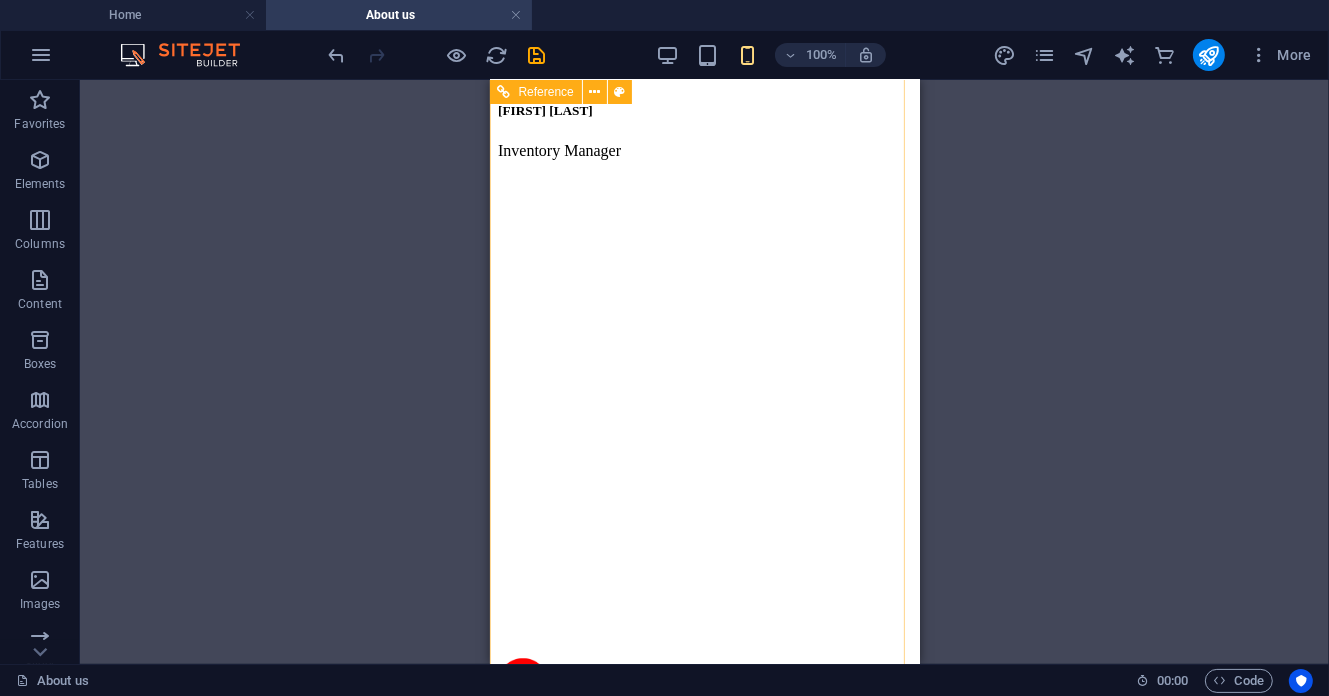 click at bounding box center [704, 13258] 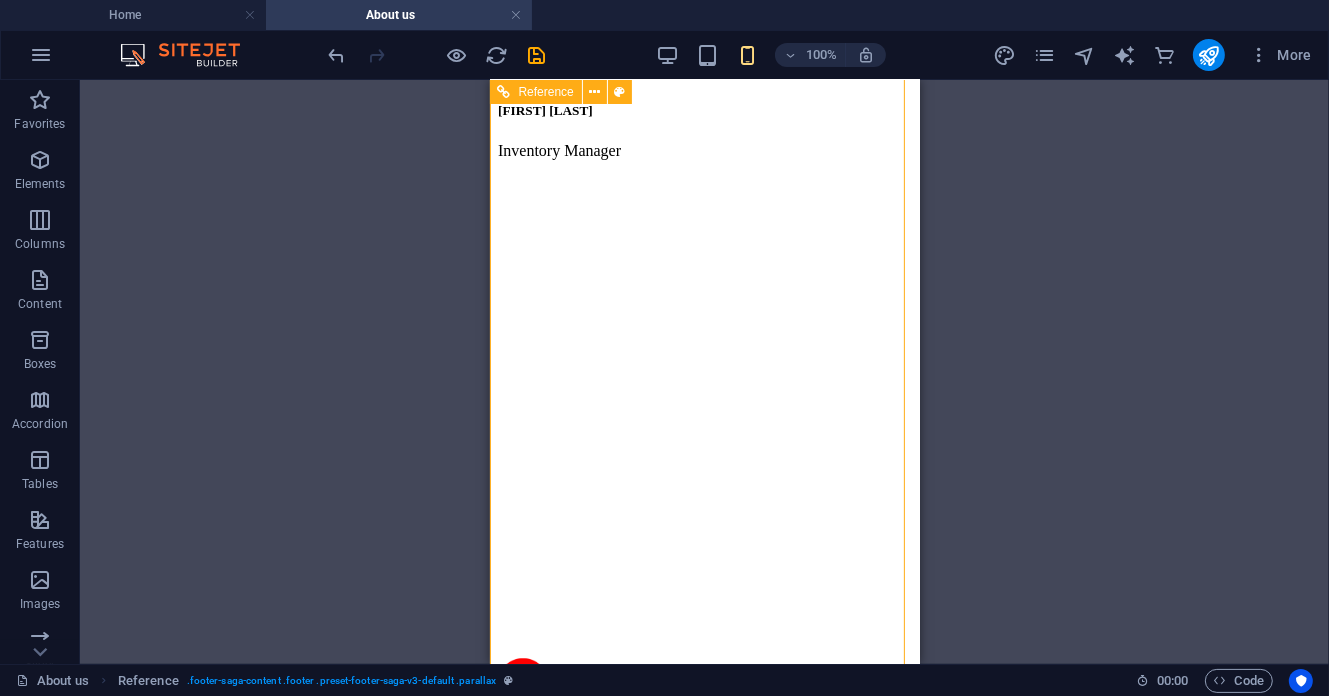 click on "NAVIGATION" at bounding box center [704, 13223] 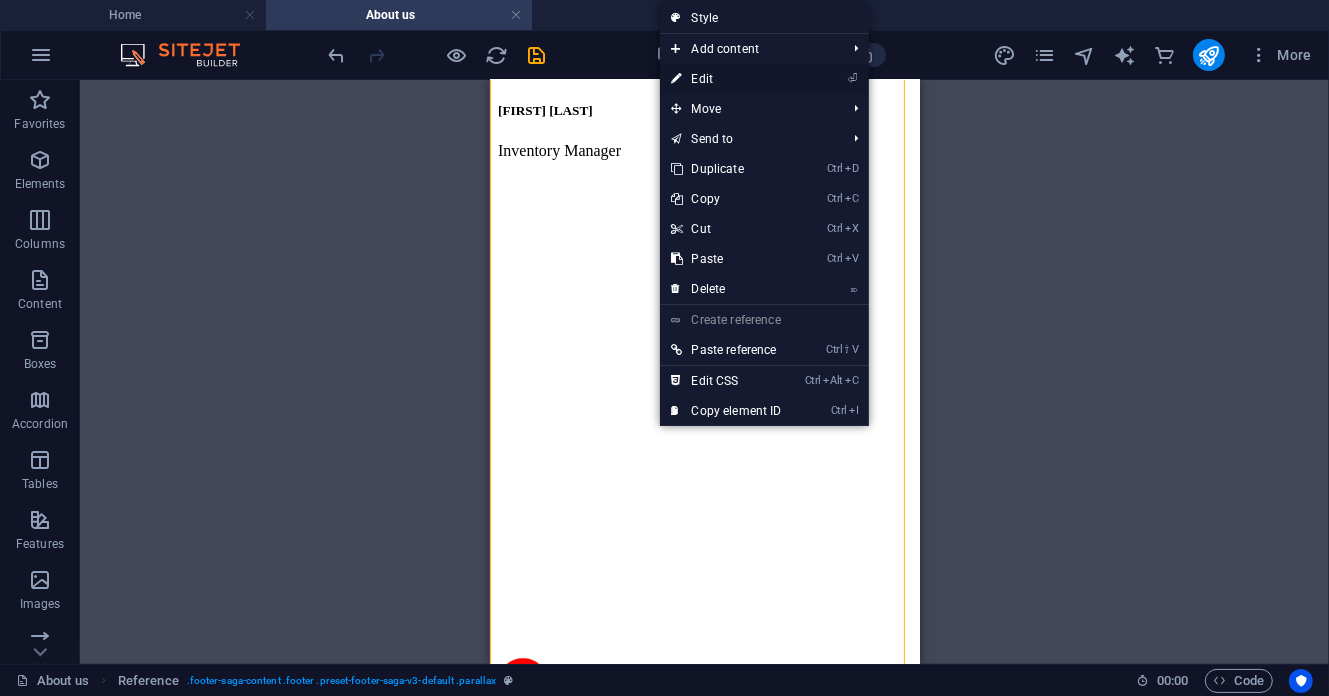 click on "⏎  Edit" at bounding box center (727, 79) 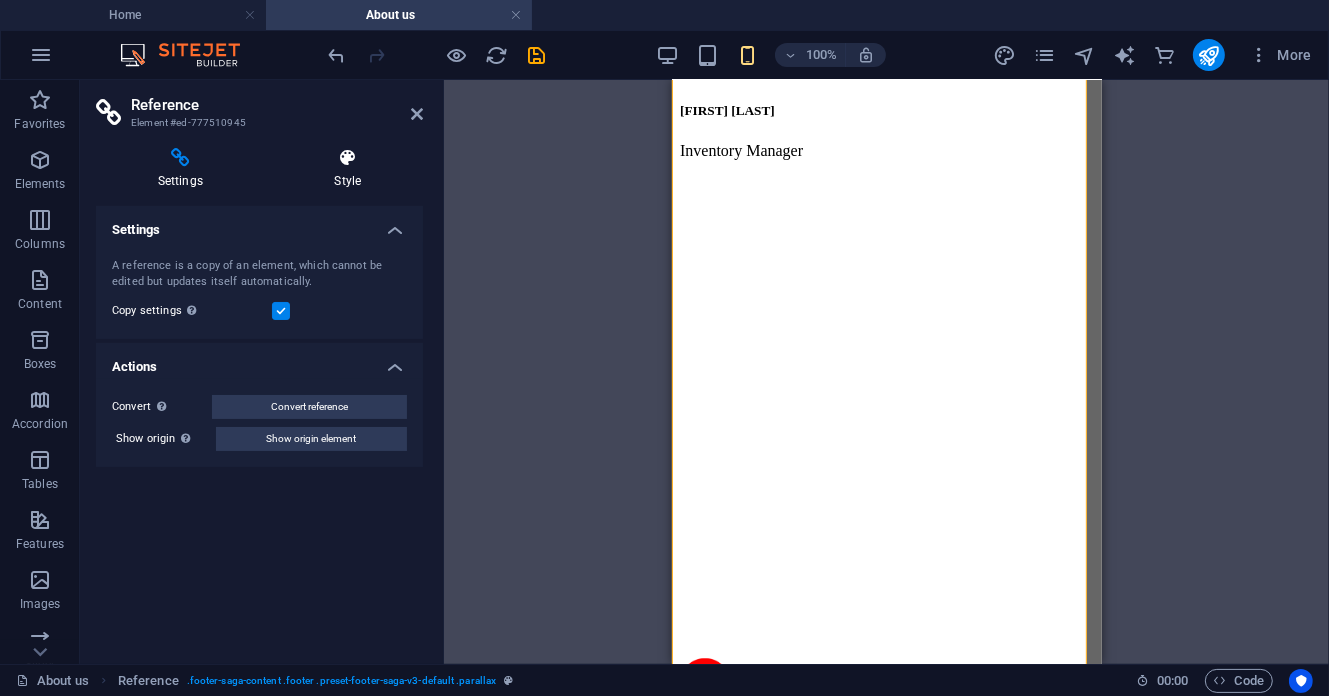 click on "Style" at bounding box center (348, 169) 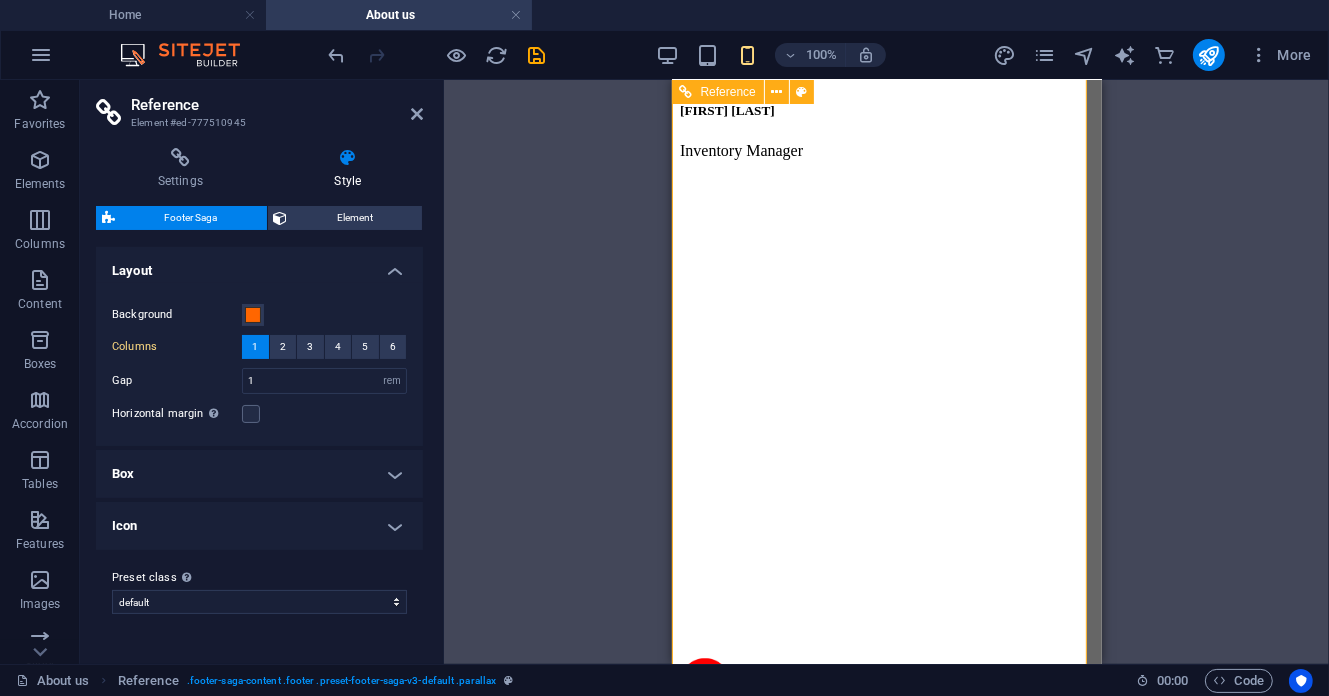 click on "NAVIGATION" at bounding box center (886, 13223) 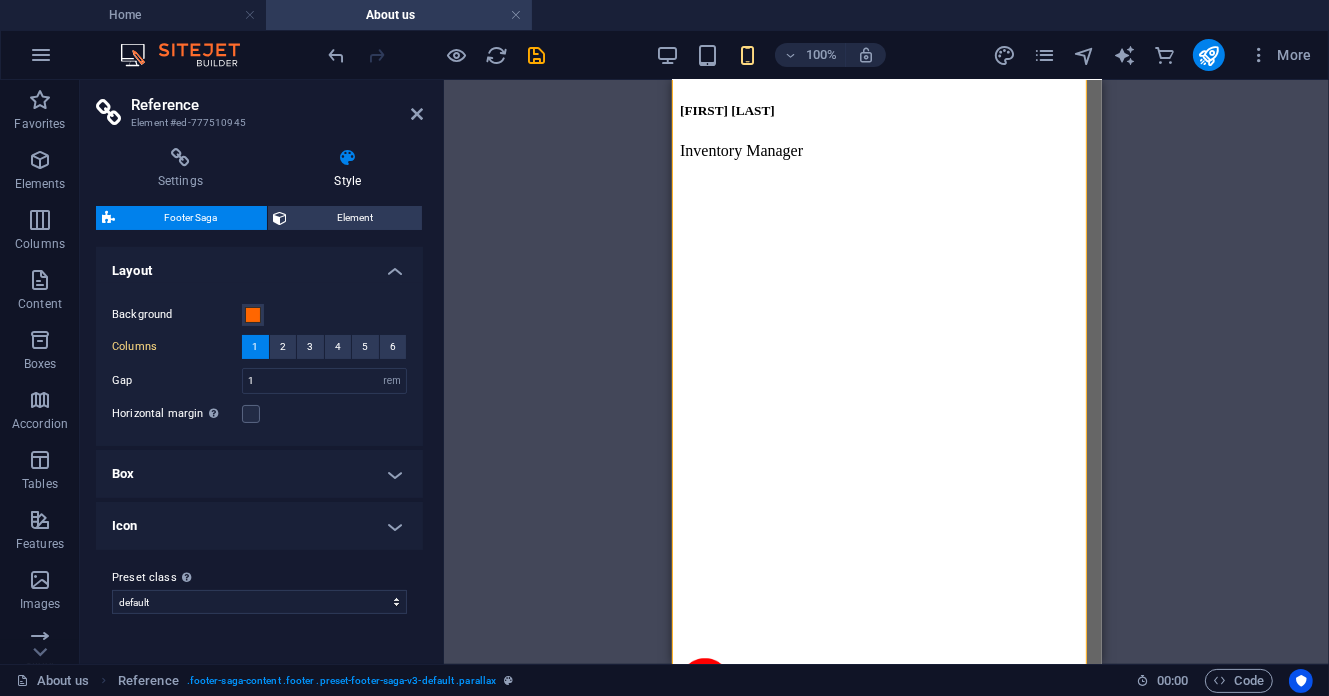 click on "Drag here to replace the existing content. Press “Ctrl” if you want to create a new element.
H1   Banner   Banner   Container   Reference   Menu   Menu Bar   H3   H2   Text image overlap   Container   Image   Text   Container   Image   Cards   Container   H2   Cards   Container   Container   Image   Container   Image   Container   H5   Container   Image   2 columns   Container   Text   H3   Text   Button   H5   Container   Container   Image   Container   Image   Container   Menu Bar   Image   Container   Text   Icon   Container   Boxes   Container   Container   Text   Container   Boxes   Container   Text   Container   Container   Image   Text image overlap   Container   Marquee   Unequal Columns   Reference   Container   Icon   Counter   Container   Container   Image   Container   H4   Container   Image   H4   Image   Container   Image   Text   Text image overlap   H2   Container   Container   Text   Container   Container   Text   Container   H5   Container   Container   Image   H5" at bounding box center [886, 372] 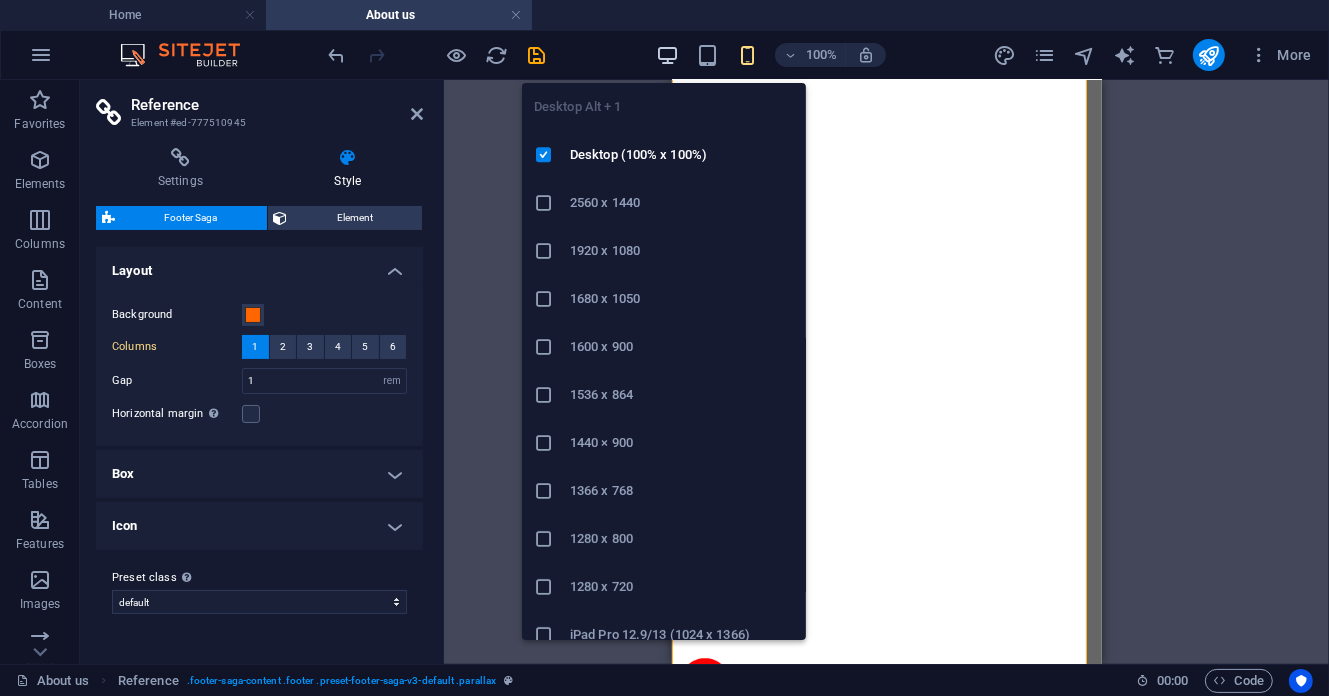 click at bounding box center (667, 55) 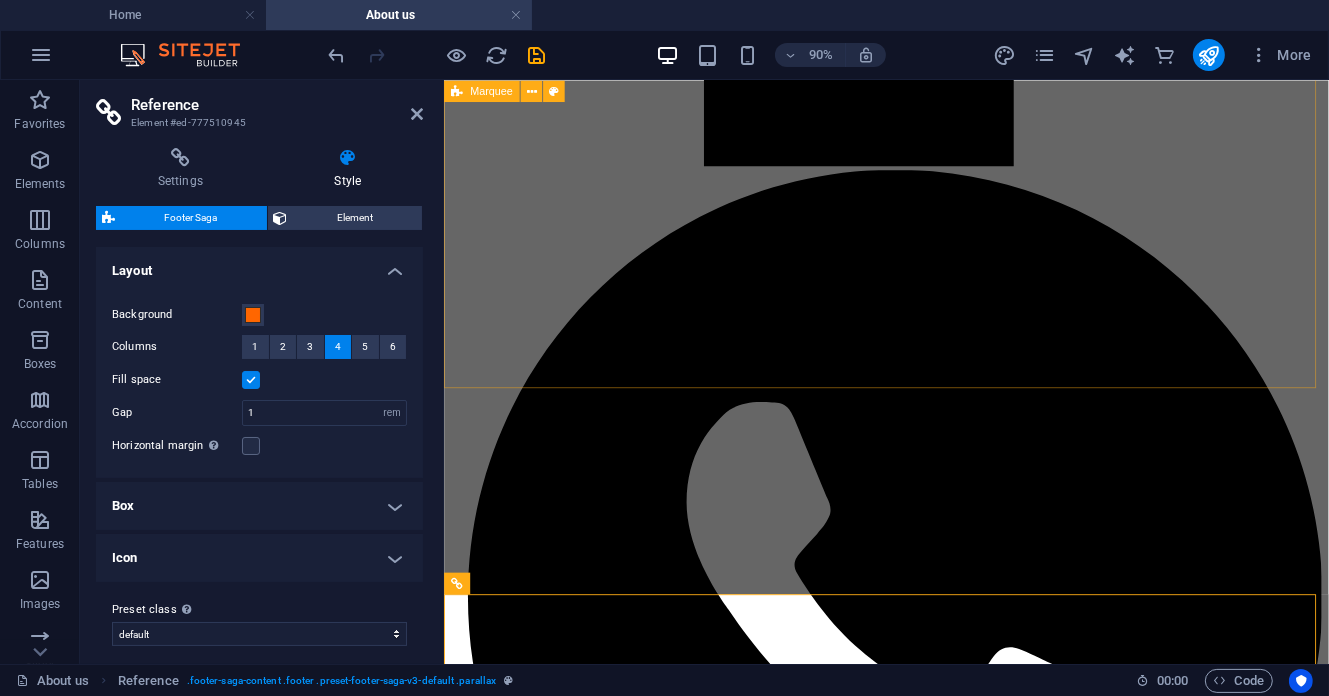 scroll, scrollTop: 5268, scrollLeft: 0, axis: vertical 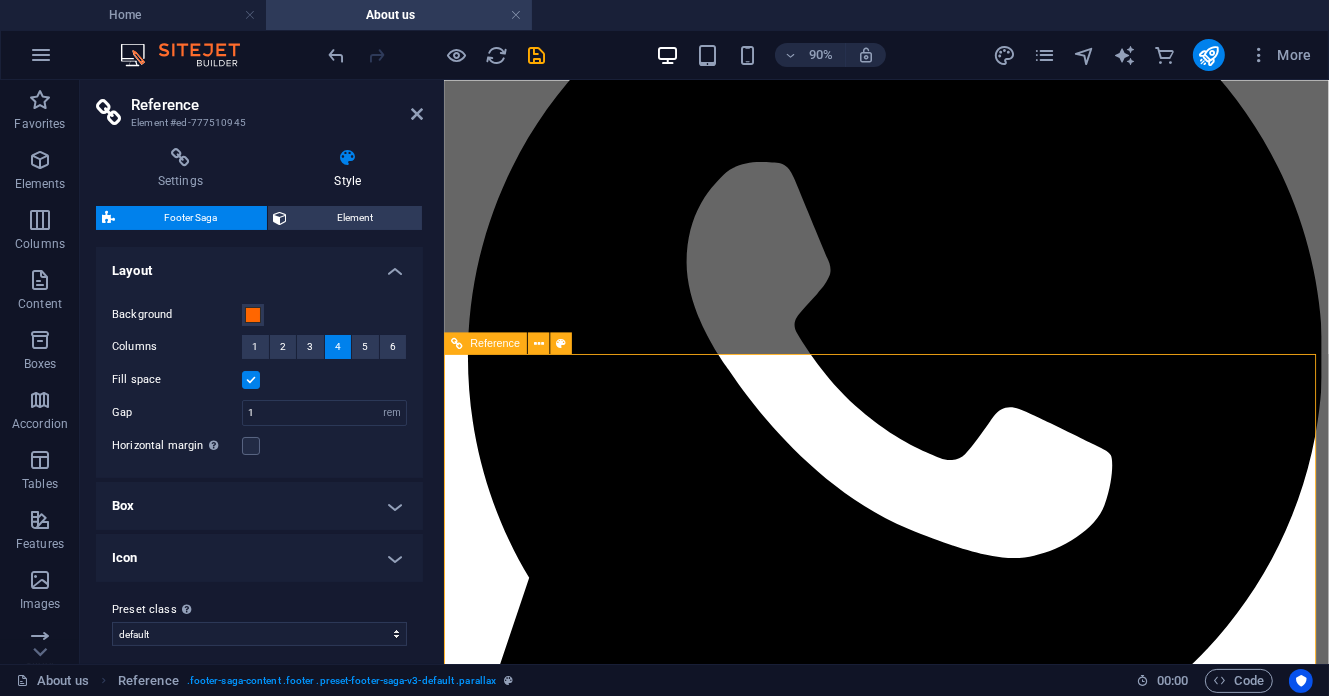 click on "NAVIGATION" at bounding box center (934, 32582) 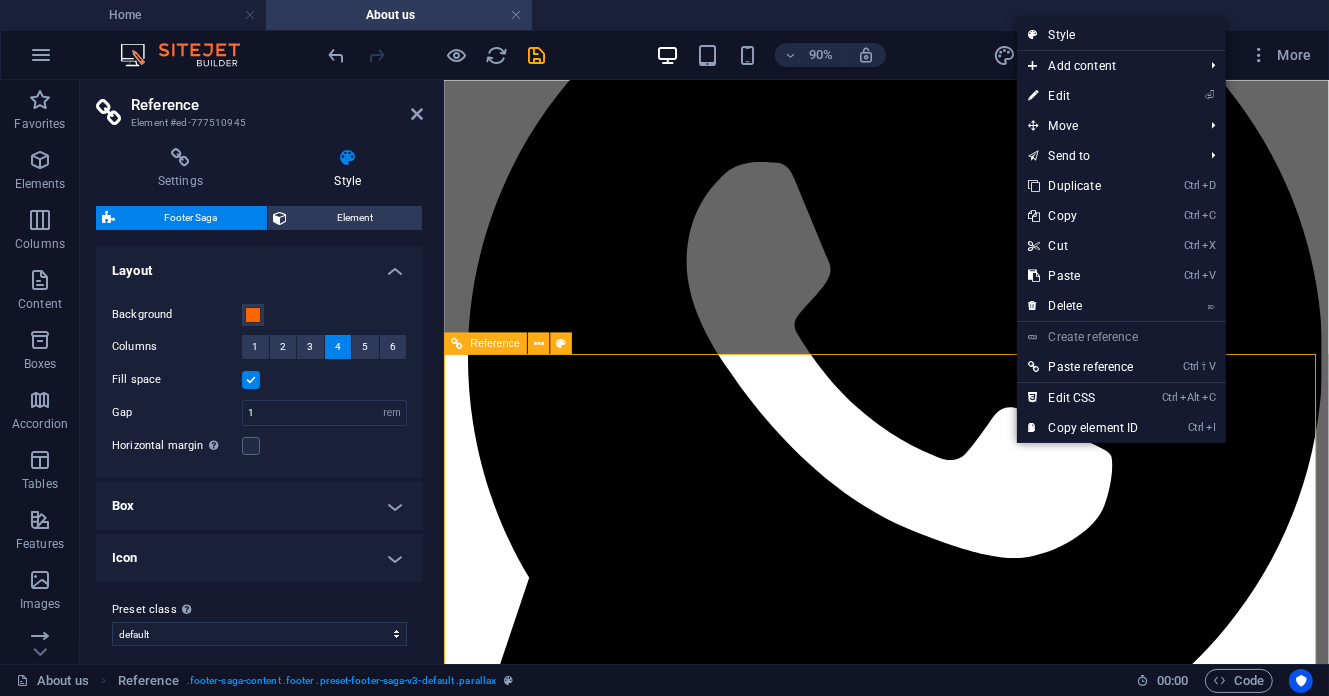 click on "NAVIGATION" at bounding box center [934, 32582] 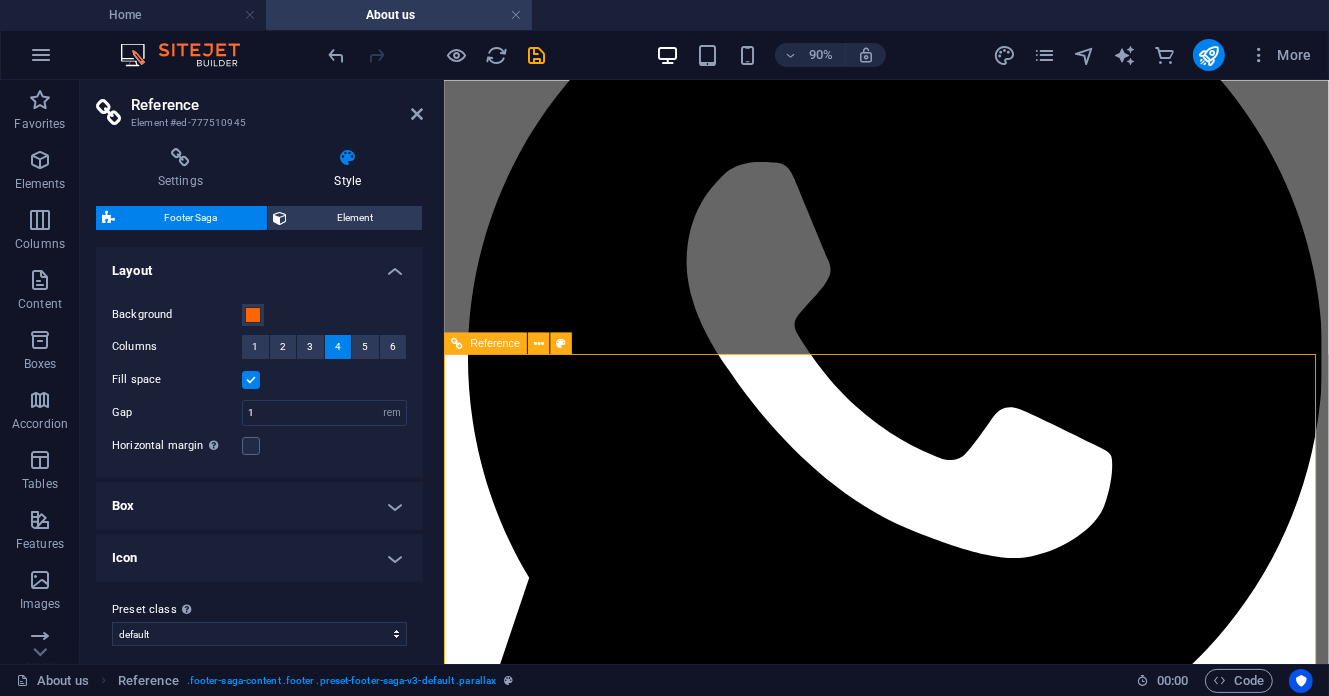click on "NAVIGATION" at bounding box center (934, 32582) 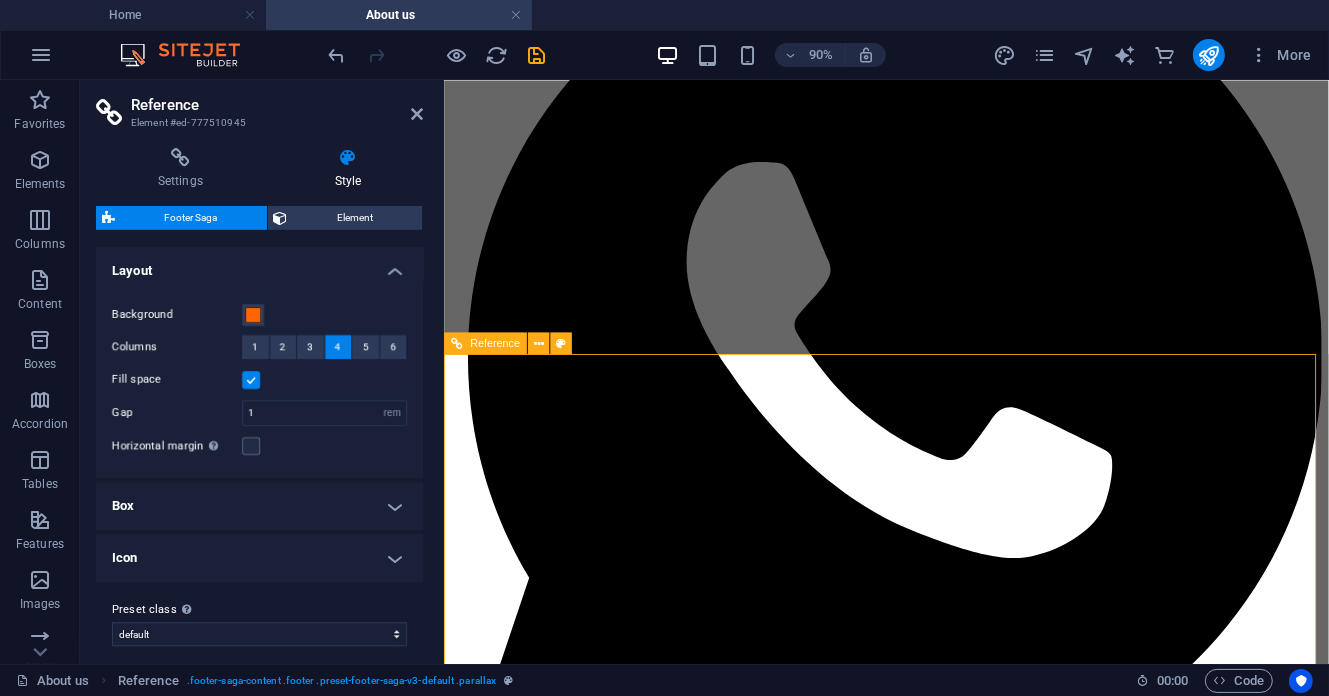 click on "NAVIGATION" at bounding box center (934, 32582) 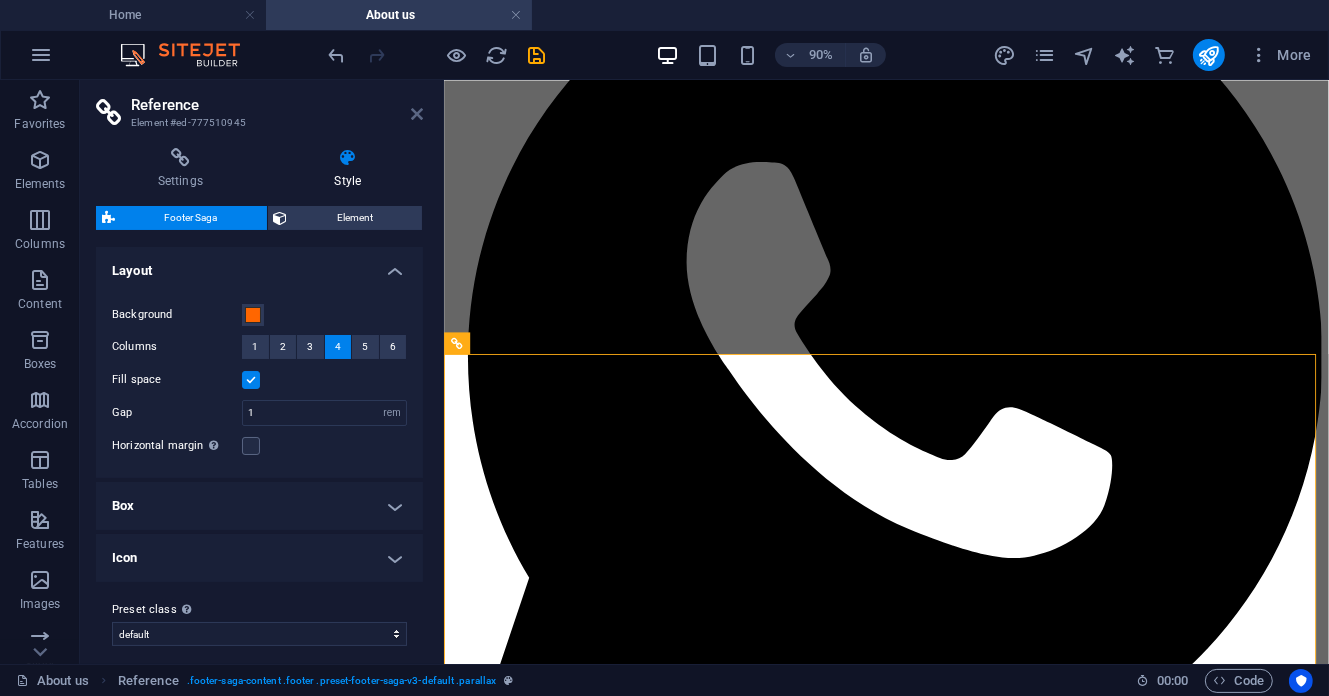 drag, startPoint x: 415, startPoint y: 115, endPoint x: 391, endPoint y: 143, distance: 36.878178 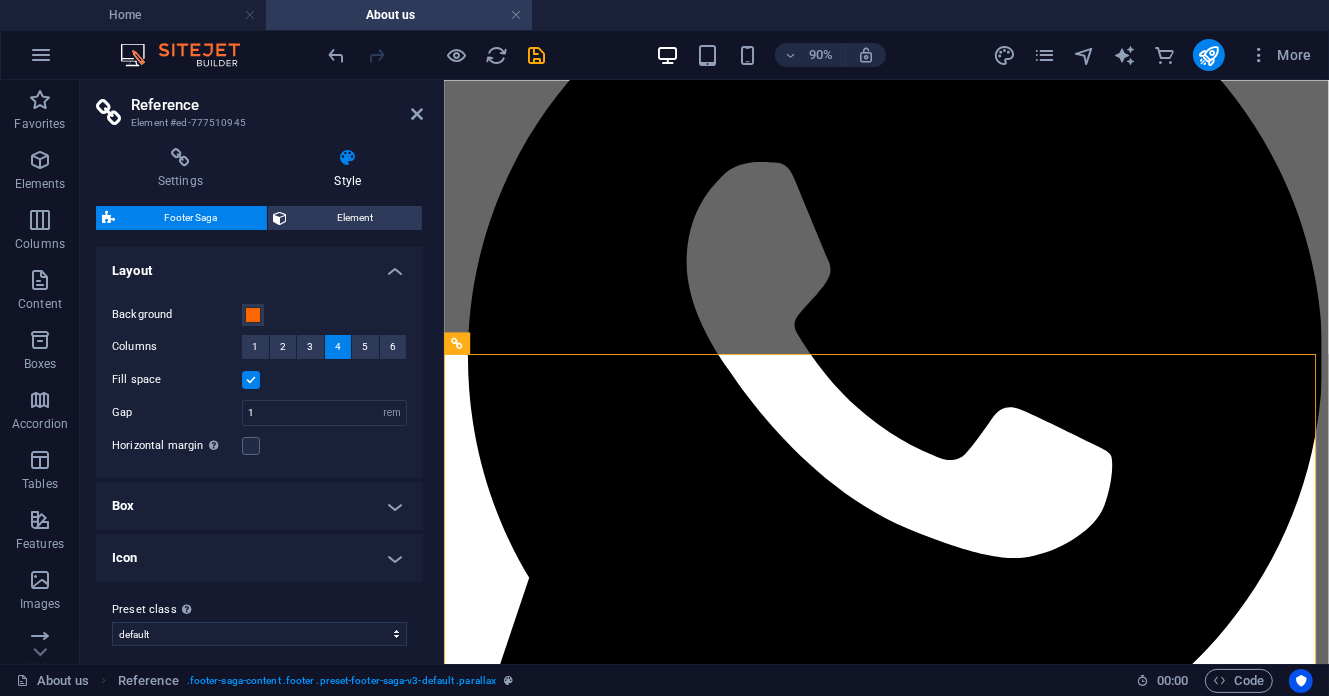 scroll, scrollTop: 5296, scrollLeft: 0, axis: vertical 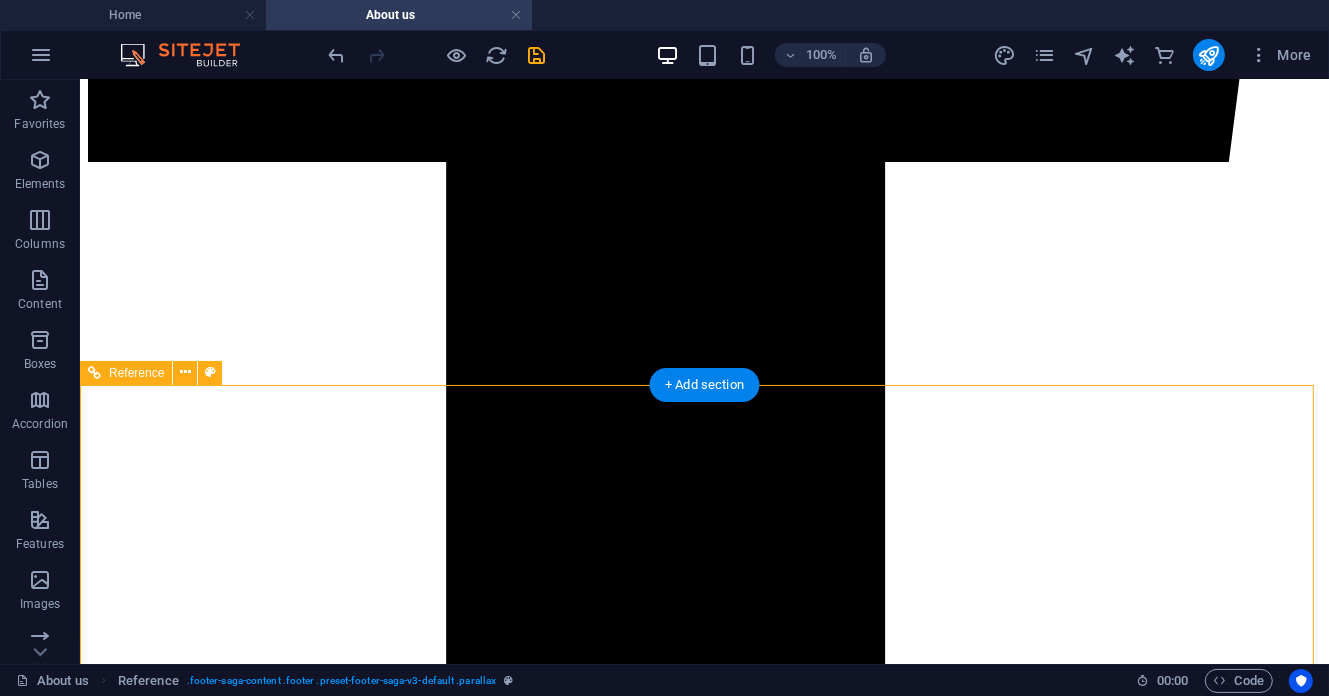 click on "NAVIGATION" at bounding box center (703, 39878) 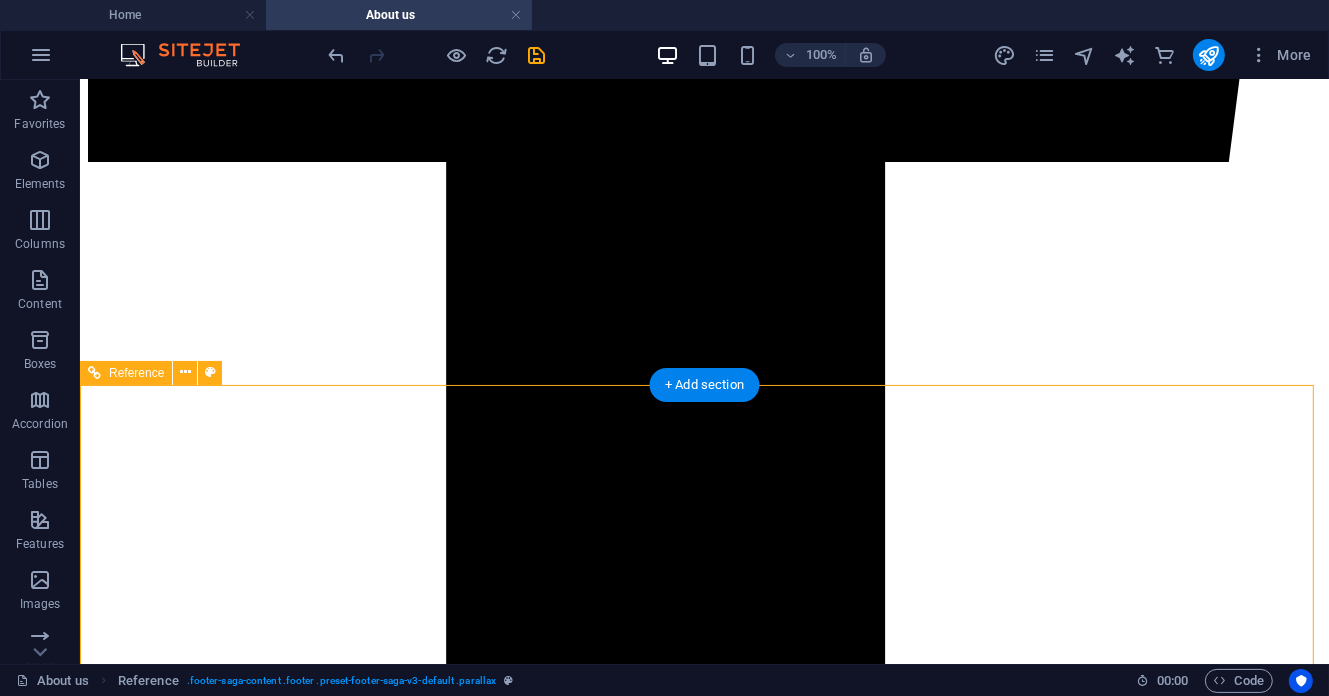click on "NAVIGATION" at bounding box center [703, 39878] 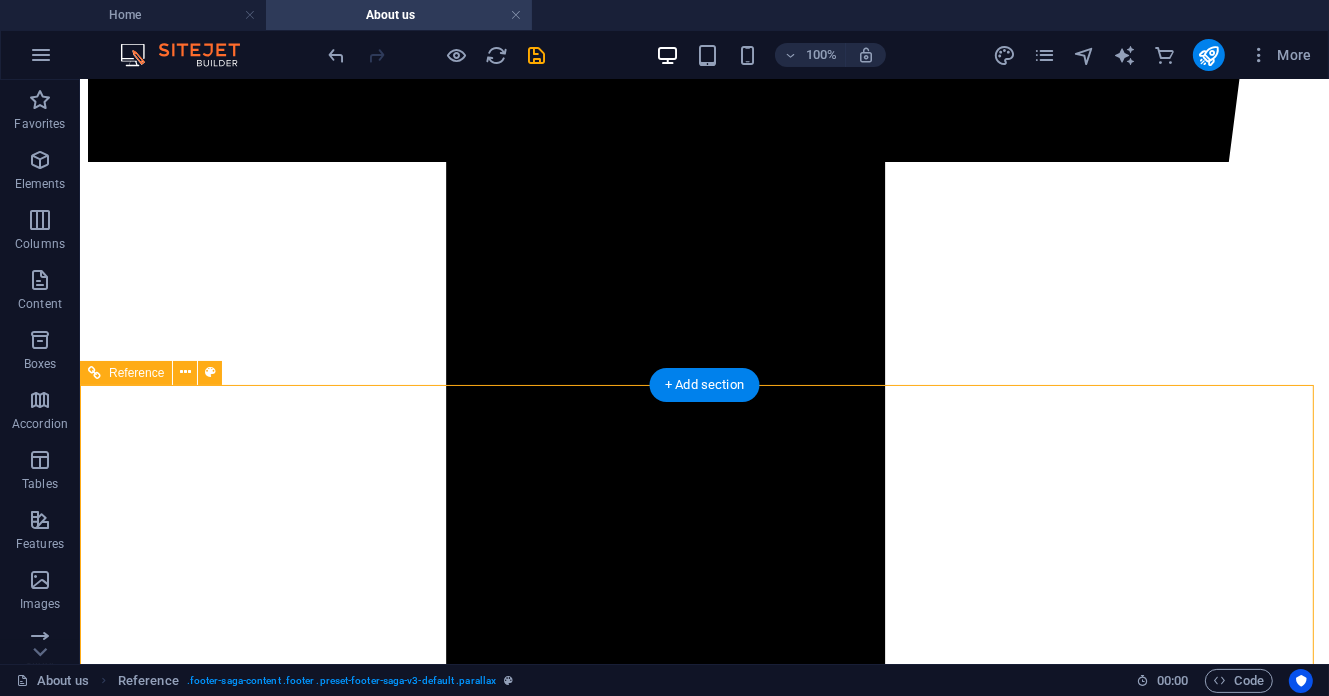 click on "NAVIGATION" at bounding box center [703, 39878] 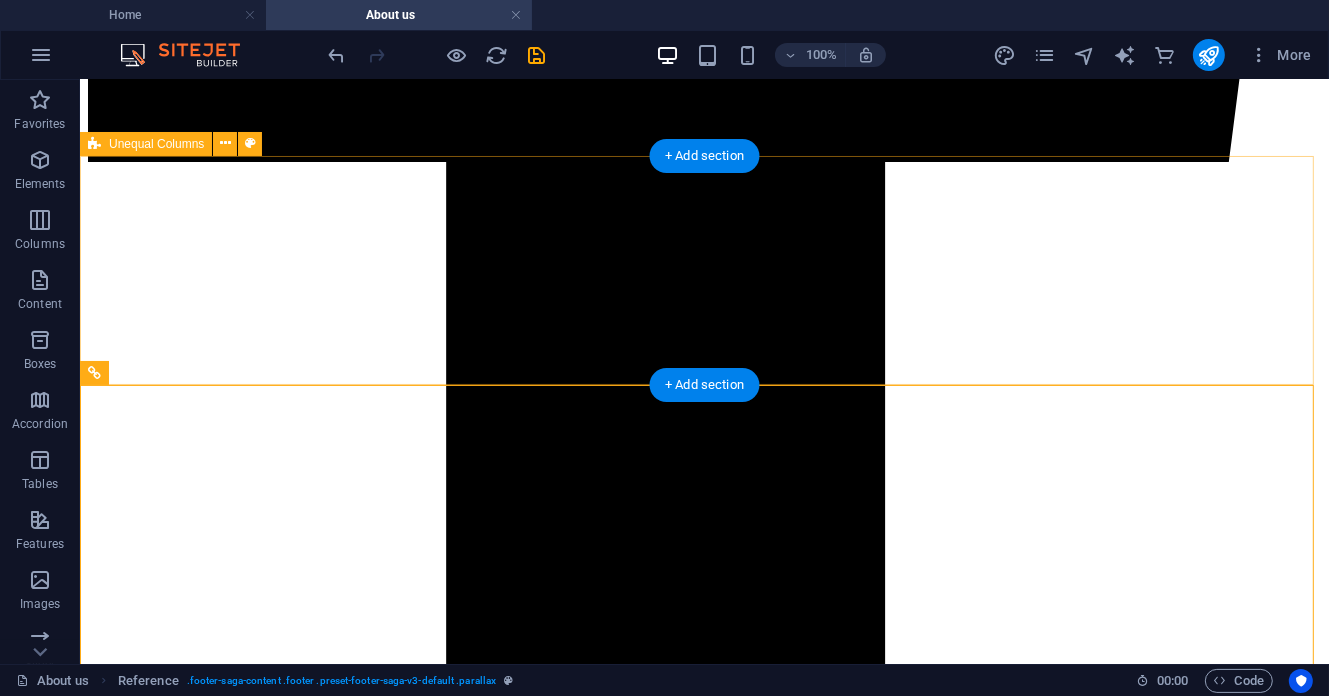 click on "STILL WANT TO DO BUSINESS WITH US? Contact us now! Place order" at bounding box center [703, 34070] 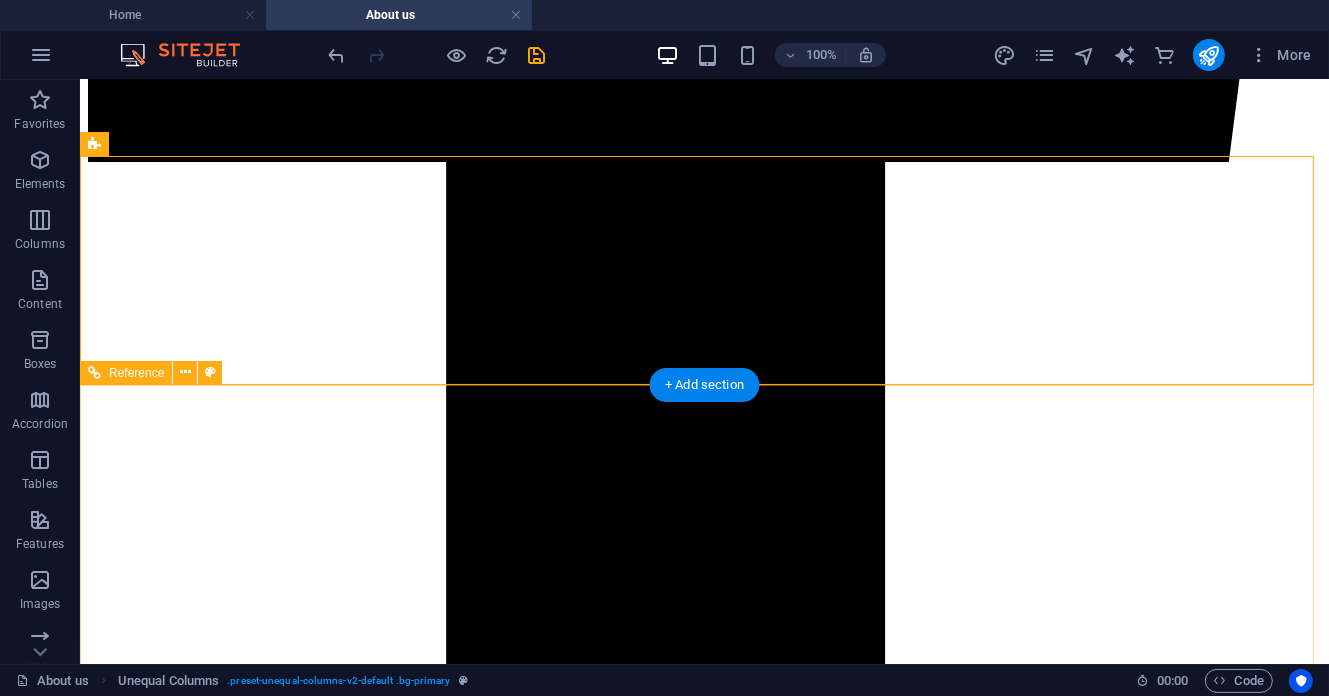 click at bounding box center (703, 35432) 